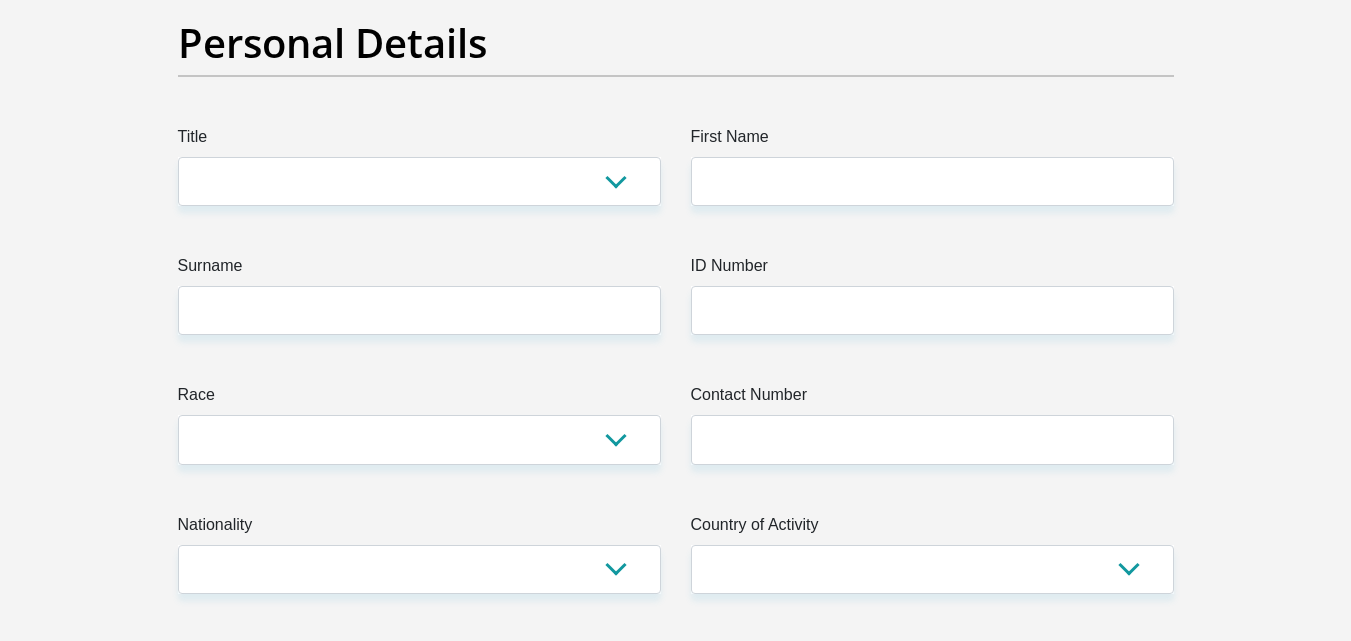 scroll, scrollTop: 200, scrollLeft: 0, axis: vertical 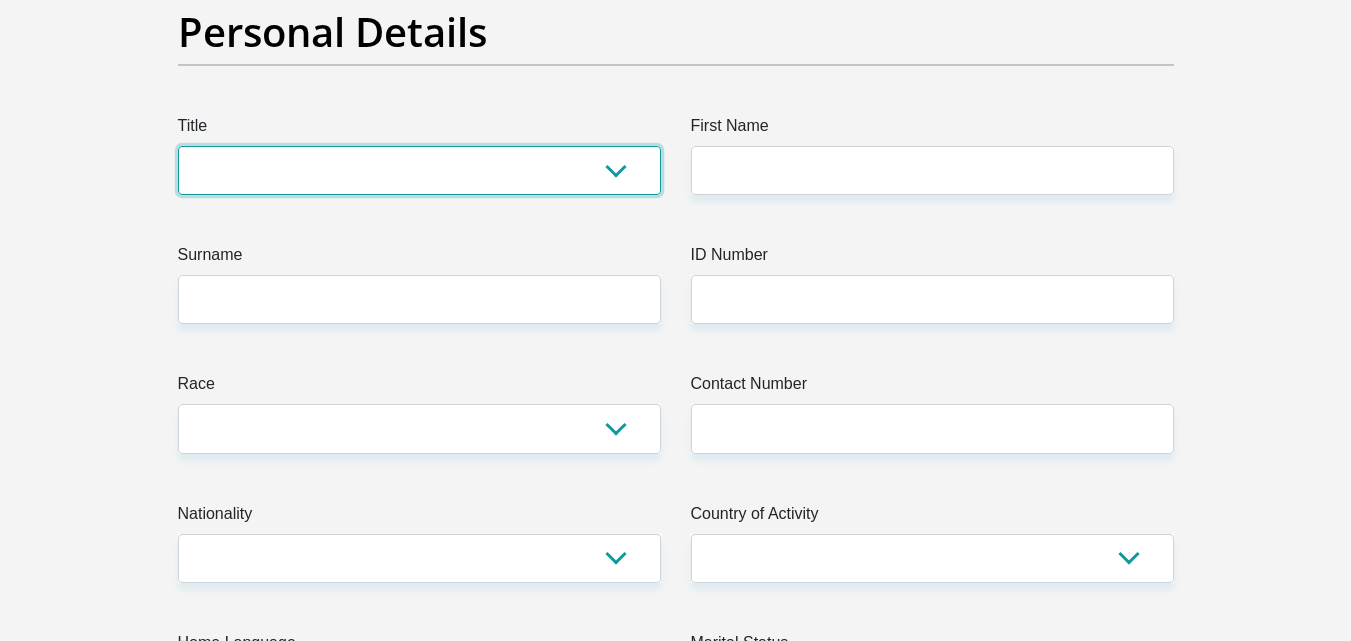 click on "Mr
Ms
Mrs
Dr
Other" at bounding box center (419, 170) 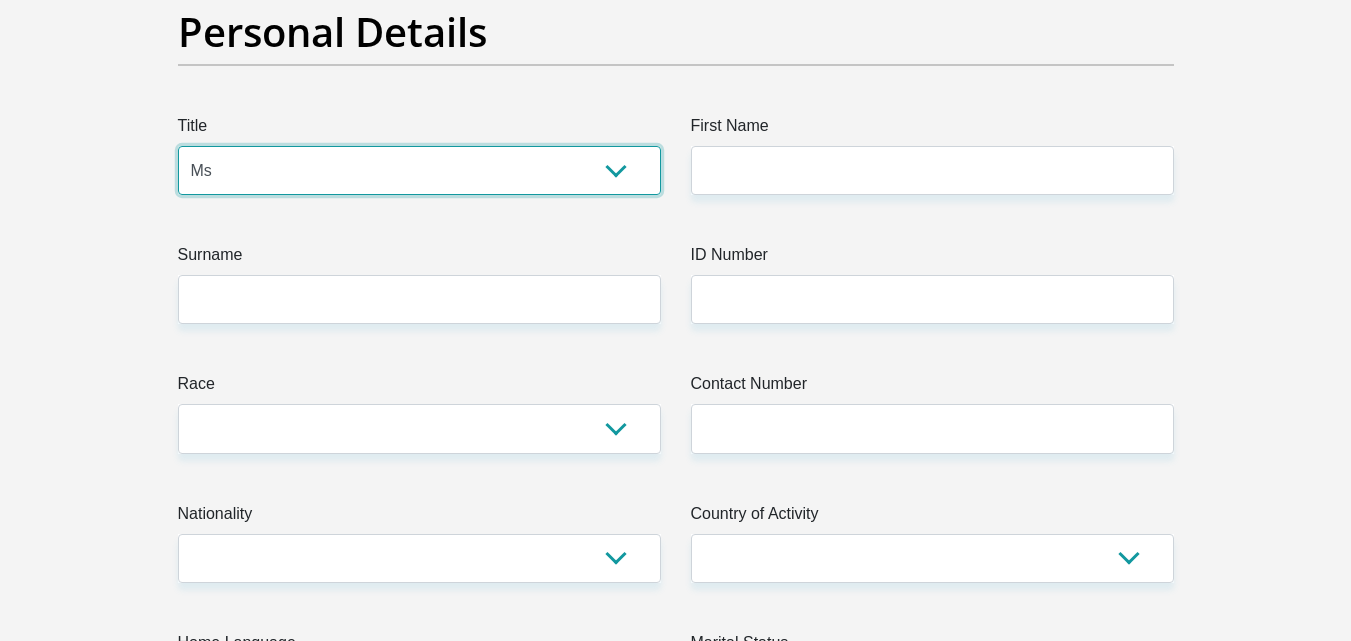 click on "Mr
Ms
Mrs
Dr
Other" at bounding box center [419, 170] 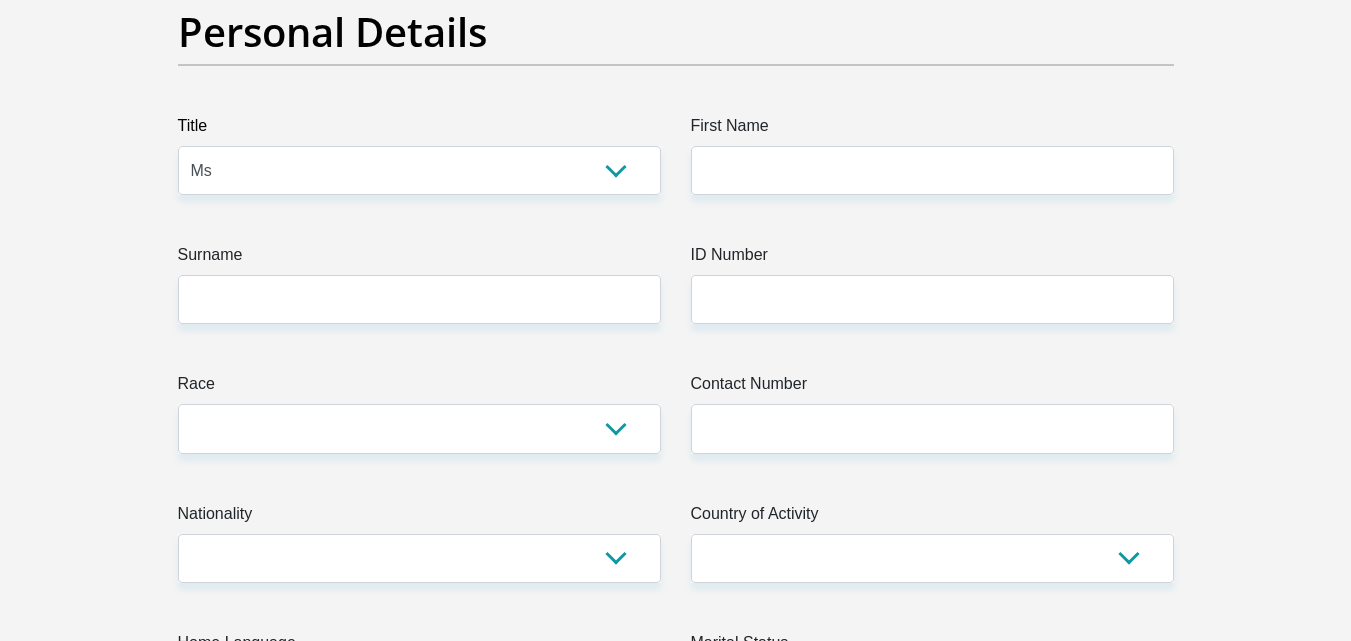 click on "Surname" at bounding box center [419, 259] 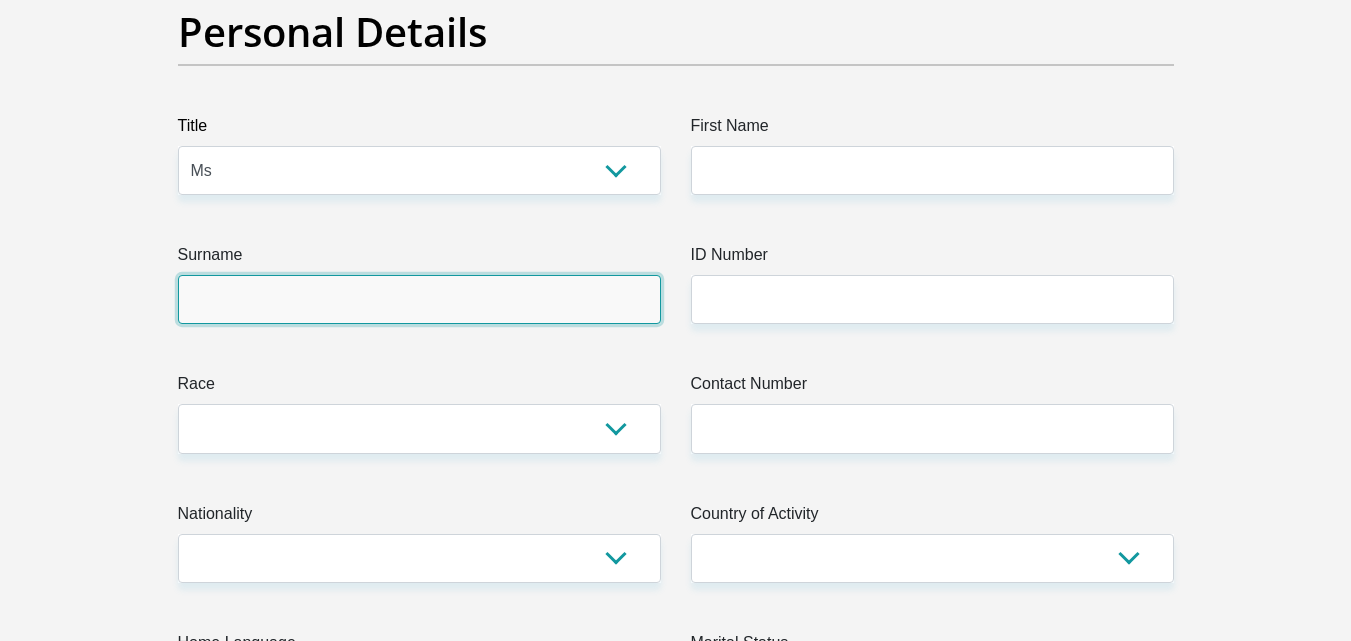 click on "Surname" at bounding box center (419, 299) 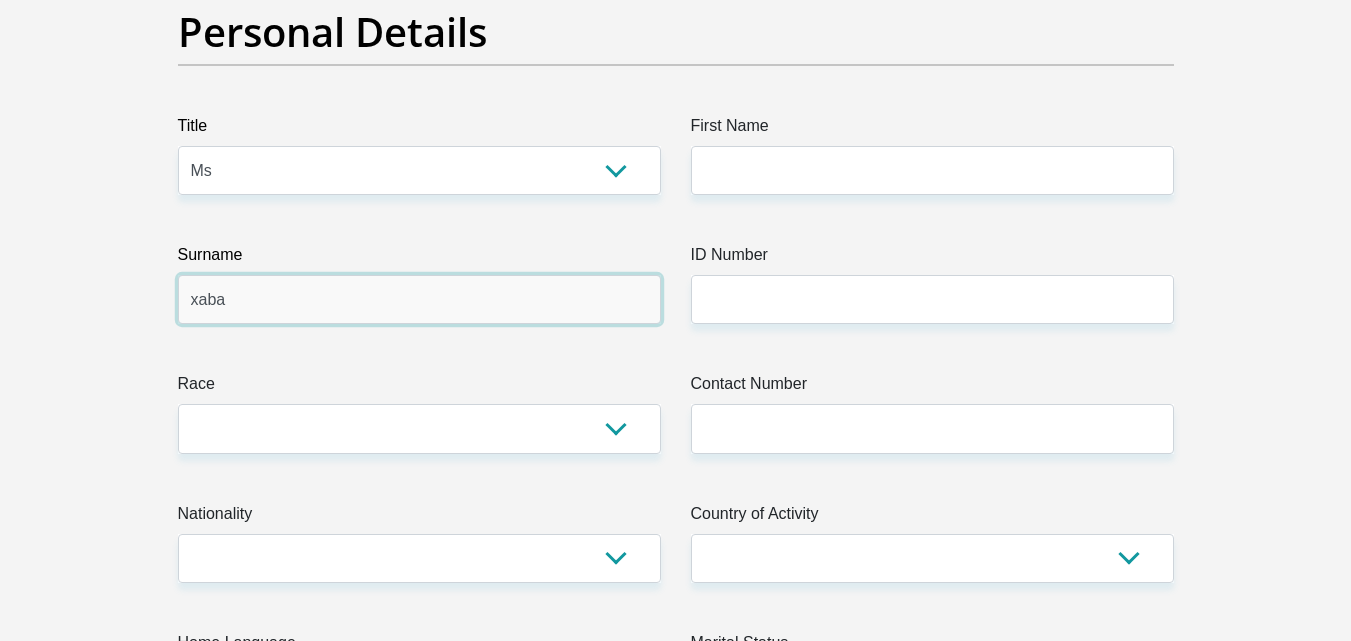 type on "xaba" 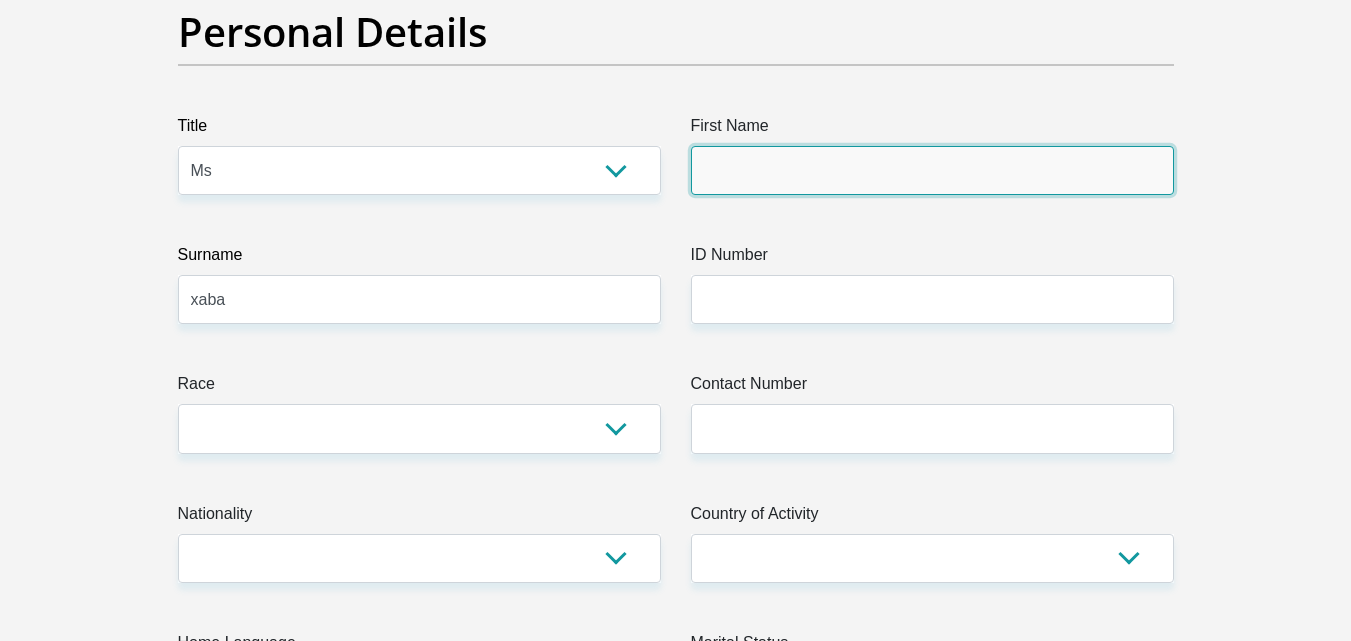 click on "First Name" at bounding box center (932, 170) 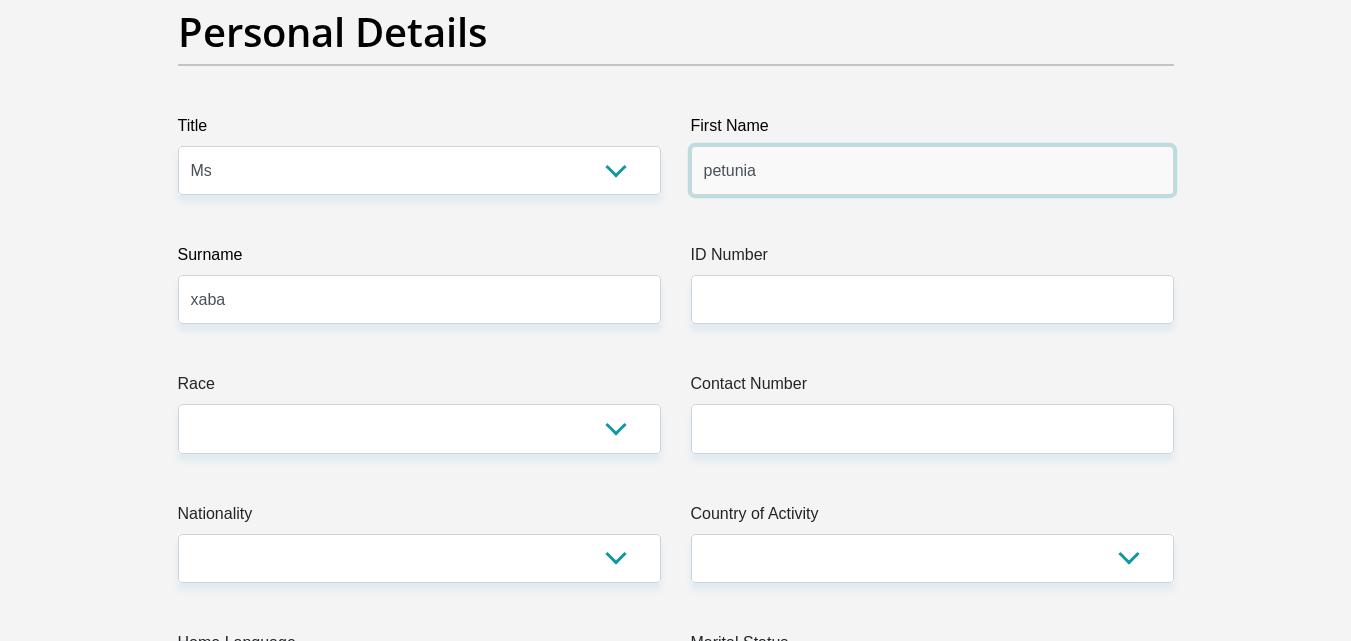 type on "petunia" 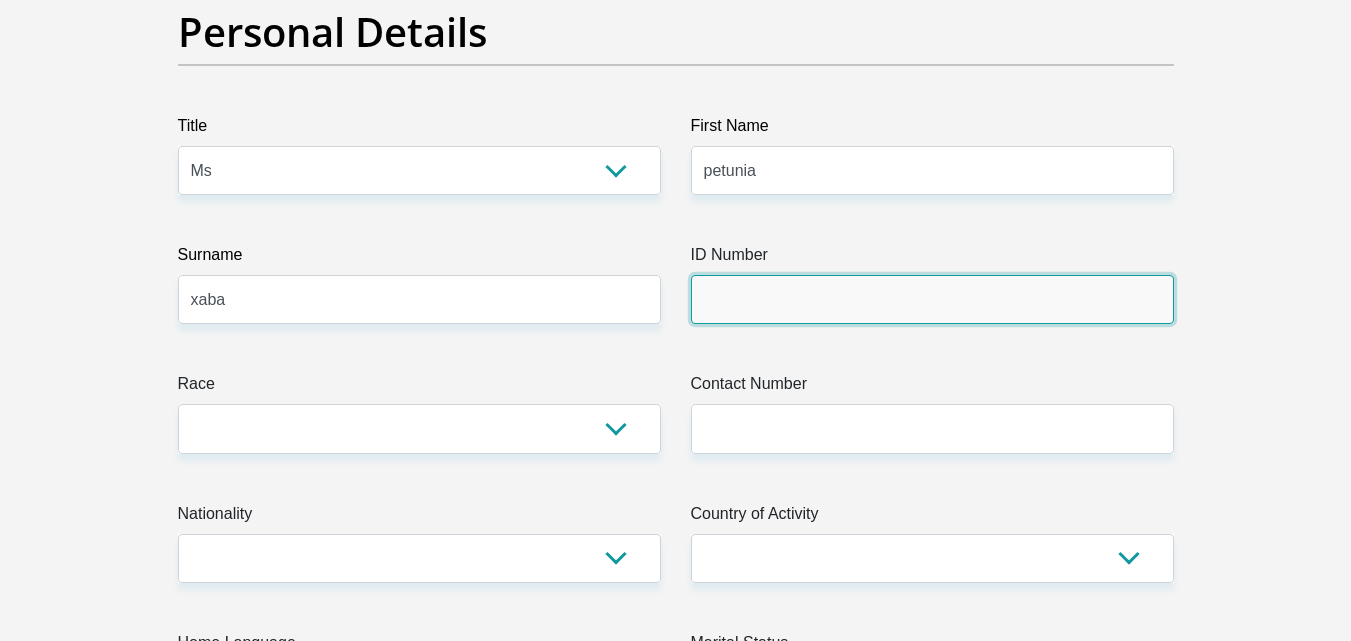 click on "ID Number" at bounding box center (932, 299) 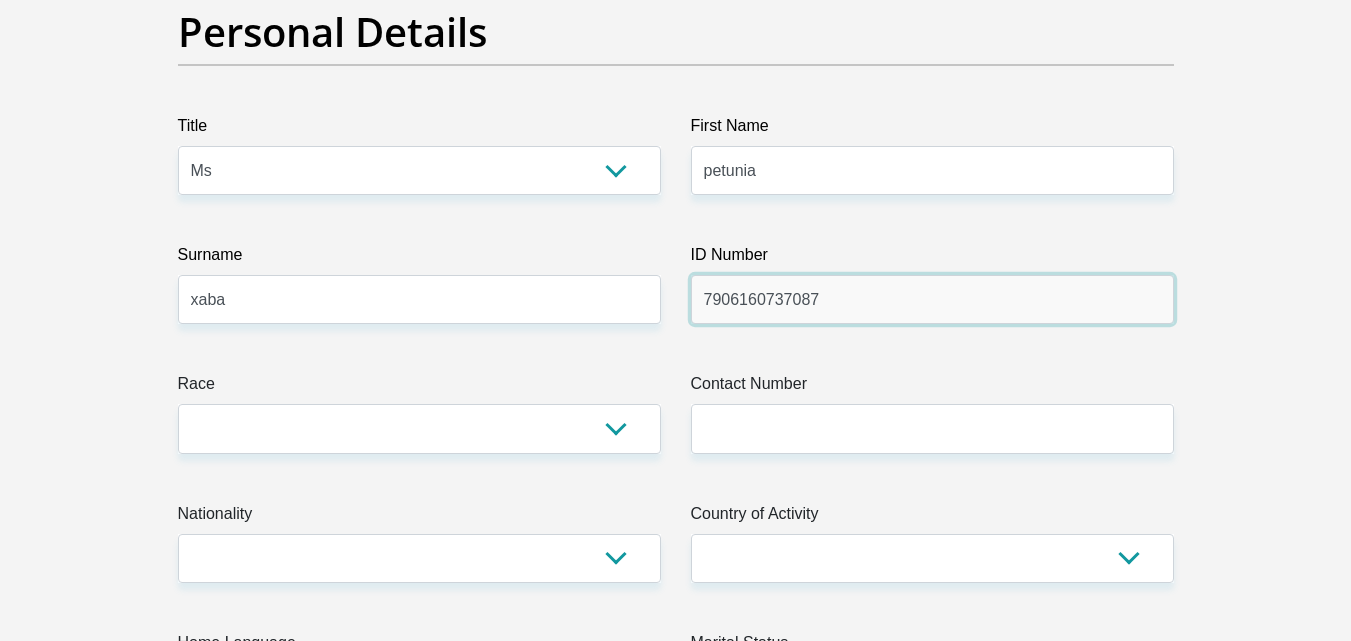 type on "7906160737087" 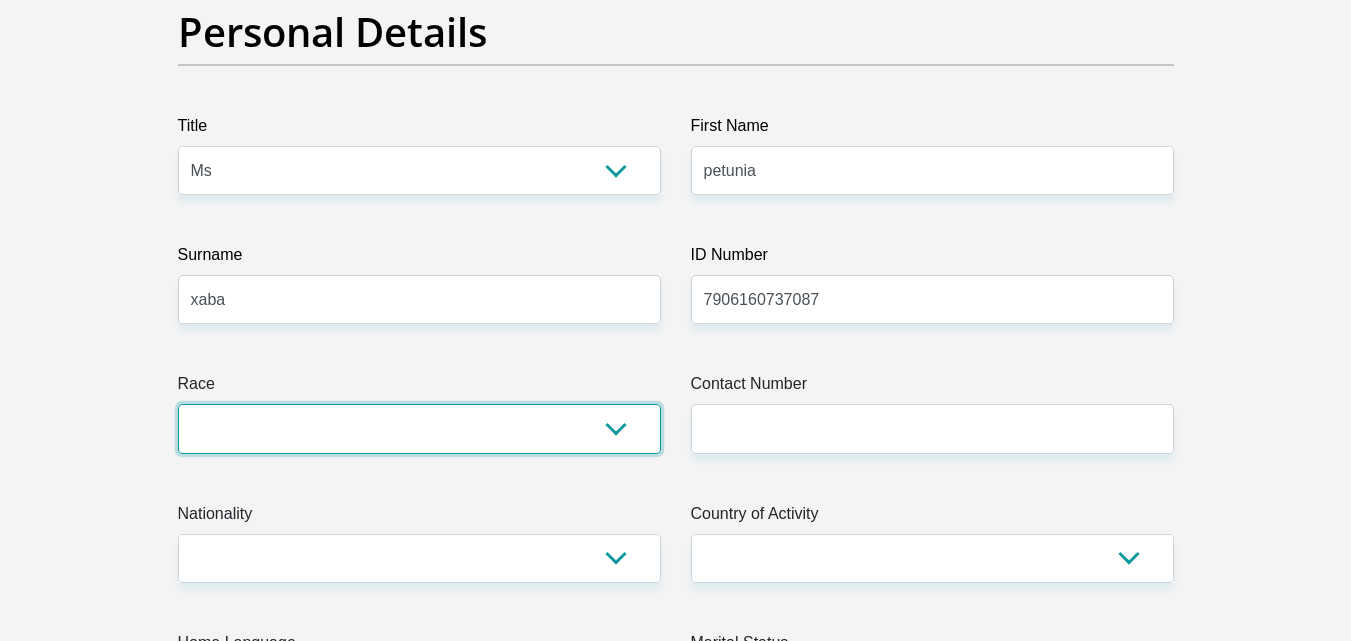 click on "Black
Coloured
Indian
White
Other" at bounding box center (419, 428) 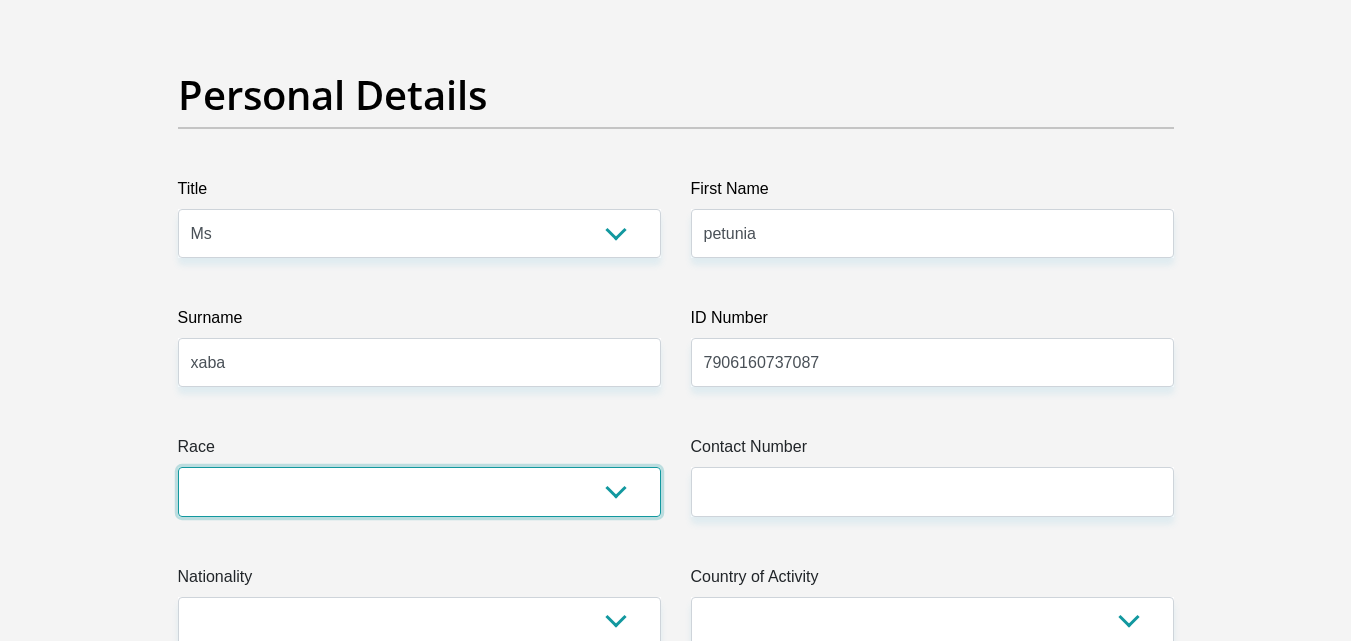 scroll, scrollTop: 500, scrollLeft: 0, axis: vertical 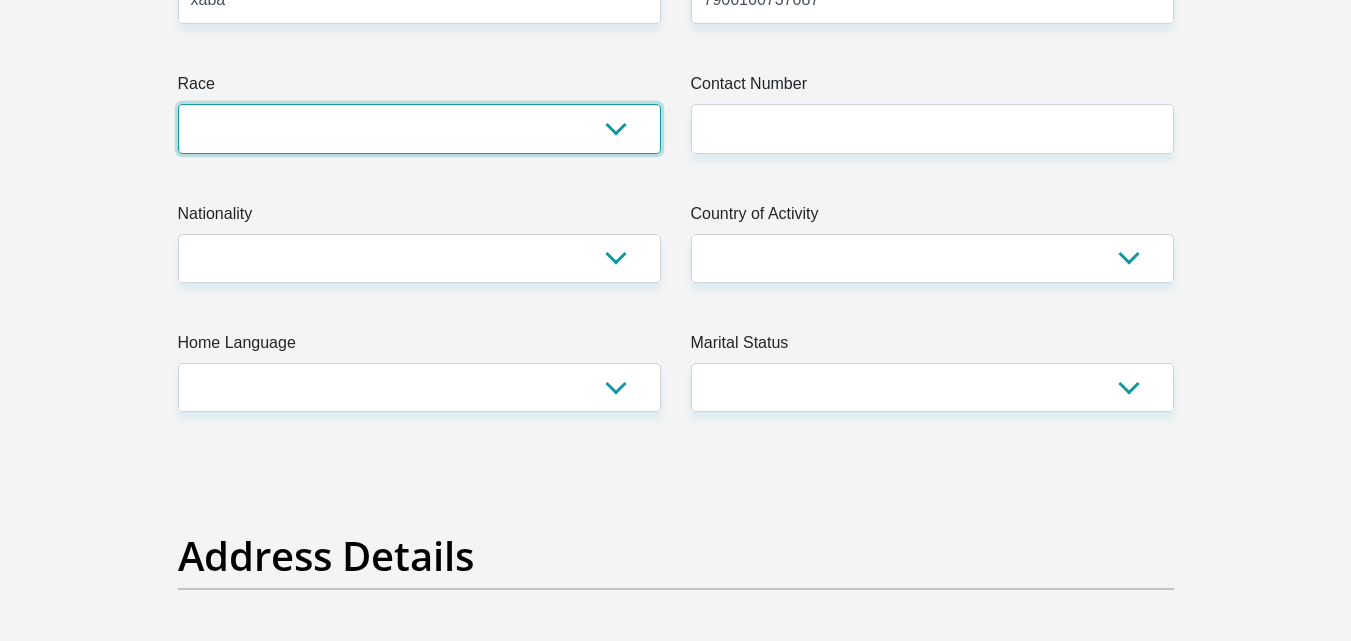 click on "Black
Coloured
Indian
White
Other" at bounding box center (419, 128) 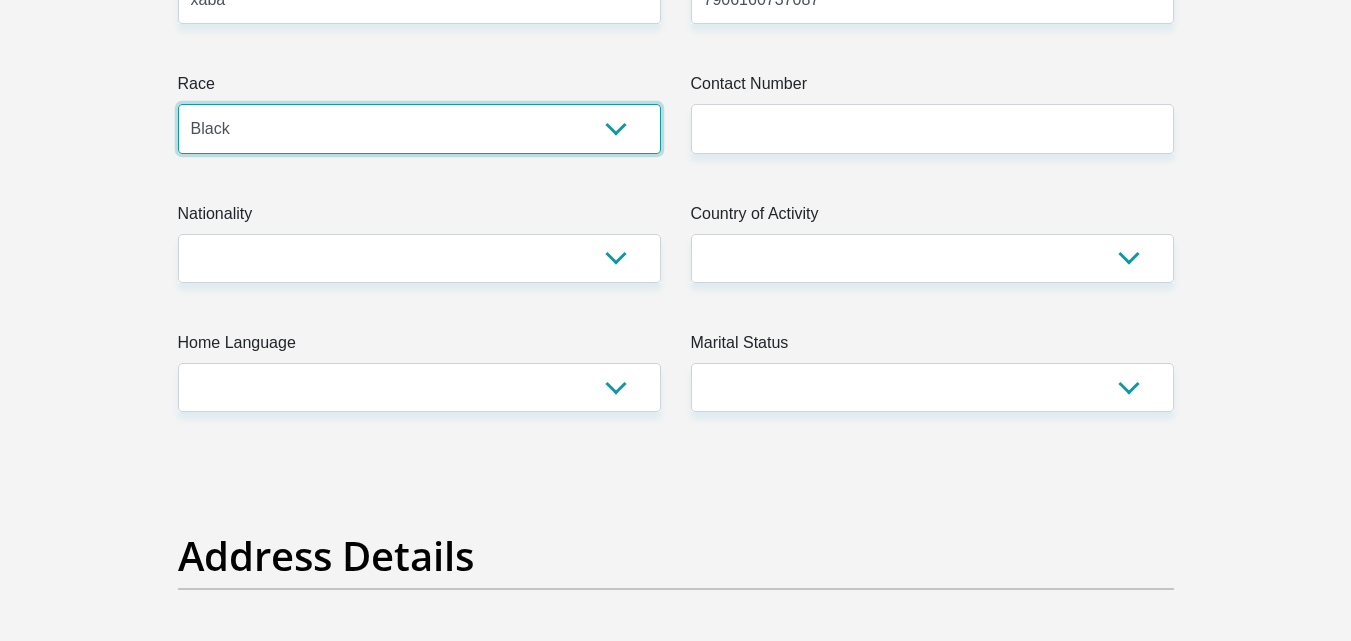 click on "Black
Coloured
Indian
White
Other" at bounding box center (419, 128) 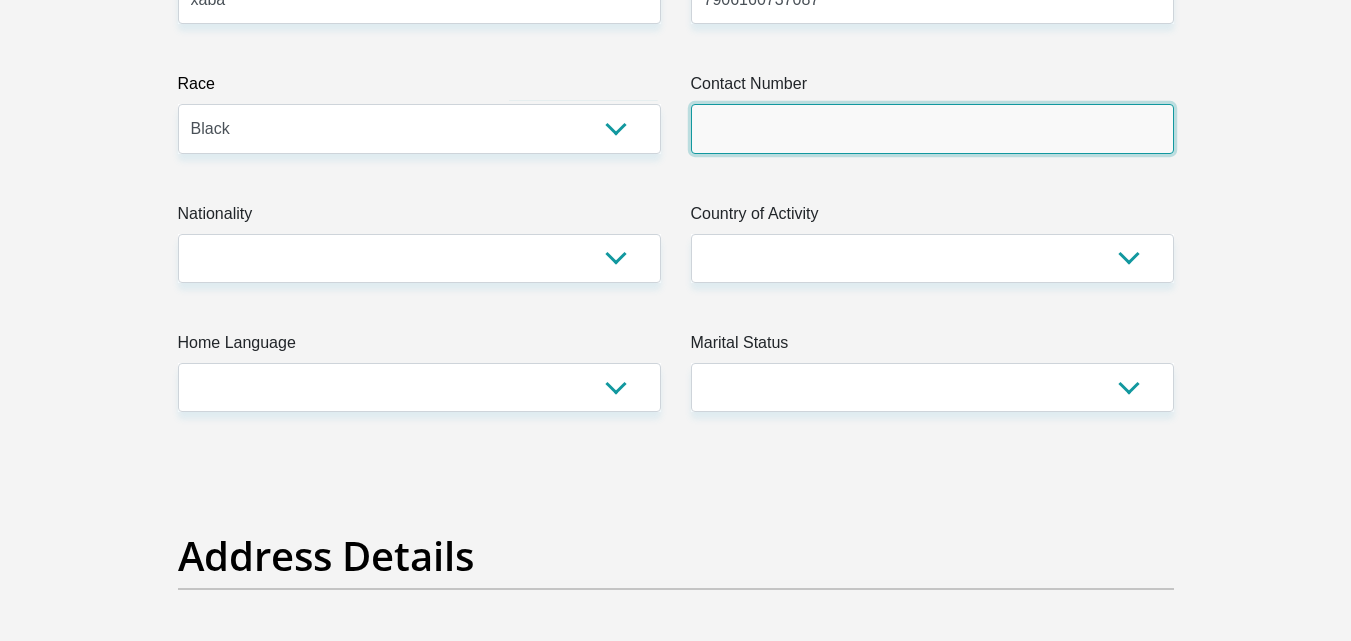 click on "Contact Number" at bounding box center (932, 128) 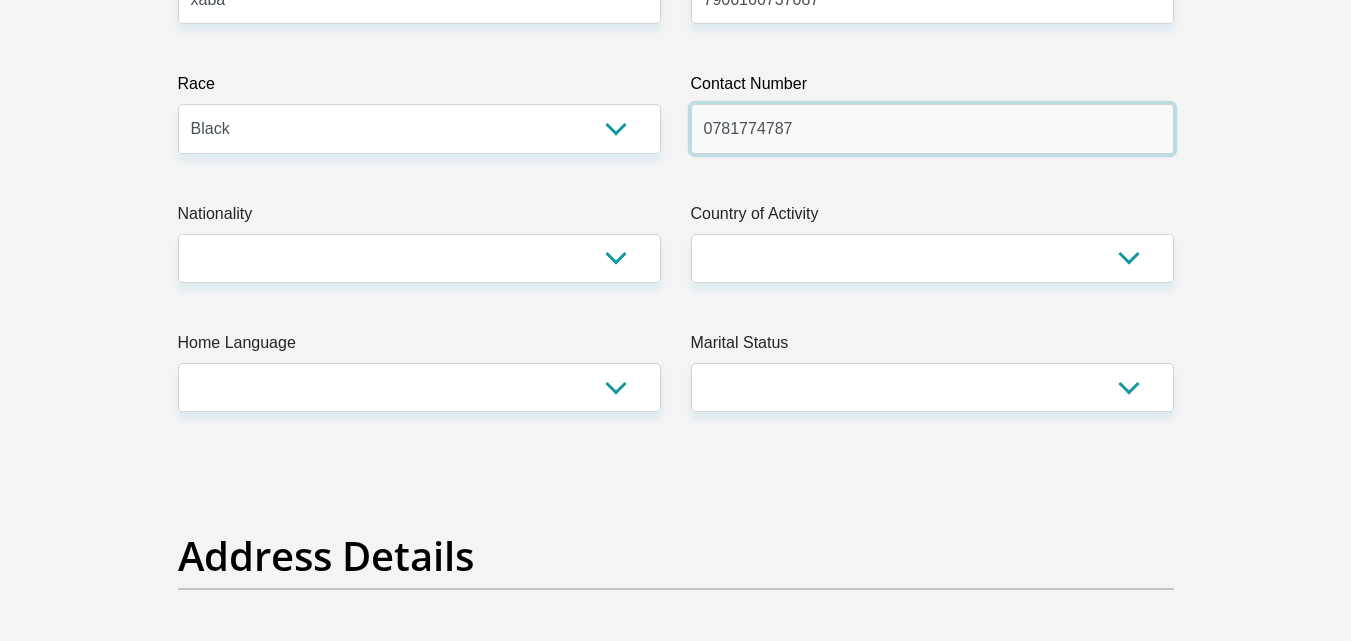 type on "0781774787" 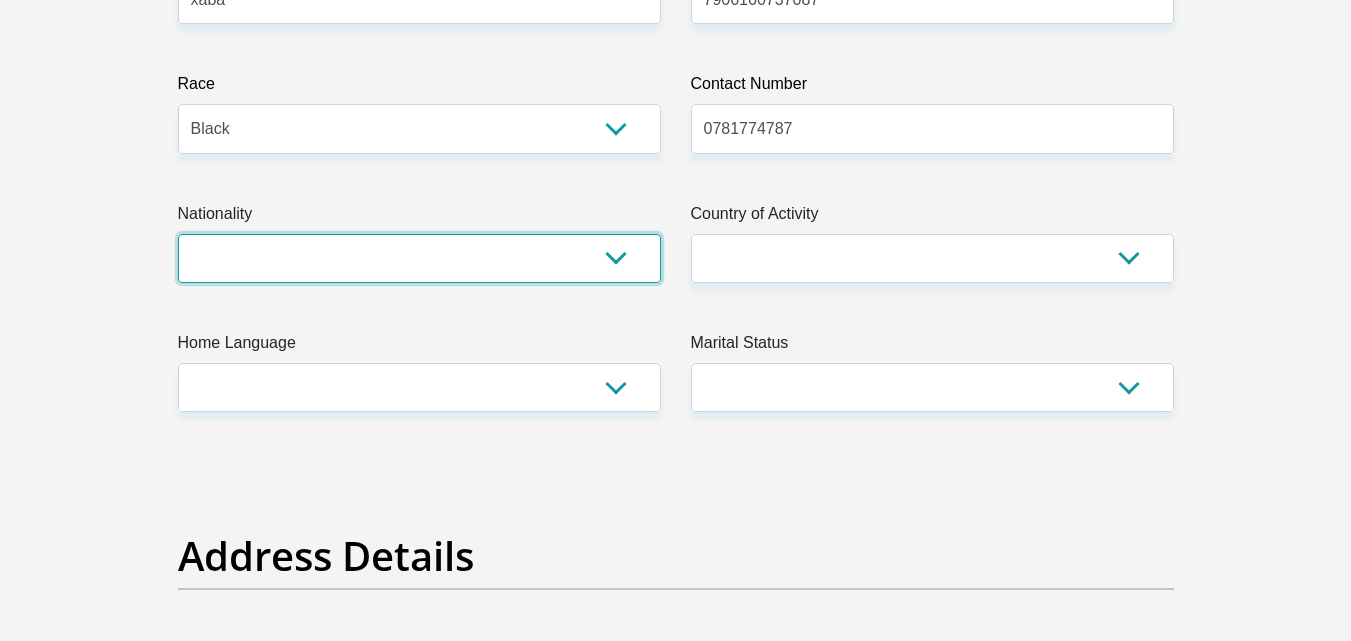 click on "South Africa
Afghanistan
Aland Islands
Albania
Algeria
America Samoa
American Virgin Islands
Andorra
Angola
Anguilla
Antarctica
Antigua and Barbuda
Argentina
Armenia
Aruba
Ascension Island
Australia
Austria
Azerbaijan
Bahamas
Bahrain
Bangladesh
Barbados
Chad" at bounding box center (419, 258) 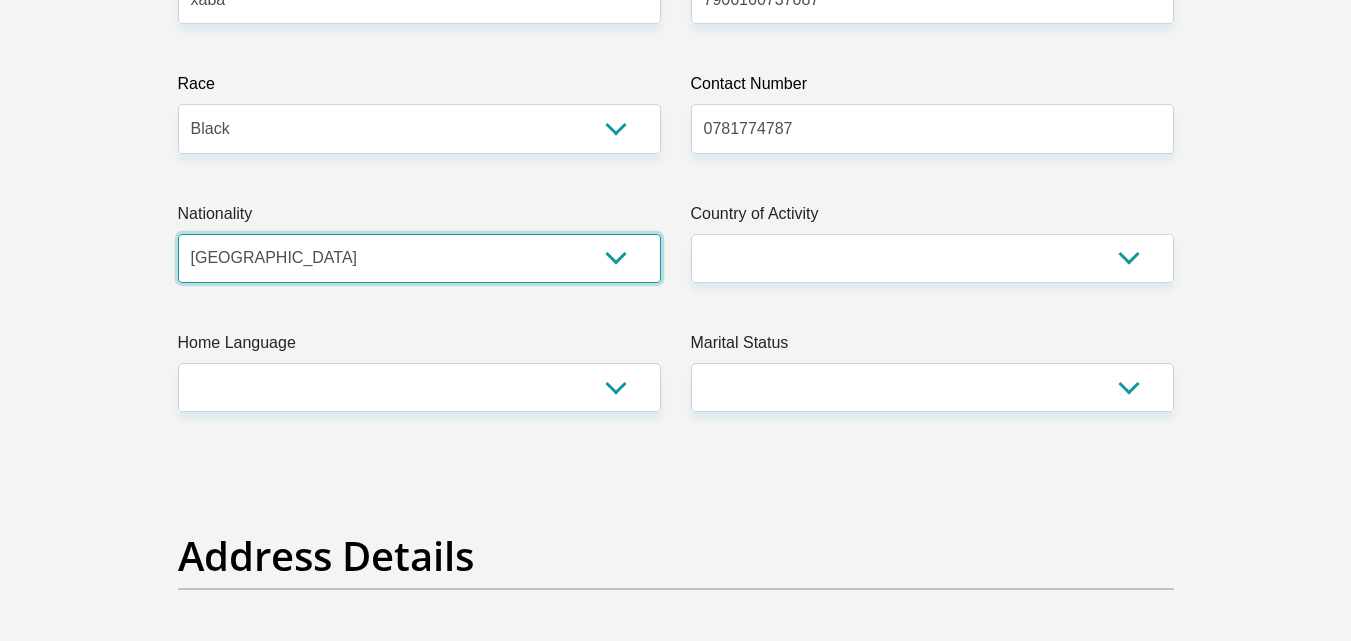 click on "South Africa
Afghanistan
Aland Islands
Albania
Algeria
America Samoa
American Virgin Islands
Andorra
Angola
Anguilla
Antarctica
Antigua and Barbuda
Argentina
Armenia
Aruba
Ascension Island
Australia
Austria
Azerbaijan
Bahamas
Bahrain
Bangladesh
Barbados
Chad" at bounding box center (419, 258) 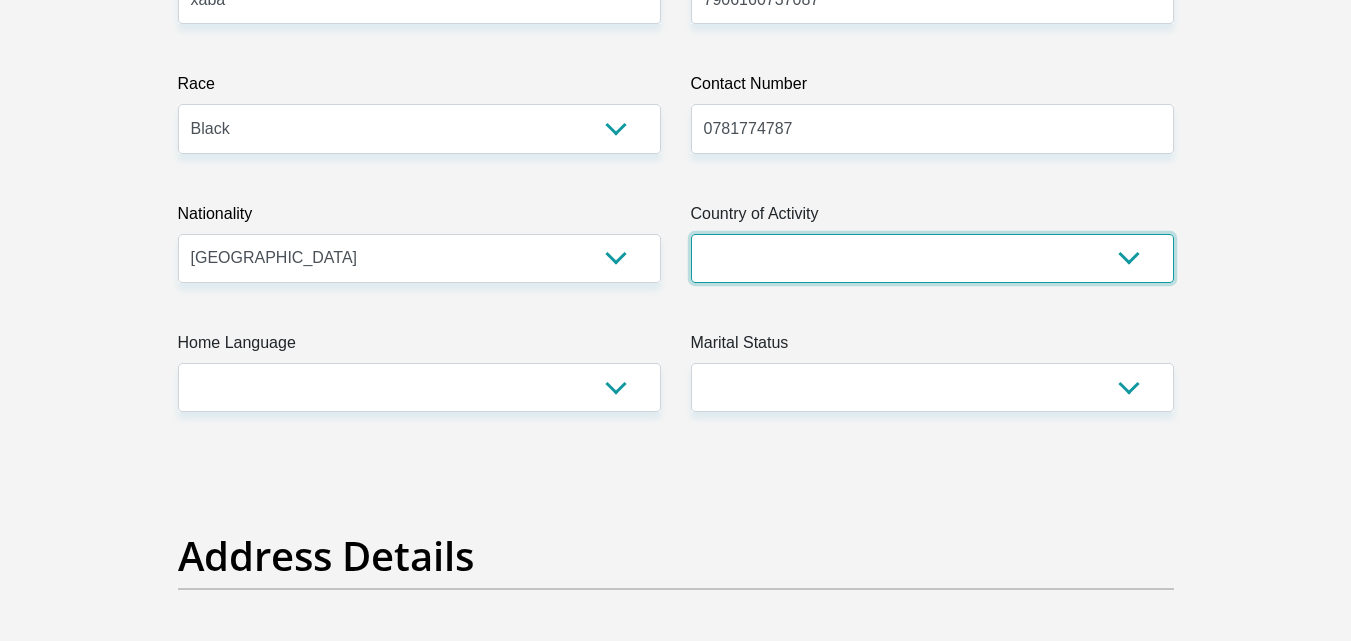 click on "South Africa
Afghanistan
Aland Islands
Albania
Algeria
America Samoa
American Virgin Islands
Andorra
Angola
Anguilla
Antarctica
Antigua and Barbuda
Argentina
Armenia
Aruba
Ascension Island
Australia
Austria
Azerbaijan
Chad" at bounding box center [932, 258] 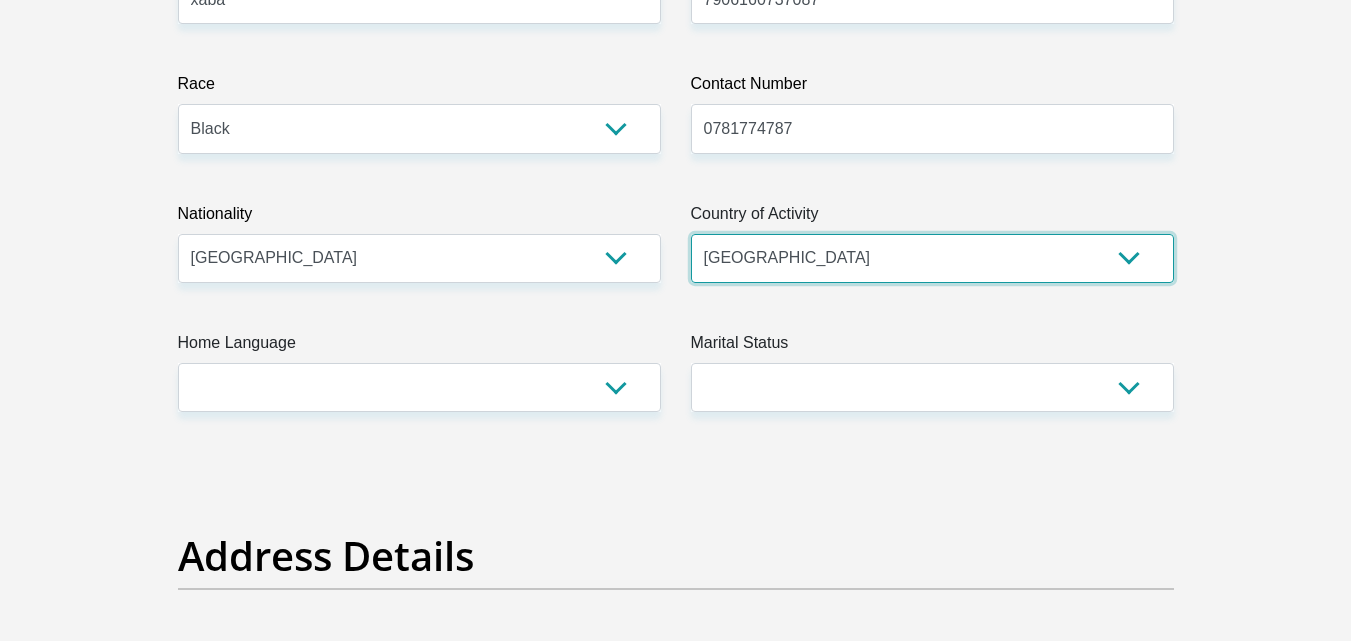 click on "South Africa
Afghanistan
Aland Islands
Albania
Algeria
America Samoa
American Virgin Islands
Andorra
Angola
Anguilla
Antarctica
Antigua and Barbuda
Argentina
Armenia
Aruba
Ascension Island
Australia
Austria
Azerbaijan
Chad" at bounding box center (932, 258) 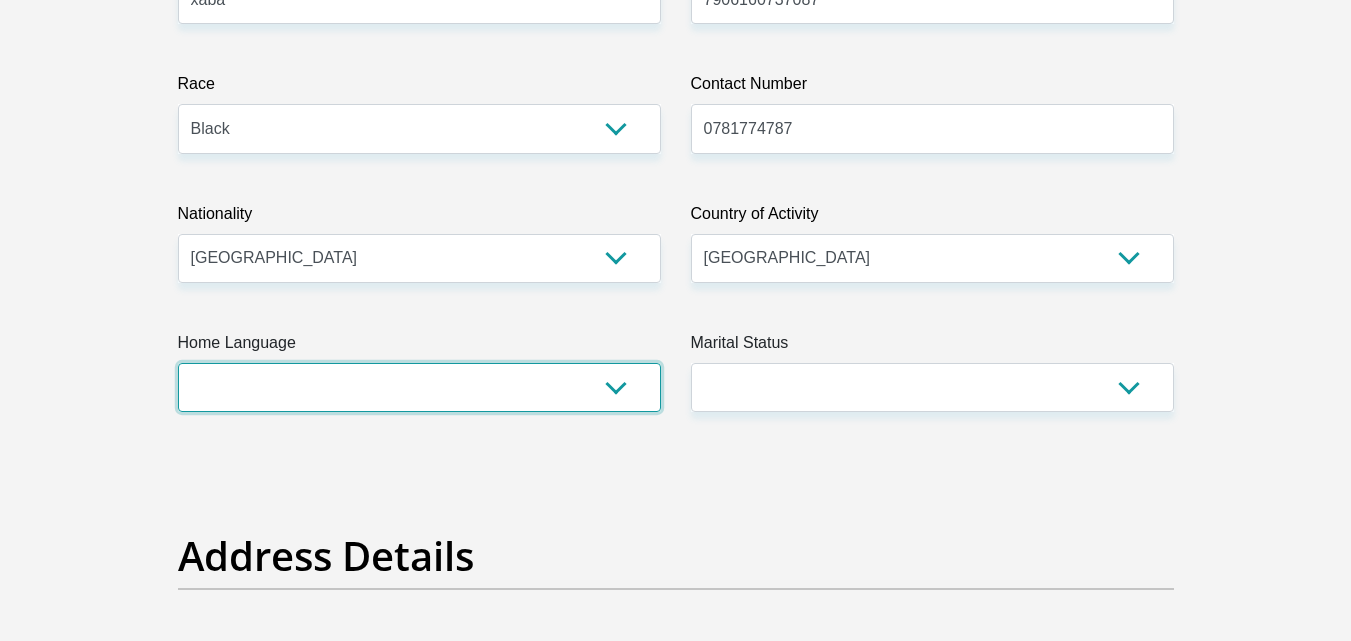 click on "Afrikaans
English
Sepedi
South Ndebele
Southern Sotho
Swati
Tsonga
Tswana
Venda
Xhosa
Zulu
Other" at bounding box center [419, 387] 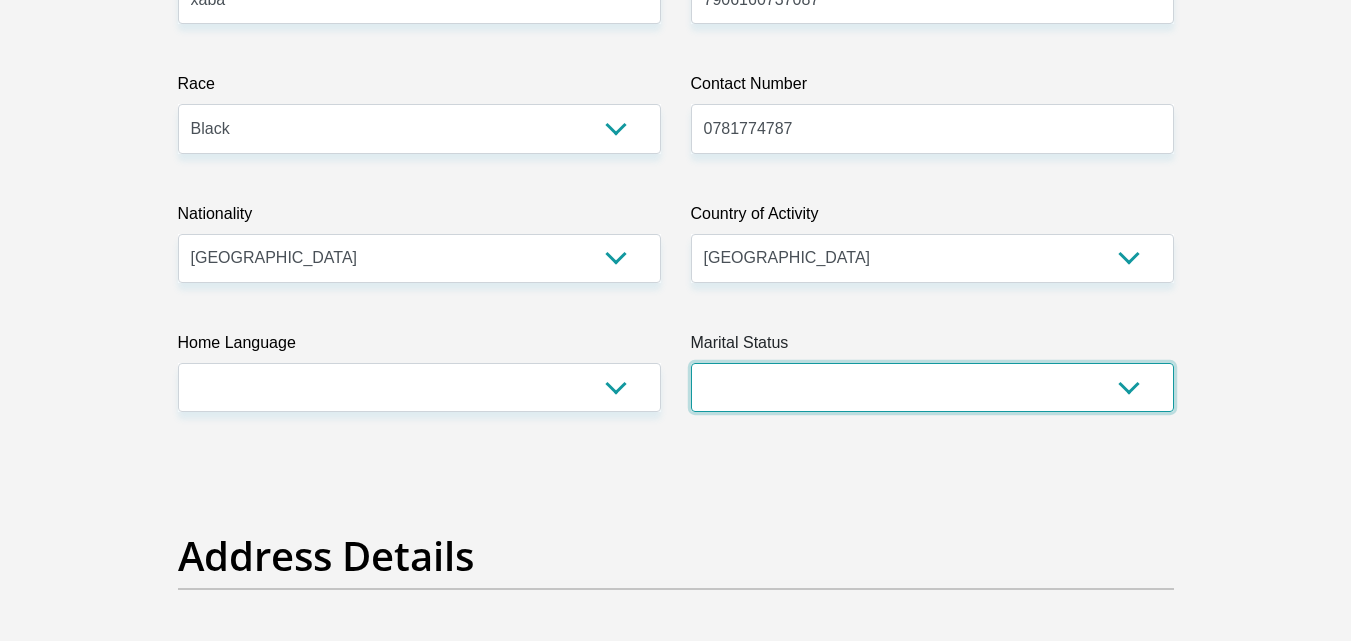 click on "Married ANC
Single
Divorced
Widowed
Married COP or Customary Law" at bounding box center [932, 387] 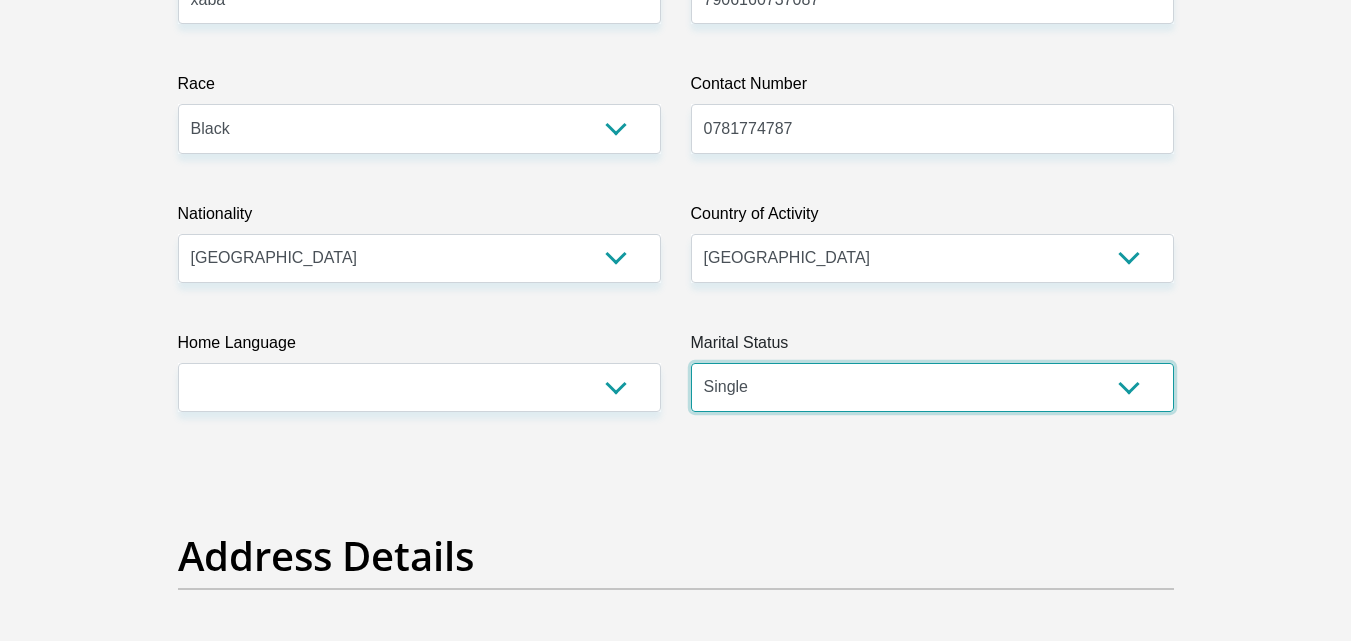 click on "Married ANC
Single
Divorced
Widowed
Married COP or Customary Law" at bounding box center (932, 387) 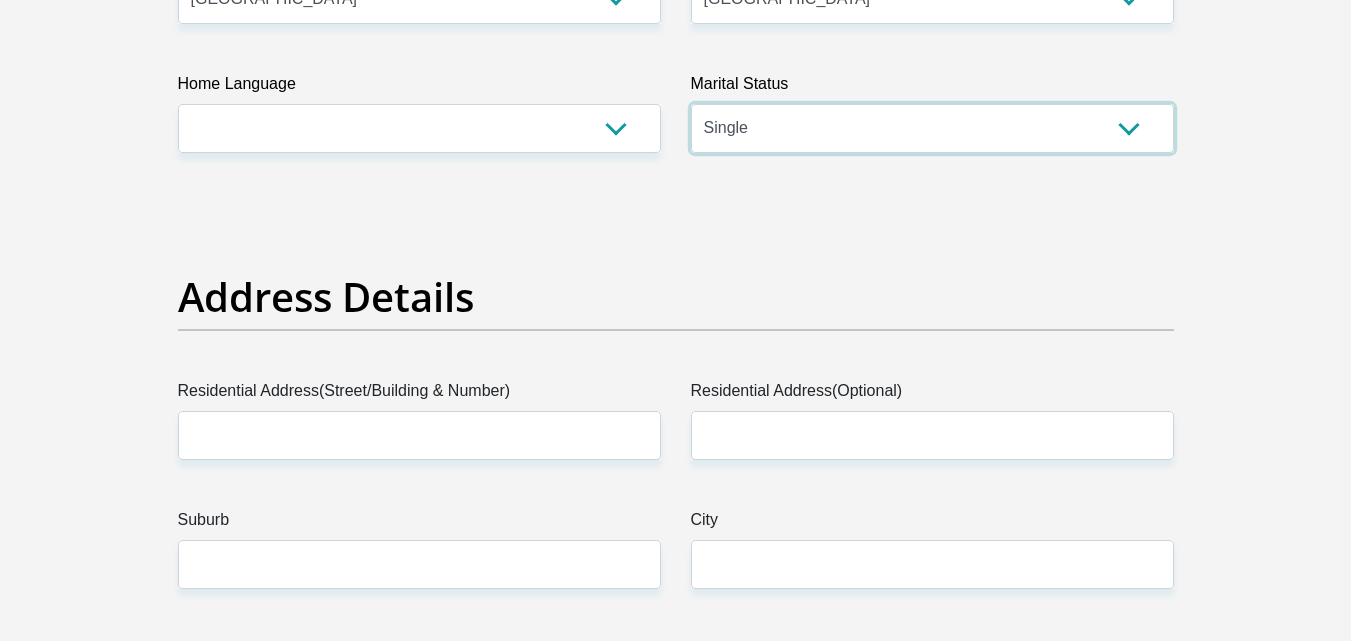 scroll, scrollTop: 800, scrollLeft: 0, axis: vertical 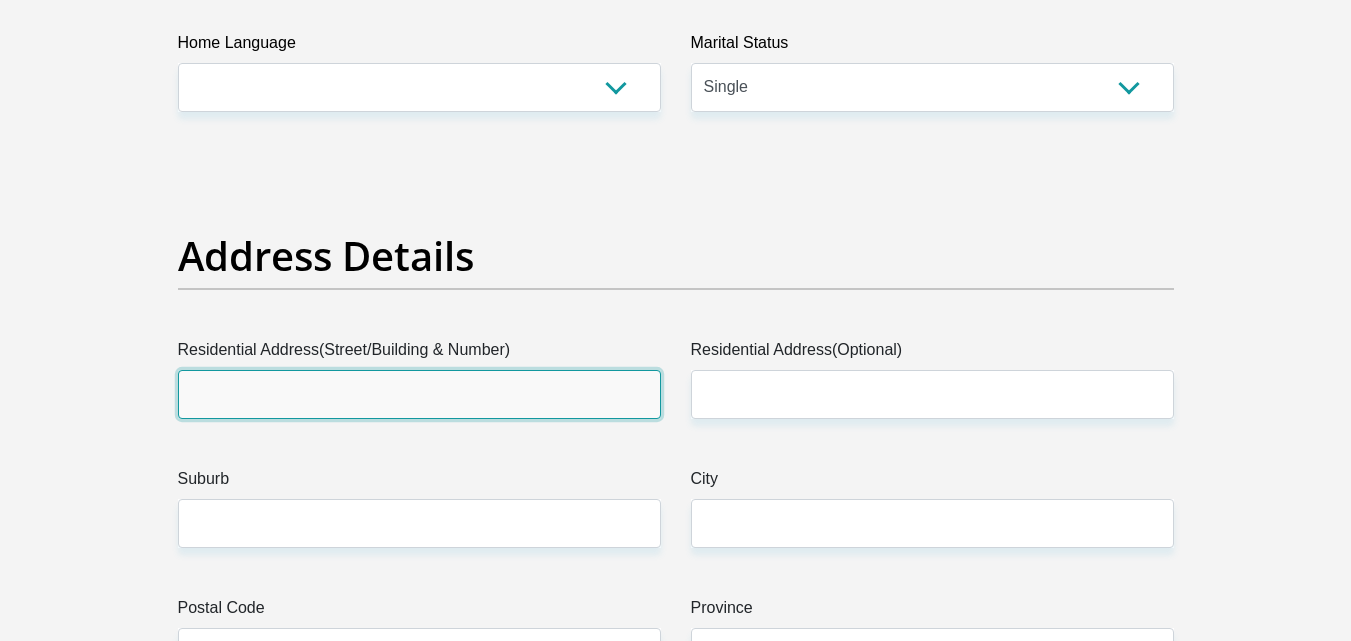click on "Residential Address(Street/Building & Number)" at bounding box center [419, 394] 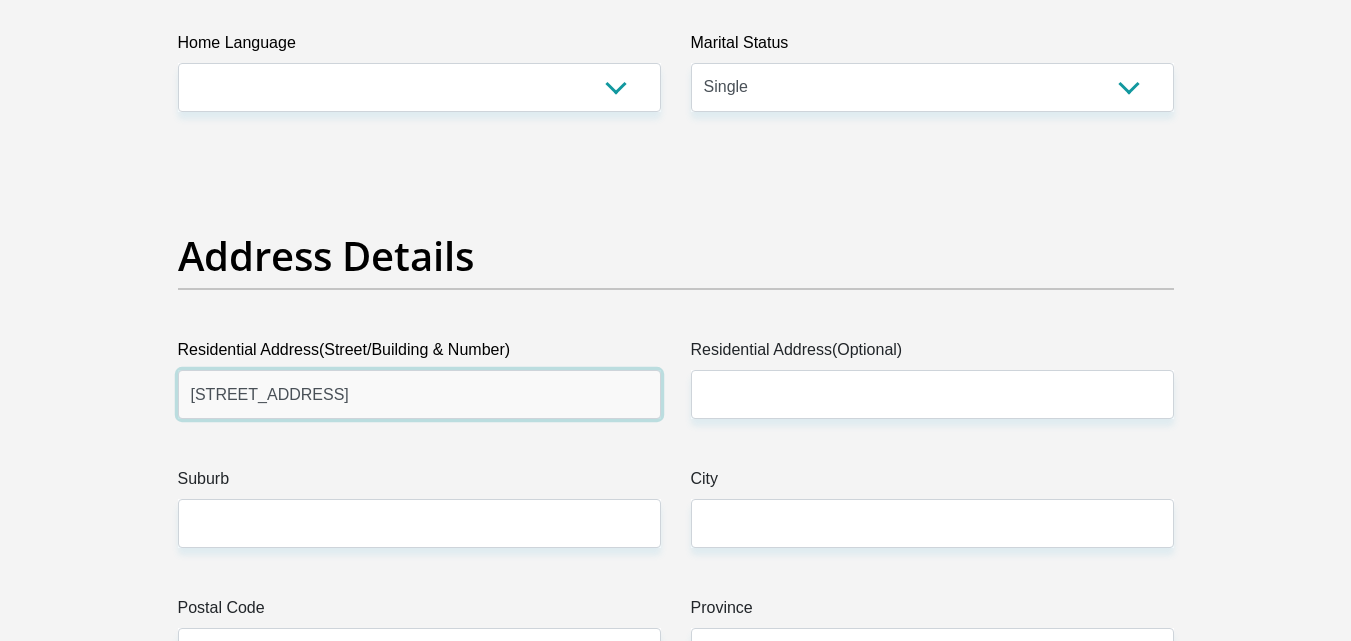type on "13 keerom street" 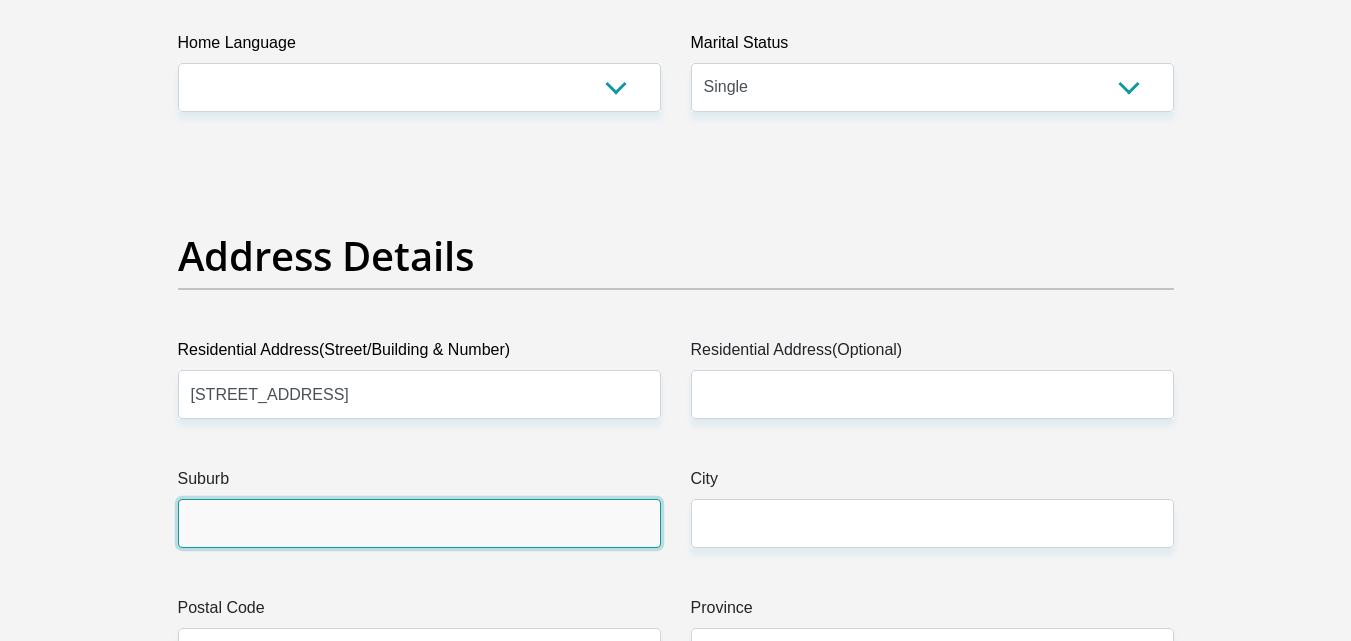 click on "Suburb" at bounding box center [419, 523] 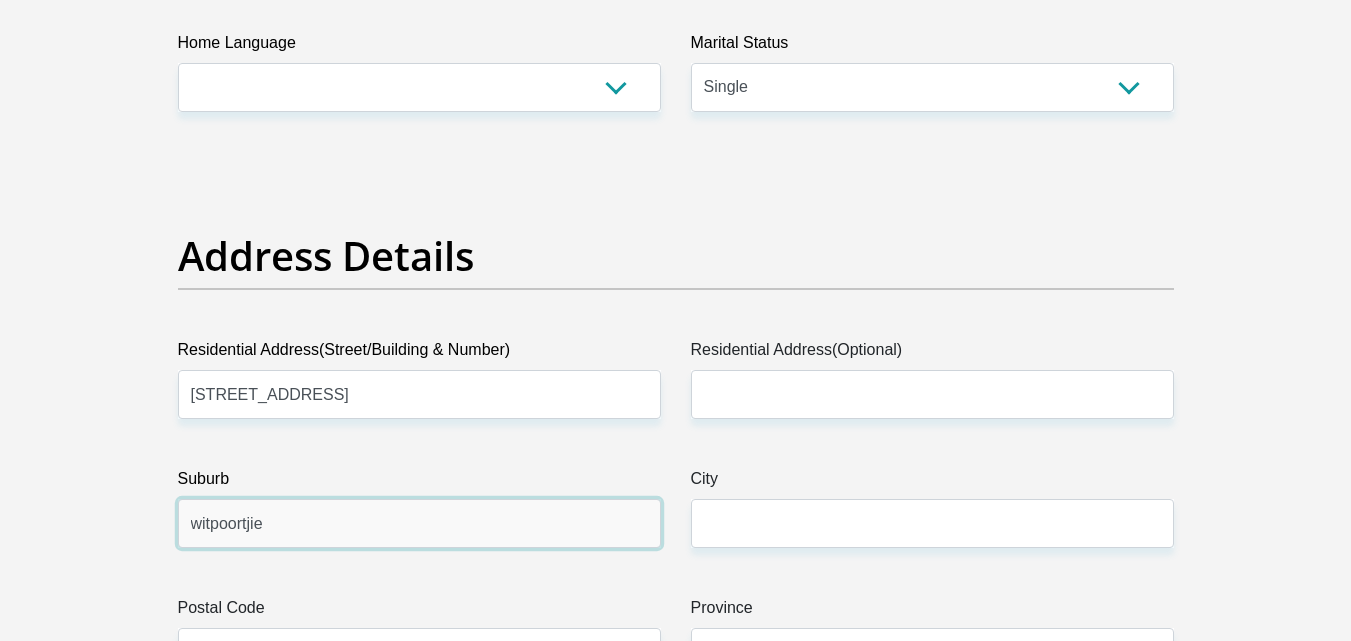 type on "witpoortjie" 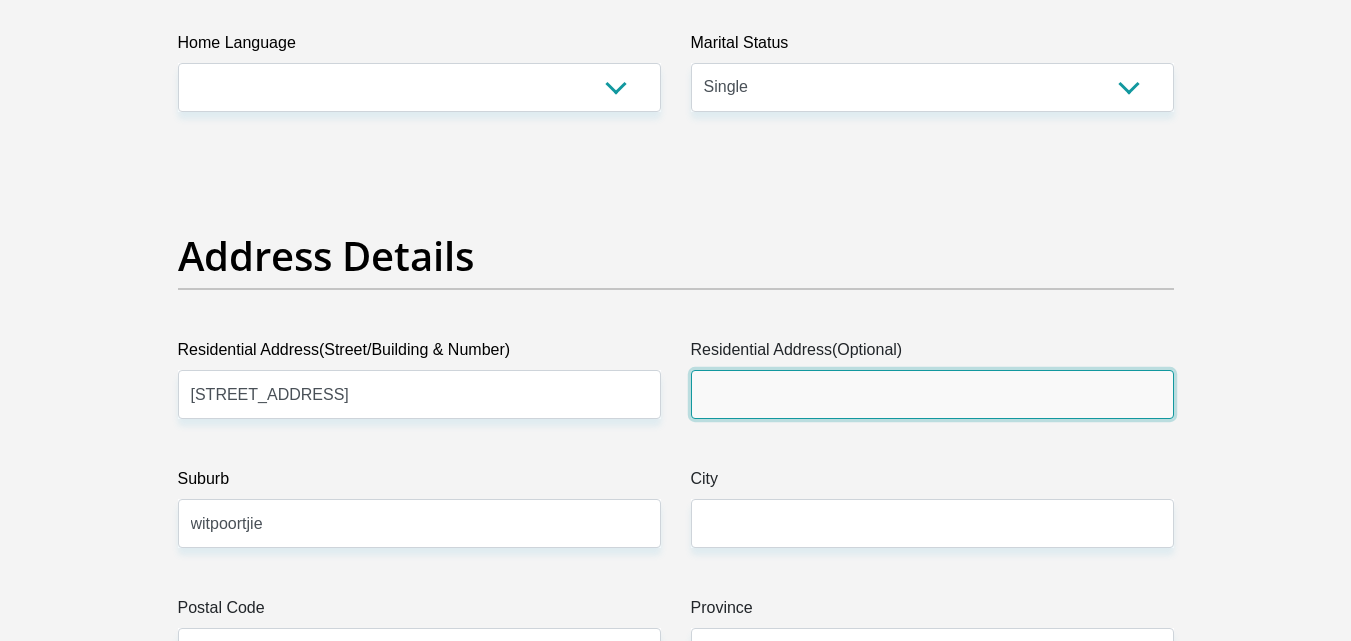 click on "Residential Address(Optional)" at bounding box center (932, 394) 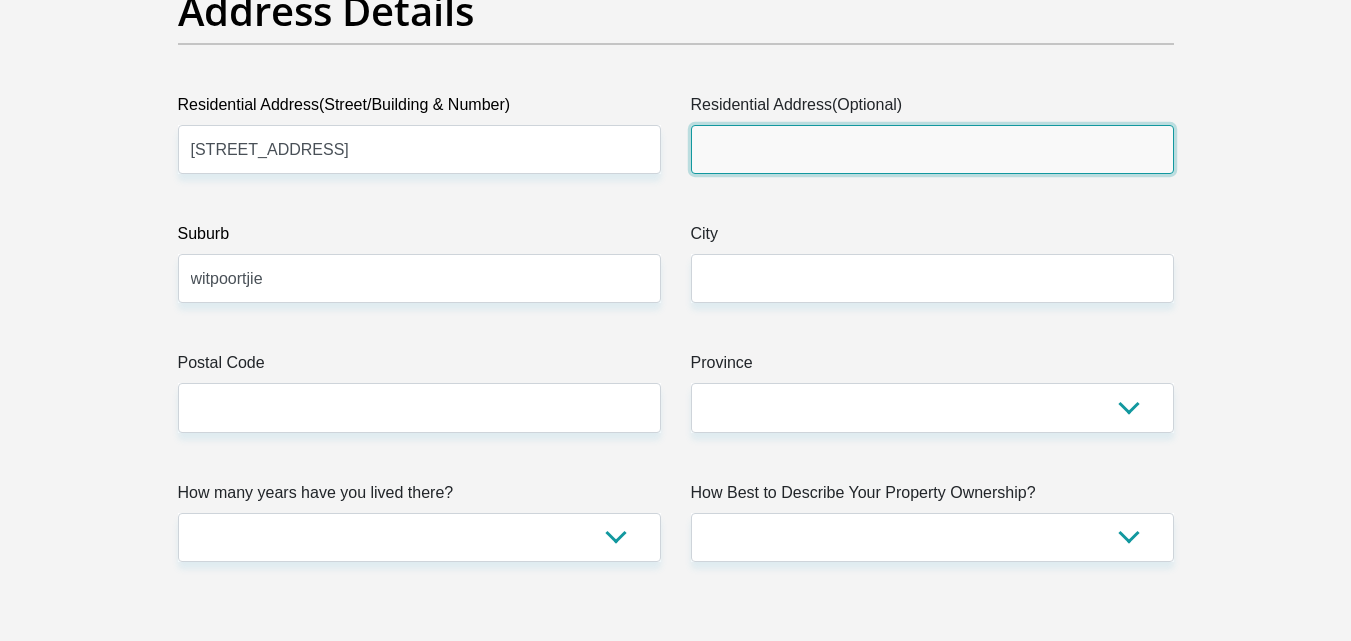 scroll, scrollTop: 1100, scrollLeft: 0, axis: vertical 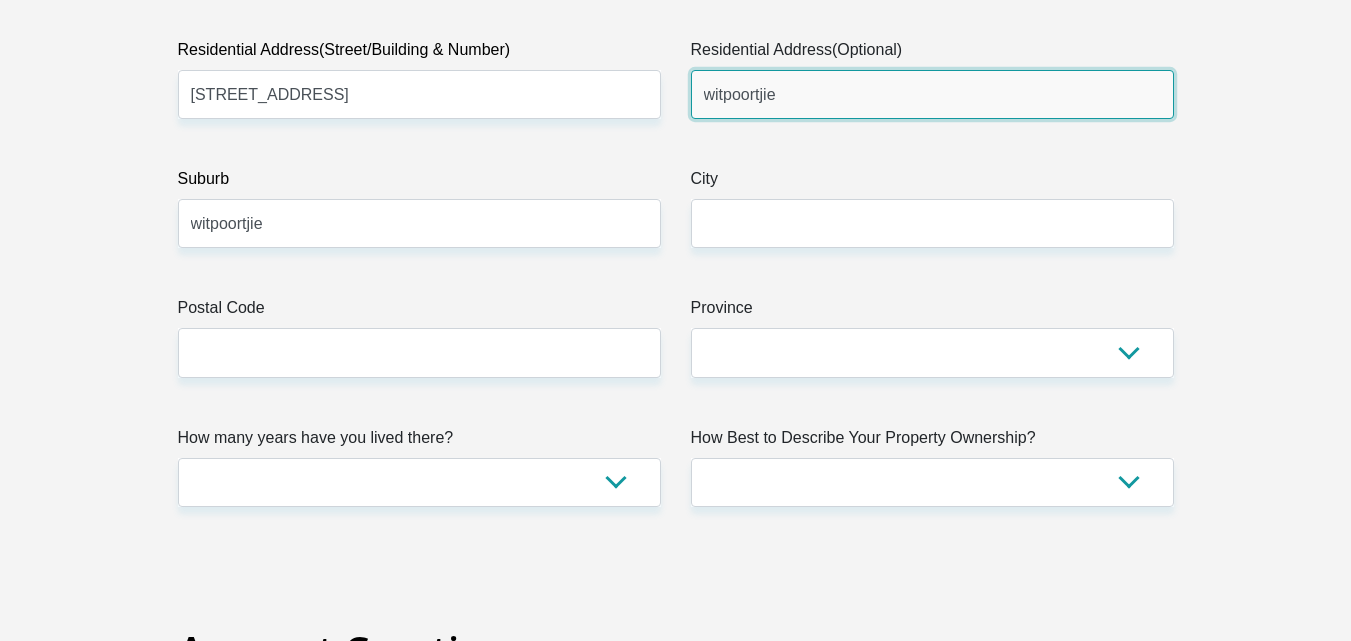 type on "witpoortjie" 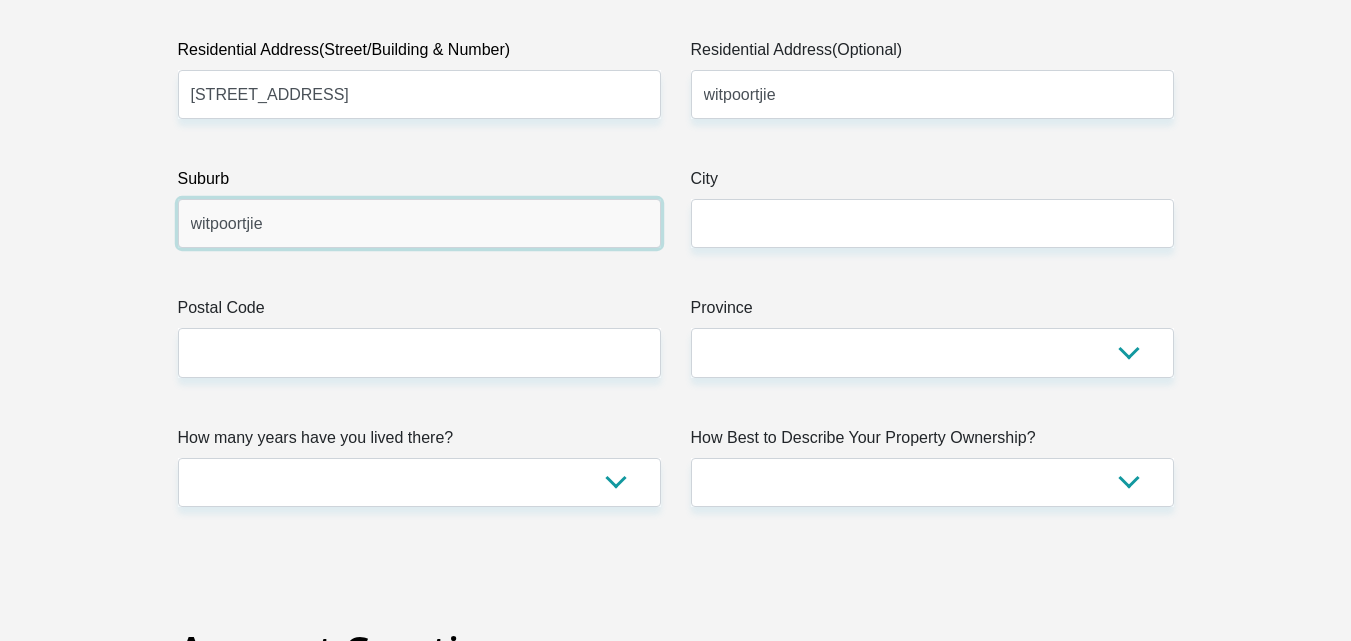 click on "witpoortjie" at bounding box center [419, 223] 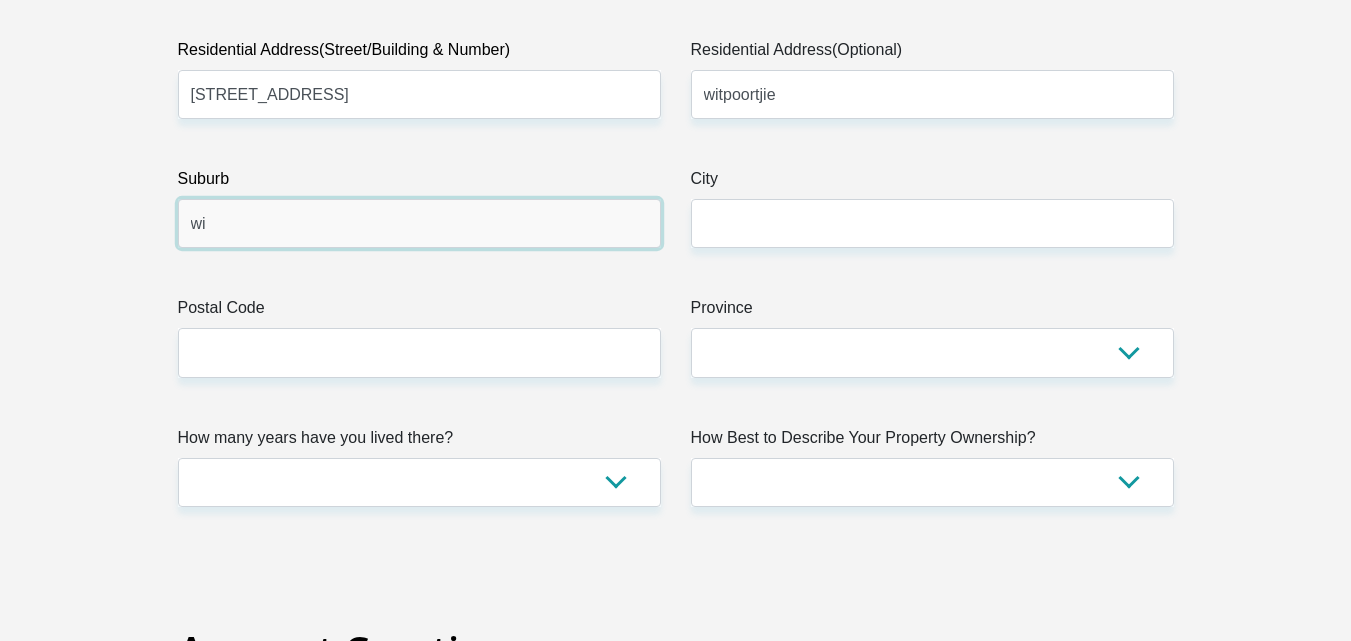 type on "w" 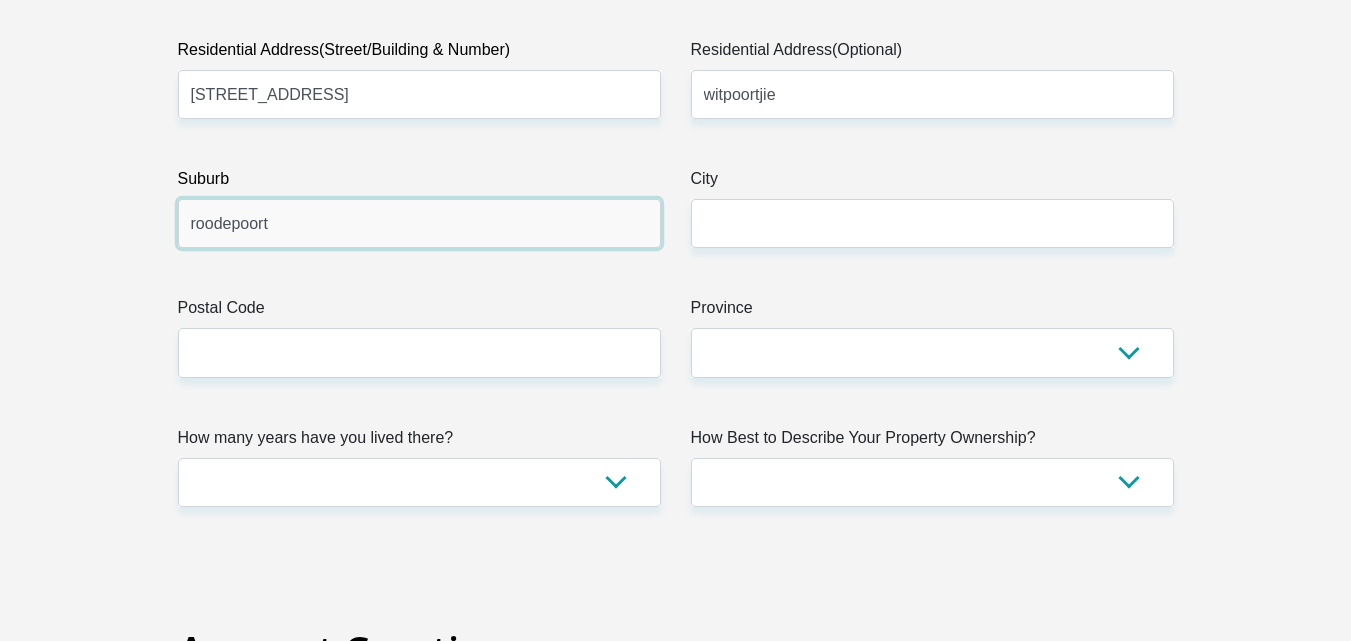 type on "roodepoort" 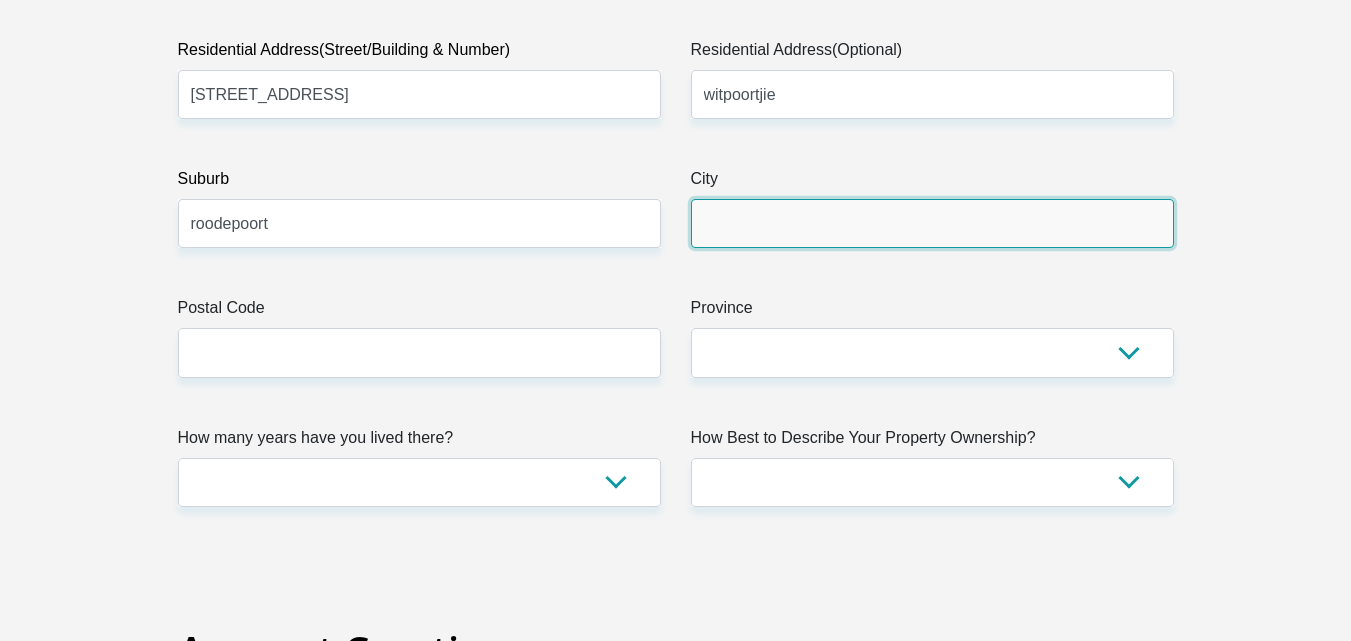click on "City" at bounding box center (932, 223) 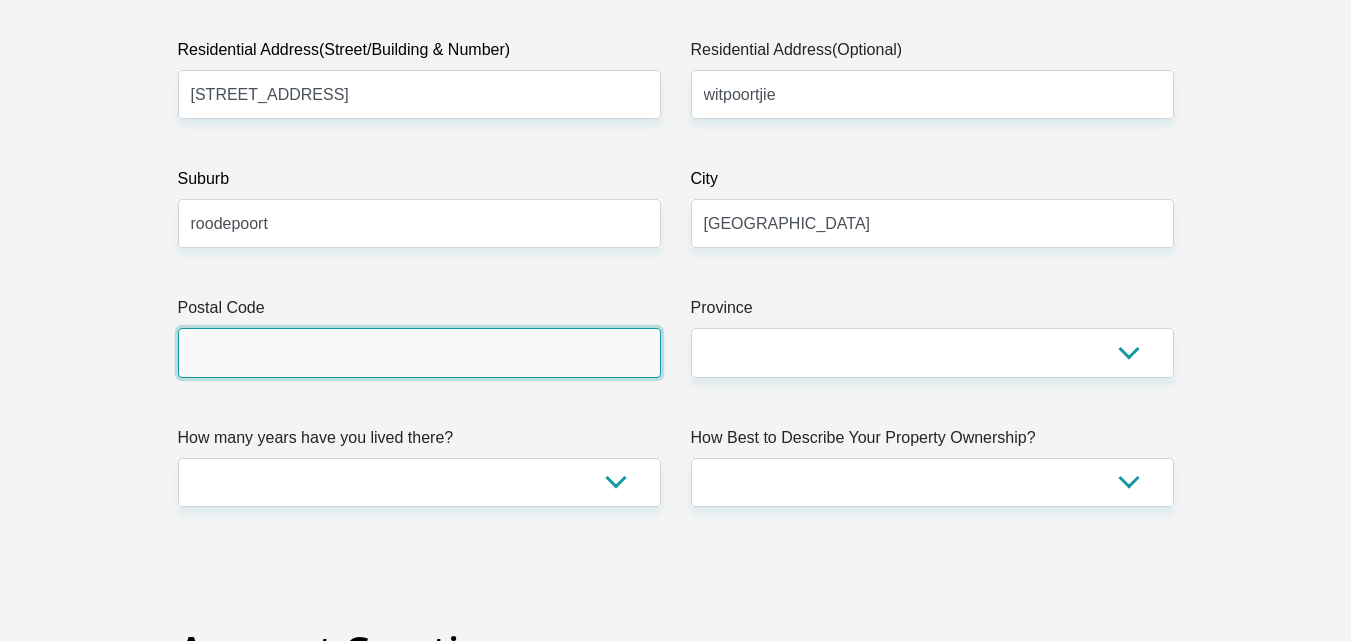 drag, startPoint x: 388, startPoint y: 340, endPoint x: 393, endPoint y: 353, distance: 13.928389 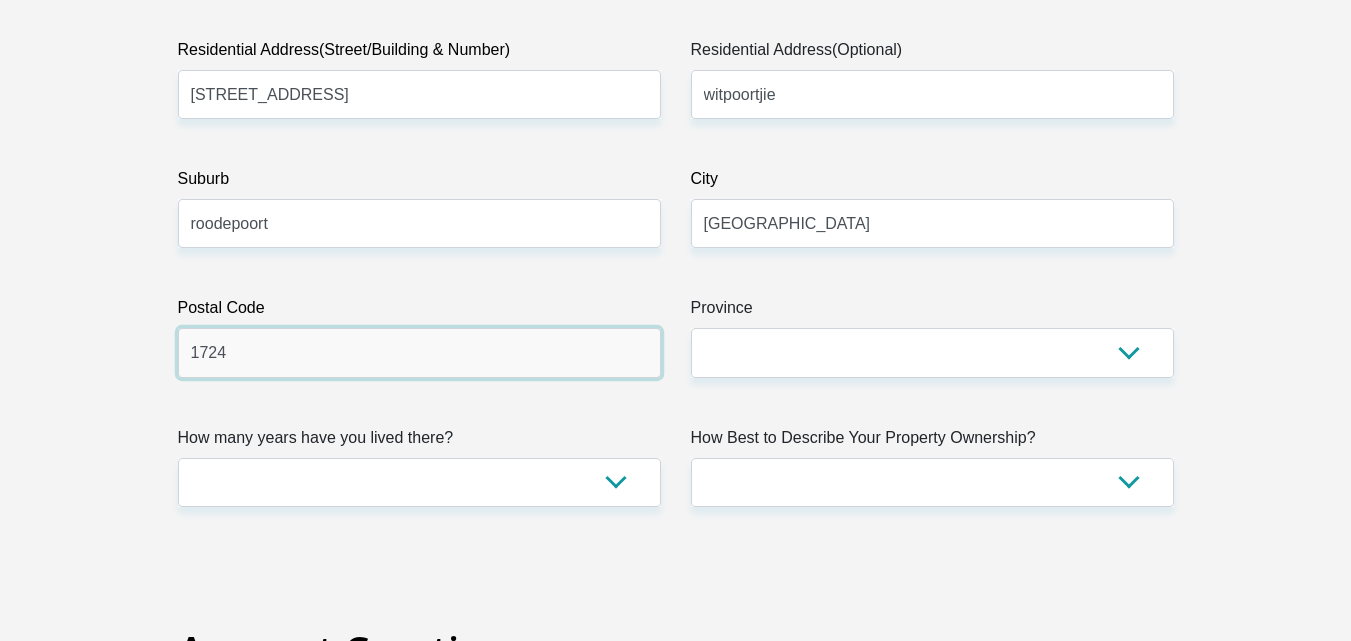 type on "1724" 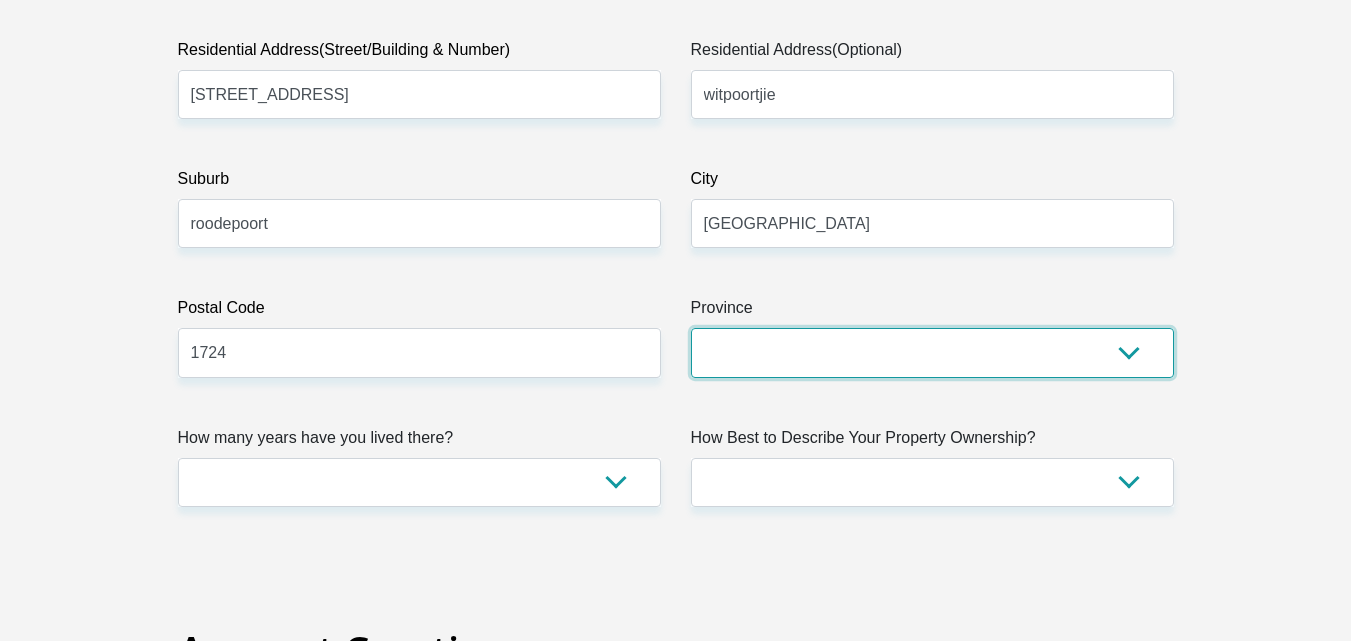click on "Eastern Cape
Free State
Gauteng
KwaZulu-Natal
Limpopo
Mpumalanga
Northern Cape
North West
Western Cape" at bounding box center [932, 352] 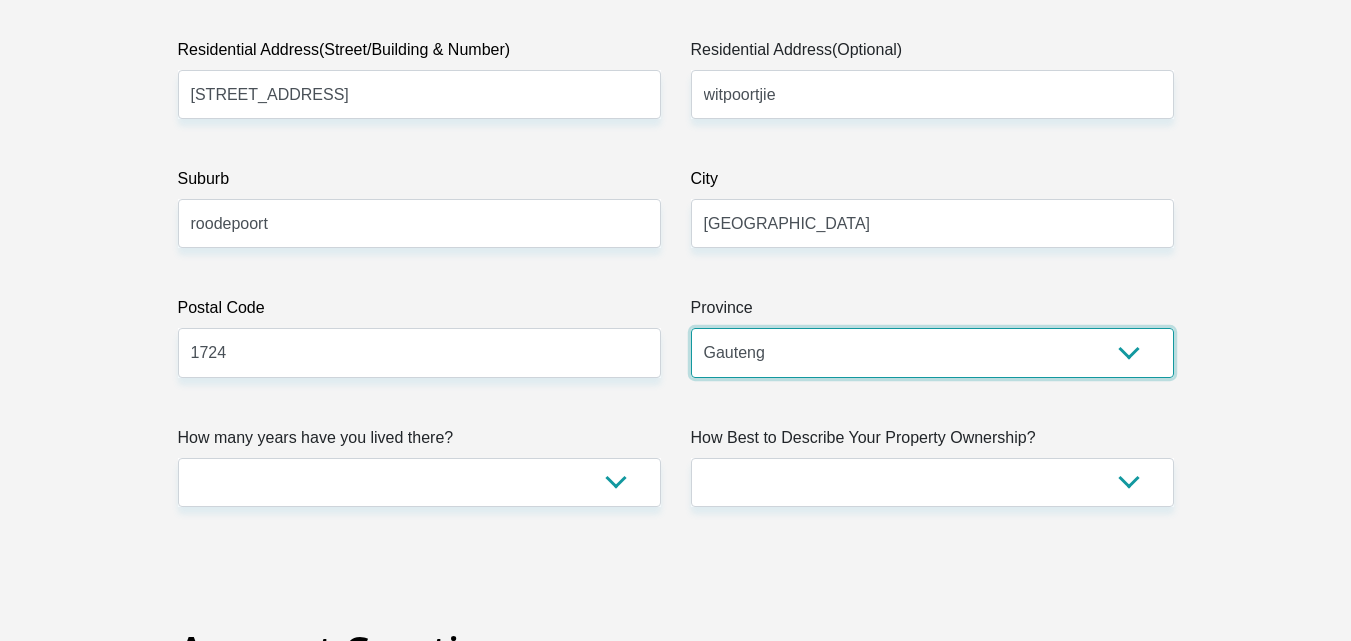 click on "Eastern Cape
Free State
Gauteng
KwaZulu-Natal
Limpopo
Mpumalanga
Northern Cape
North West
Western Cape" at bounding box center (932, 352) 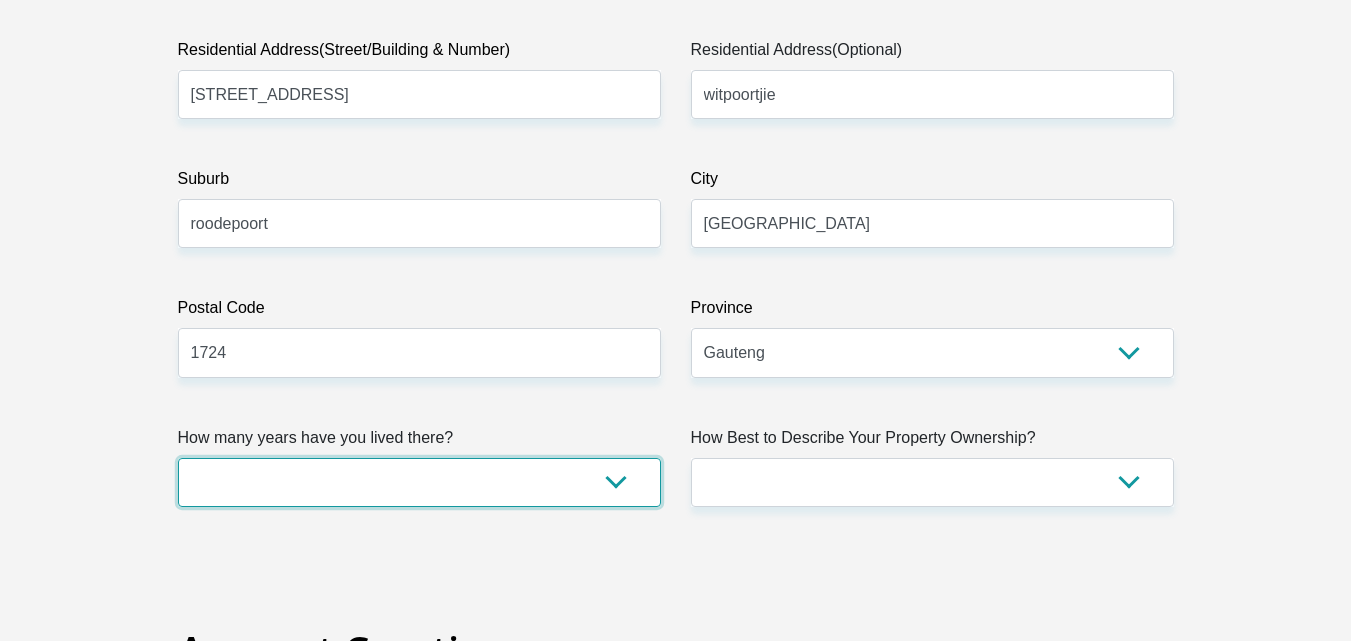 click on "less than 1 year
1-3 years
3-5 years
5+ years" at bounding box center [419, 482] 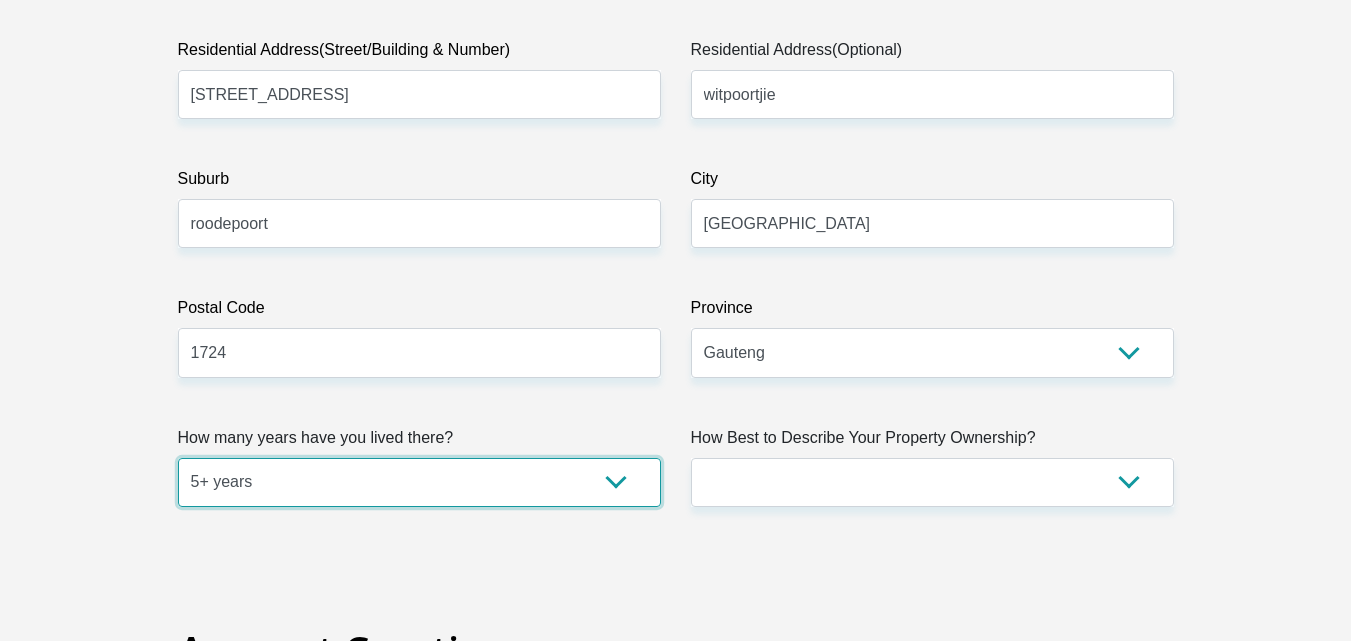 click on "less than 1 year
1-3 years
3-5 years
5+ years" at bounding box center (419, 482) 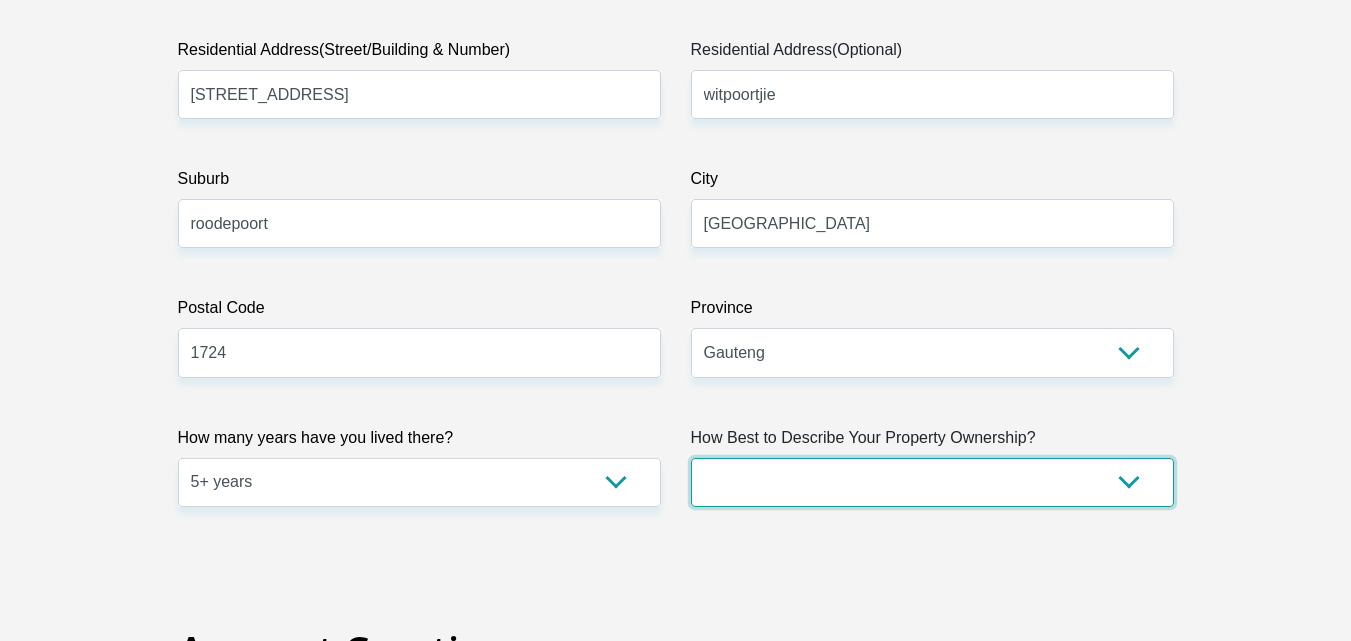 click on "Owned
Rented
Family Owned
Company Dwelling" at bounding box center (932, 482) 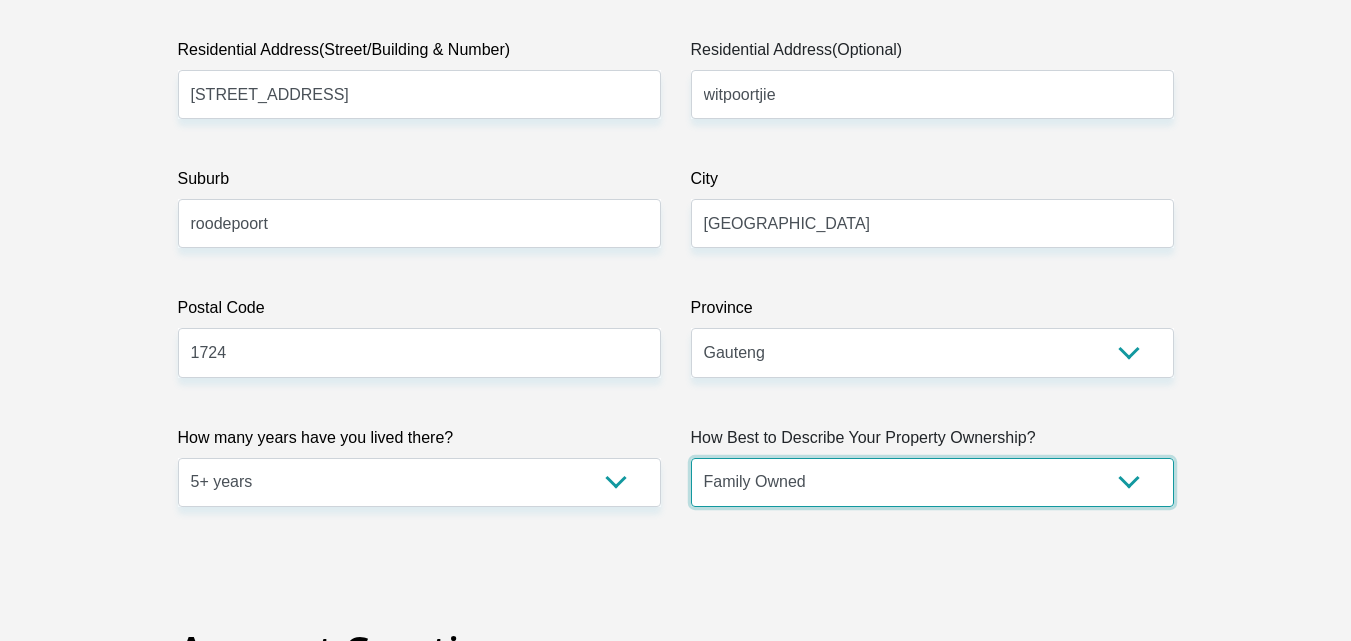 click on "Owned
Rented
Family Owned
Company Dwelling" at bounding box center [932, 482] 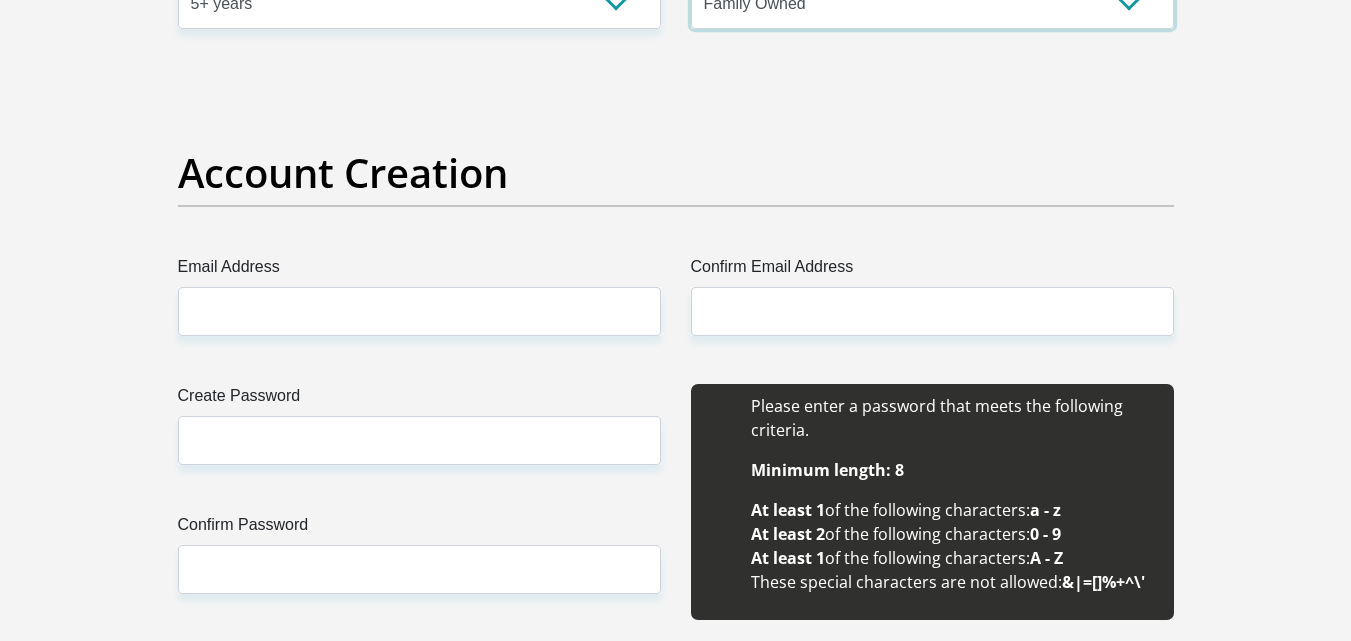 scroll, scrollTop: 1600, scrollLeft: 0, axis: vertical 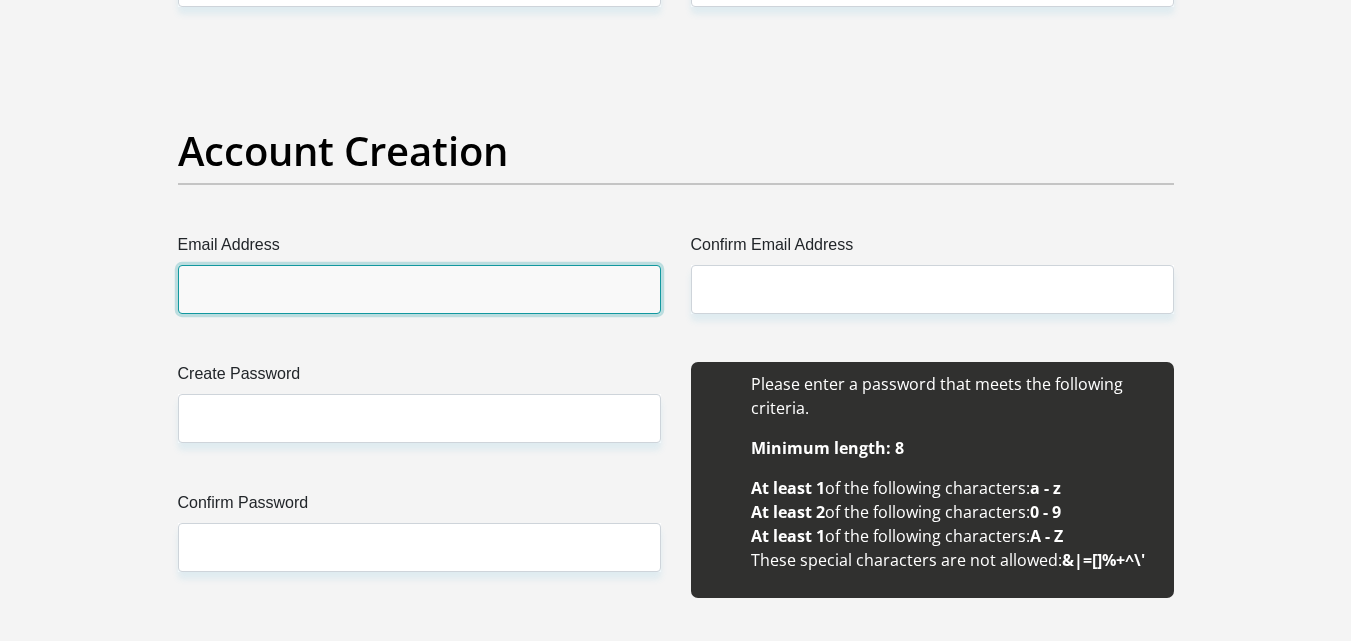 click on "Email Address" at bounding box center (419, 289) 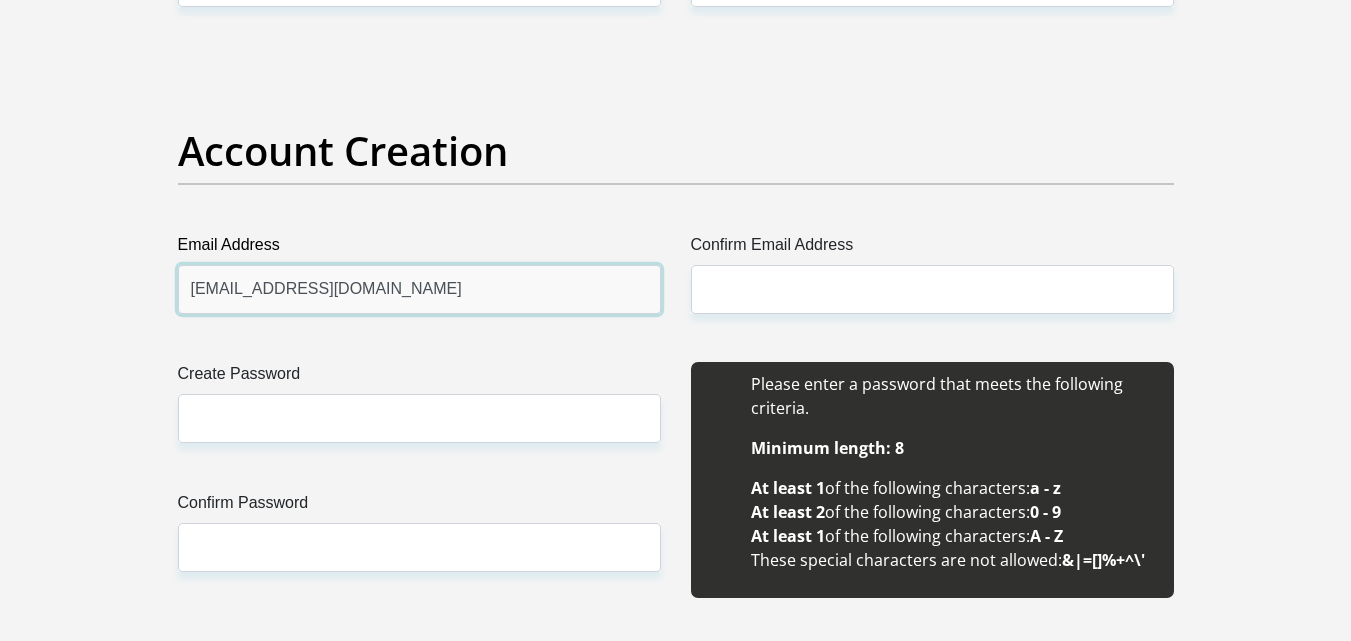 type on "petunia@kpattorneys.co.za" 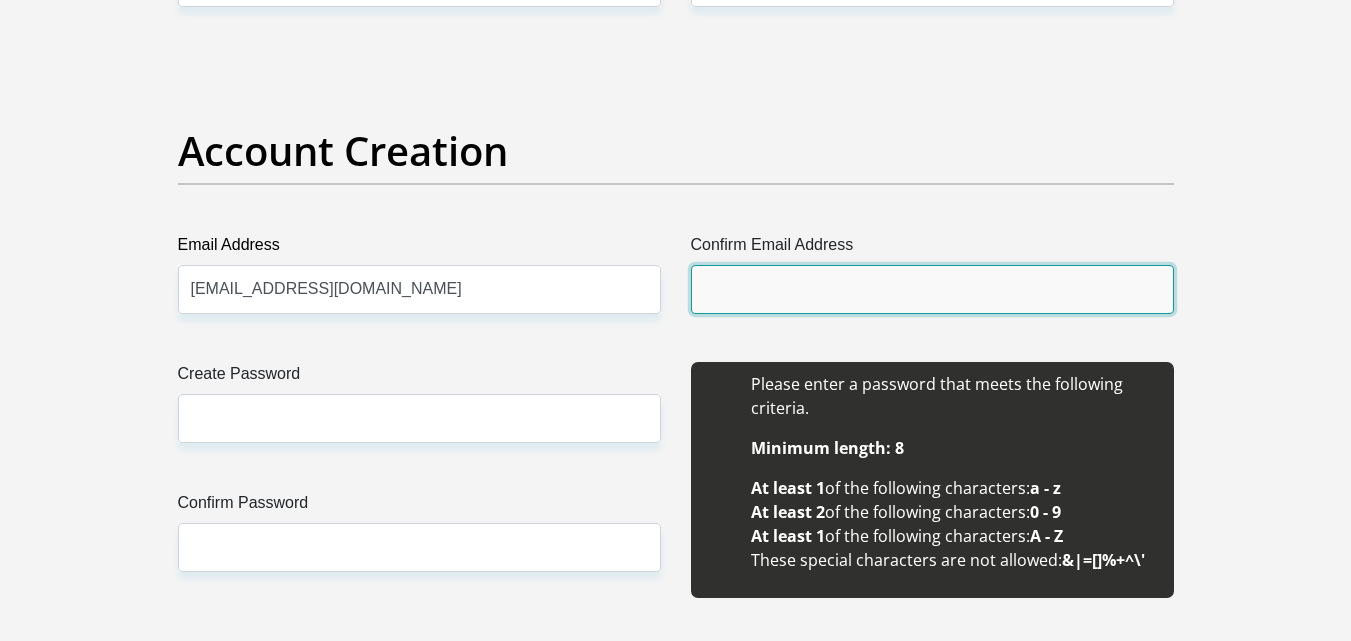 click on "Confirm Email Address" at bounding box center [932, 289] 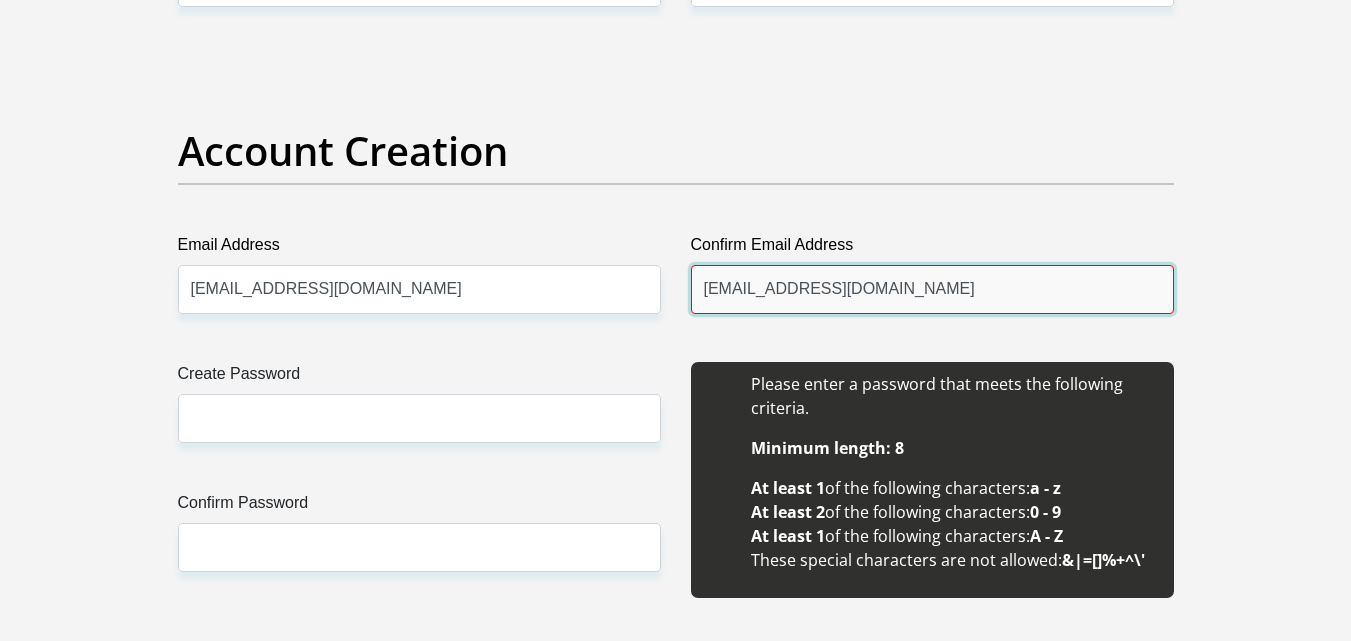 type on "petnku@icloud.com" 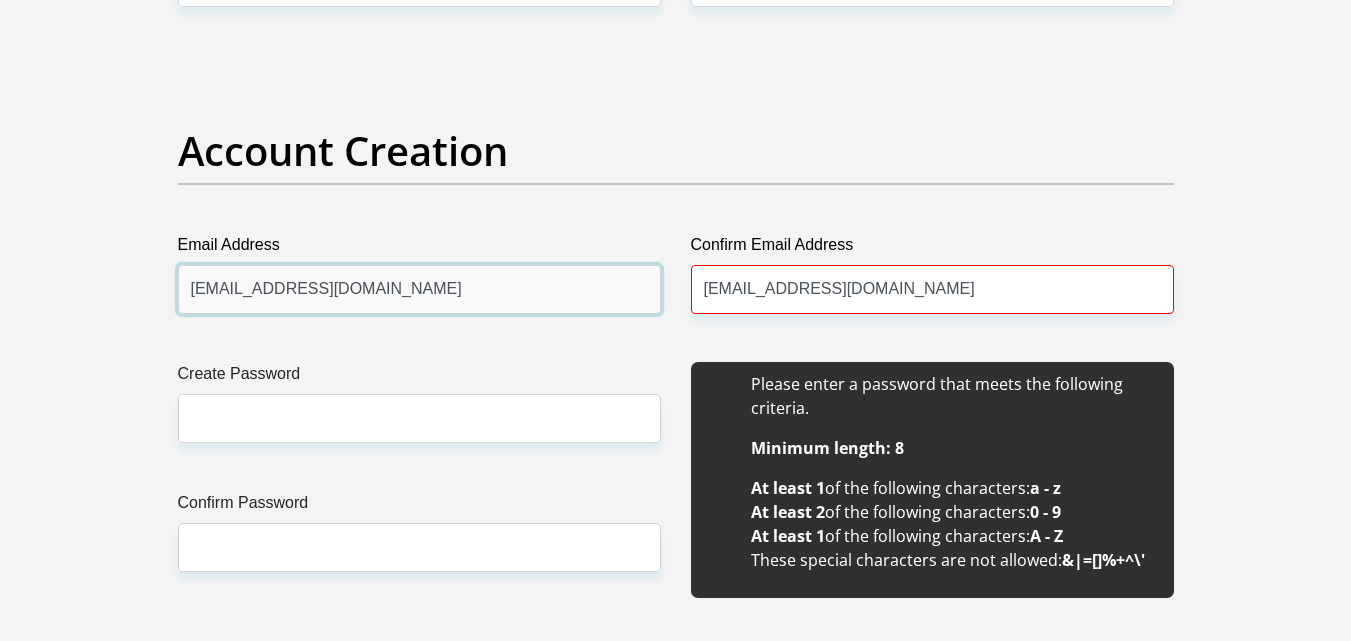 click on "petunia@kpattorneys.co.za" at bounding box center (419, 289) 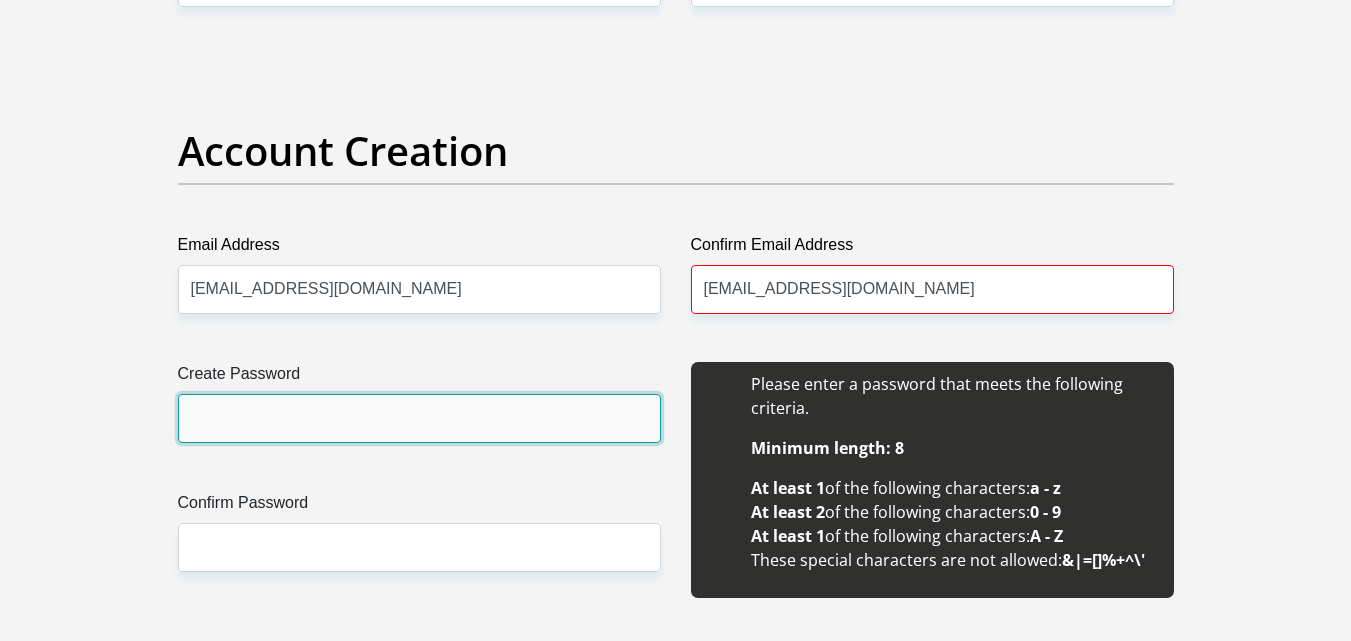 click on "Create Password" at bounding box center (419, 418) 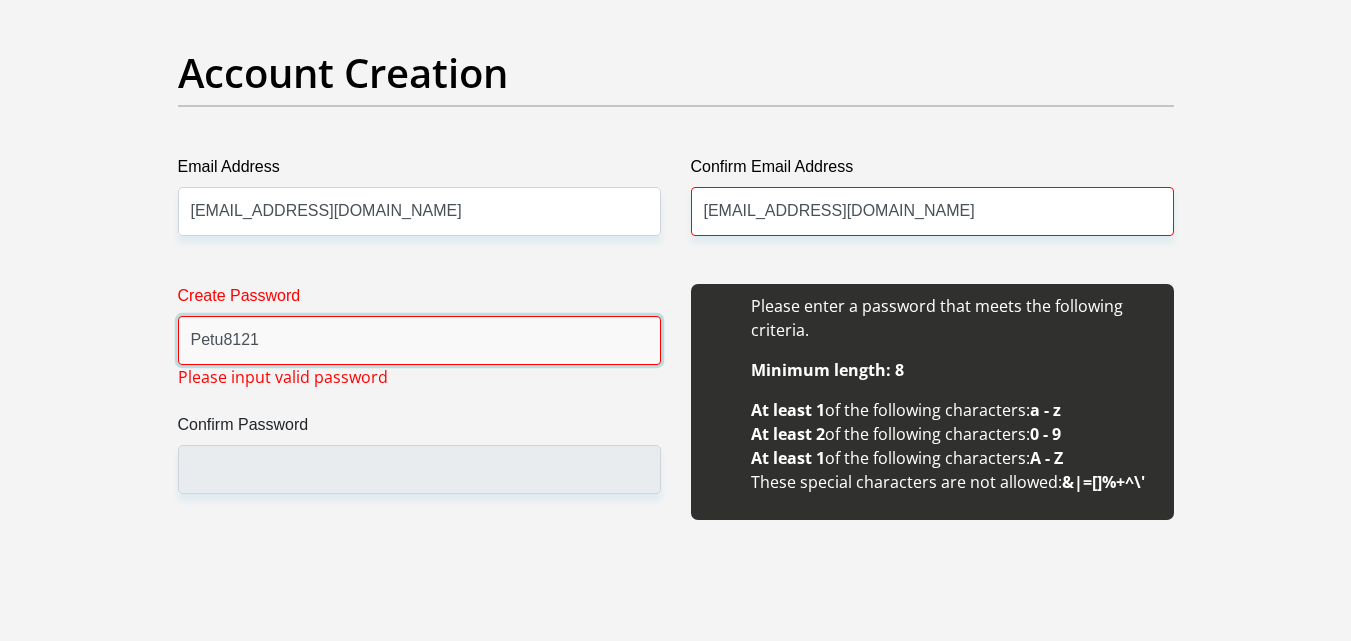 scroll, scrollTop: 1800, scrollLeft: 0, axis: vertical 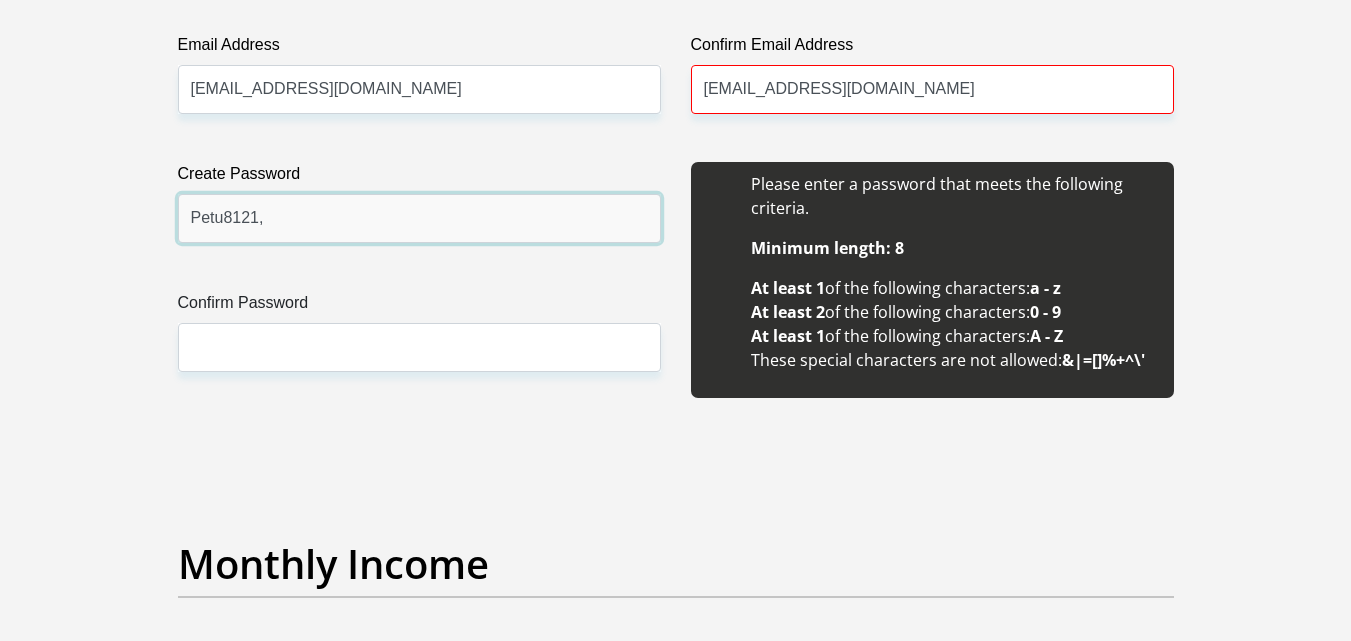 type on "Petu8121," 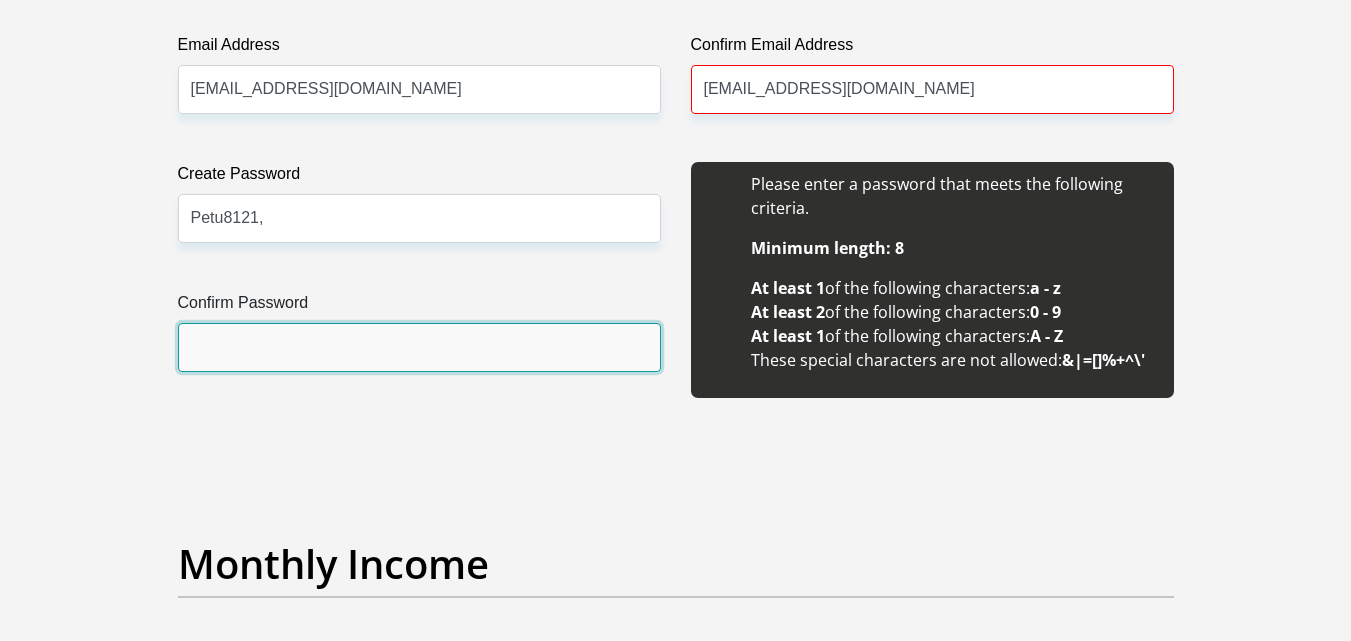 click on "Confirm Password" at bounding box center (419, 347) 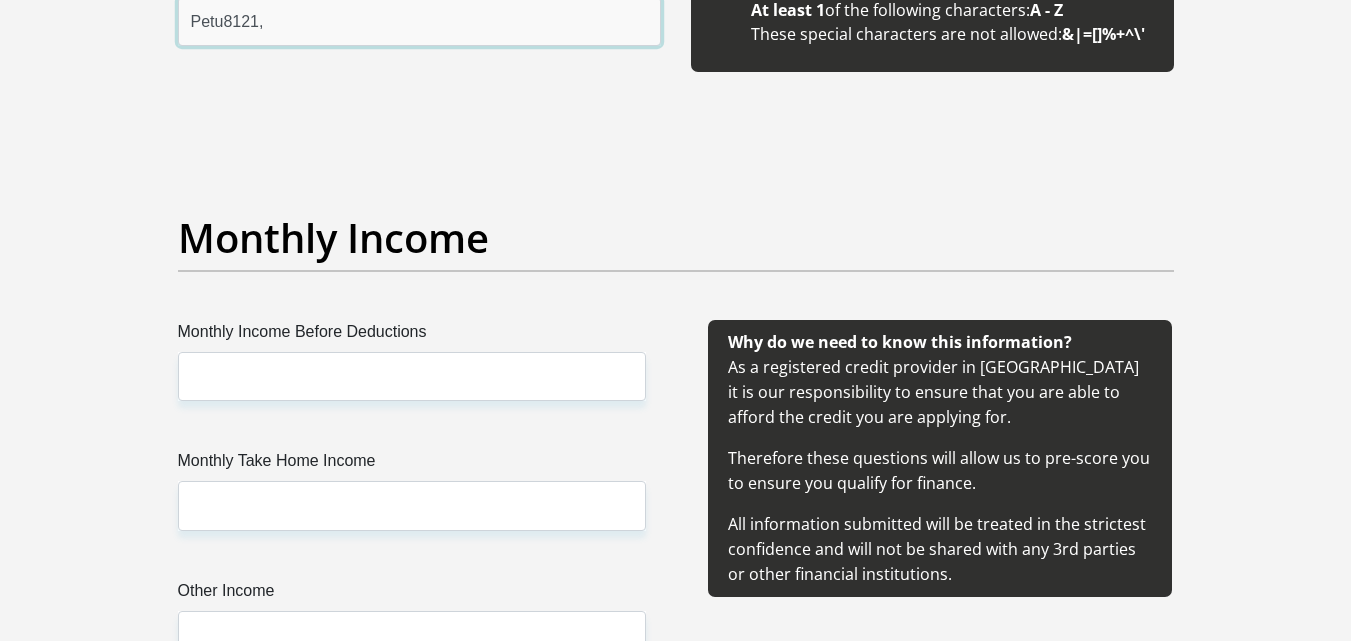 scroll, scrollTop: 2200, scrollLeft: 0, axis: vertical 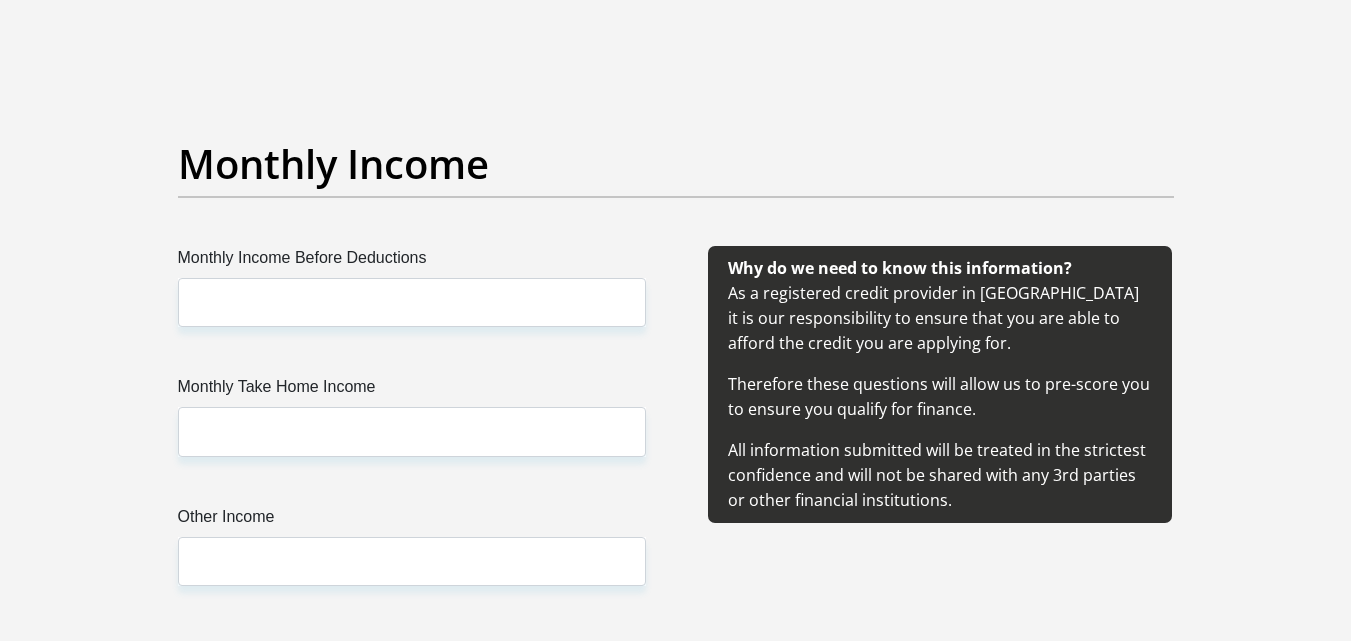 type on "Petu8121," 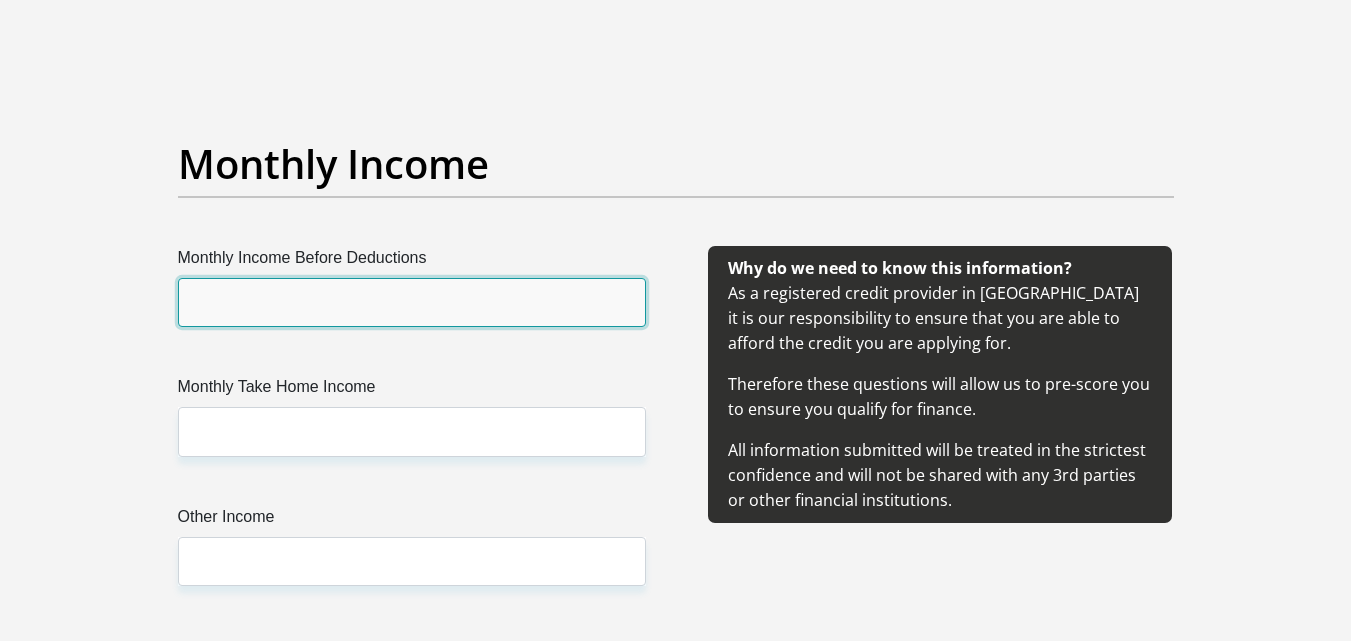 click on "Monthly Income Before Deductions" at bounding box center (412, 302) 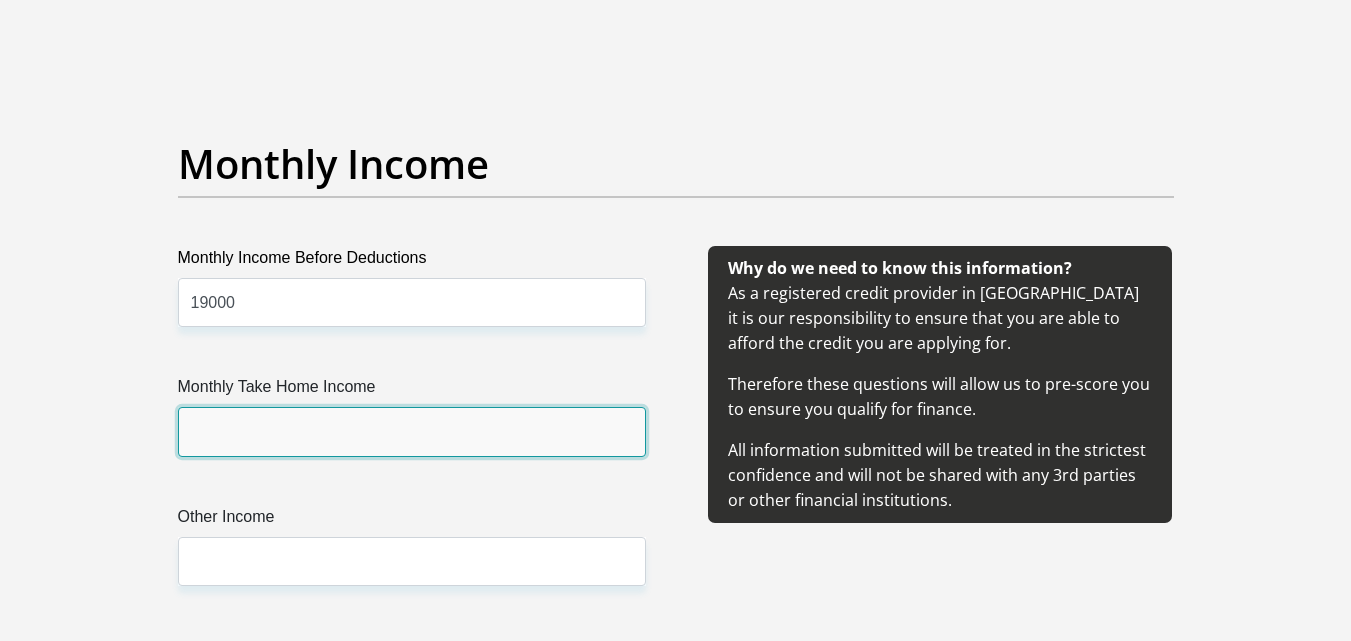 click on "Monthly Take Home Income" at bounding box center [412, 431] 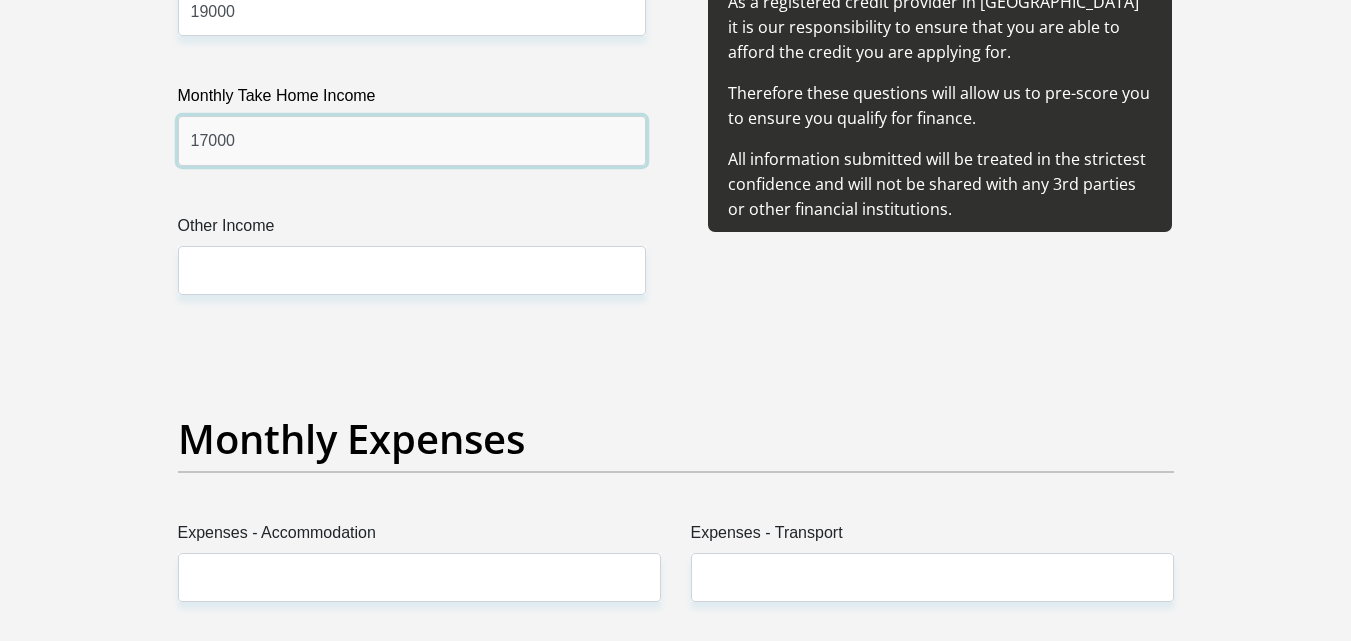scroll, scrollTop: 2500, scrollLeft: 0, axis: vertical 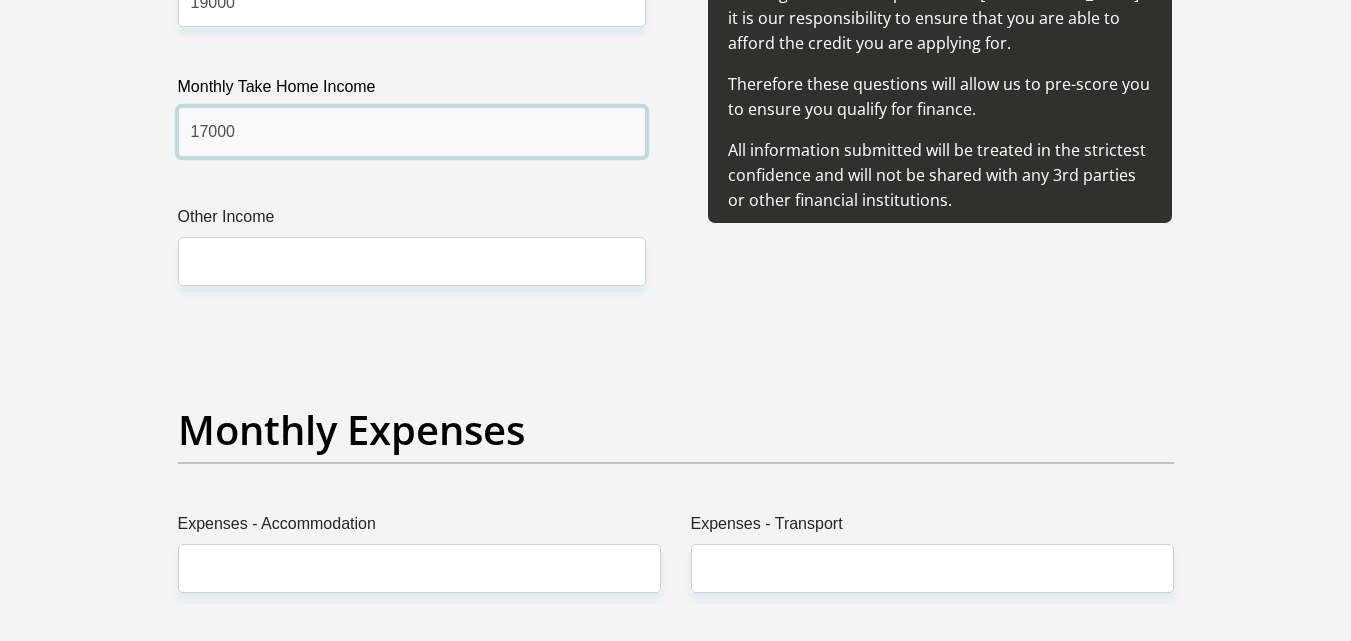 type on "17000" 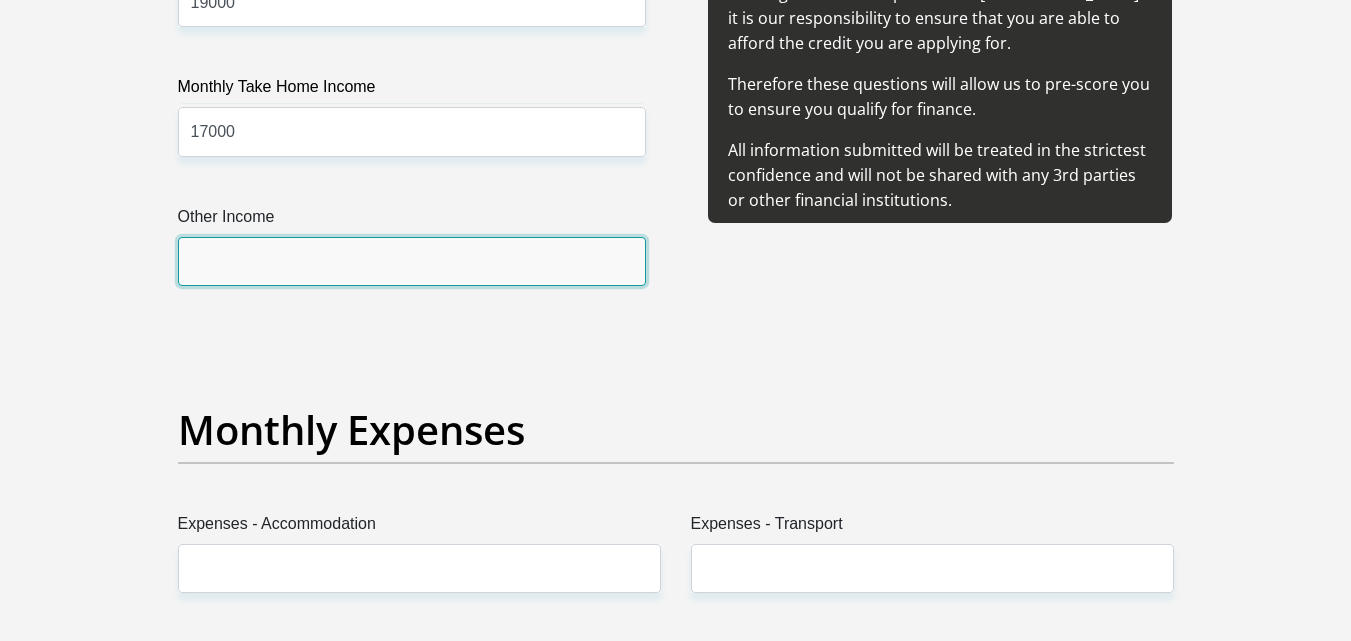 click on "Other Income" at bounding box center (412, 261) 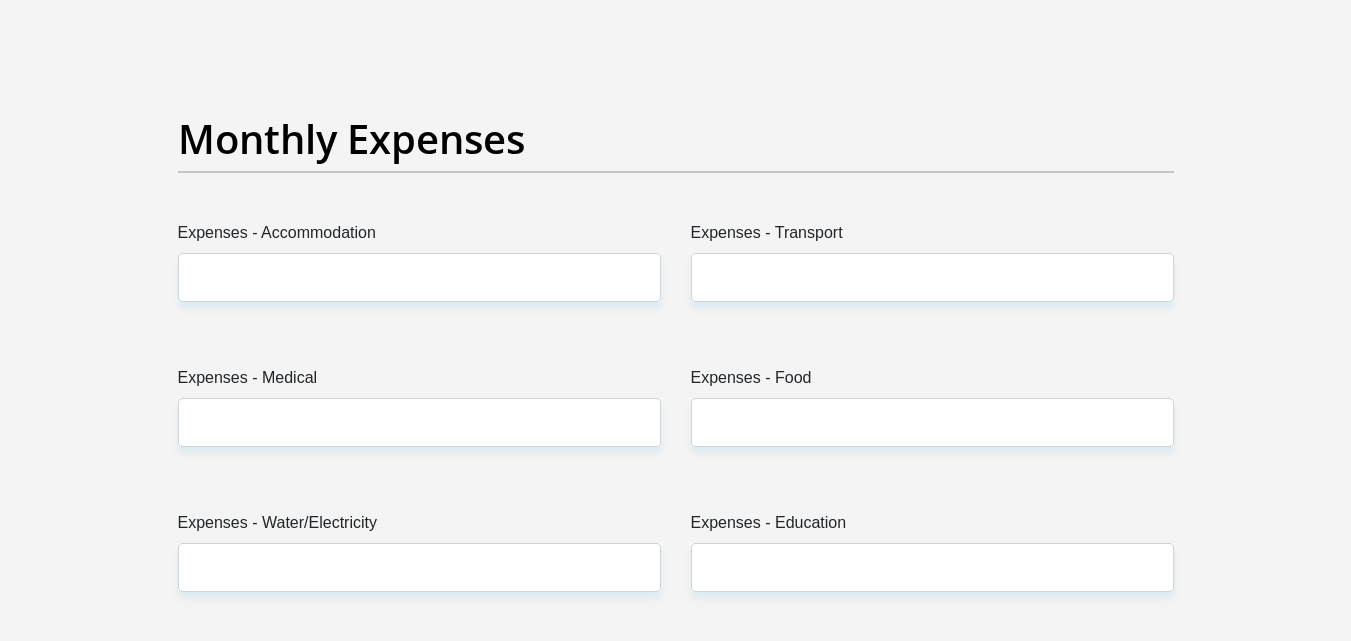 scroll, scrollTop: 2800, scrollLeft: 0, axis: vertical 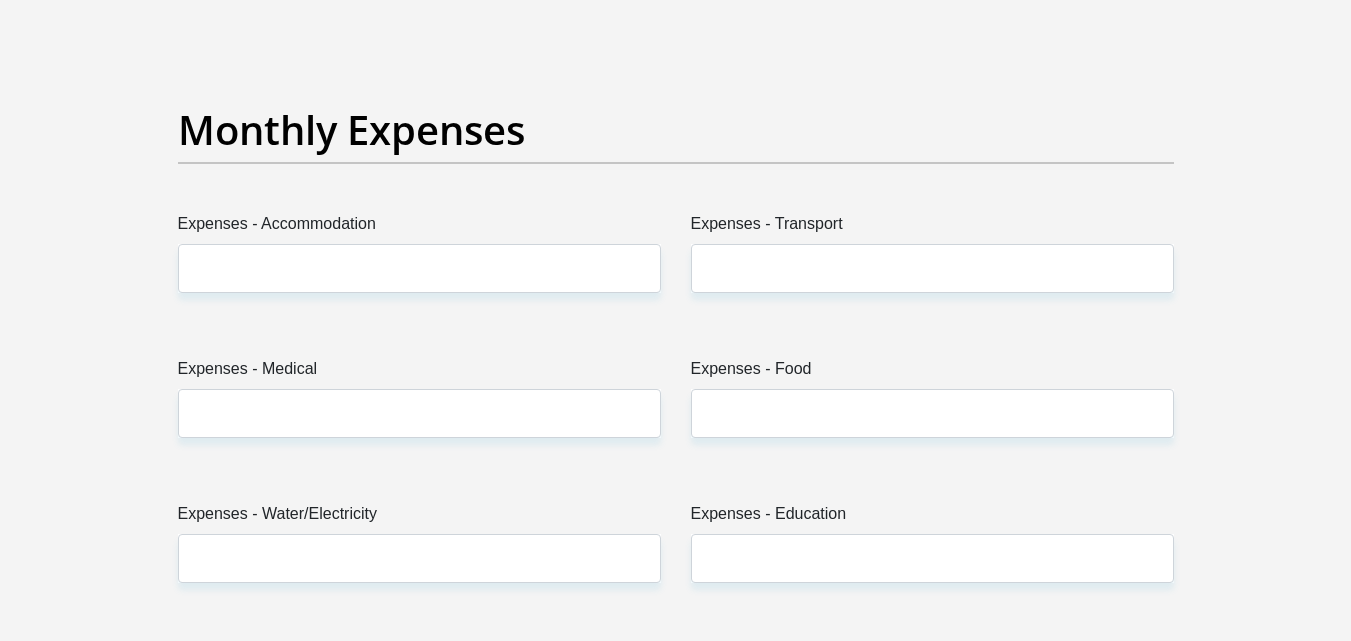 type on "0" 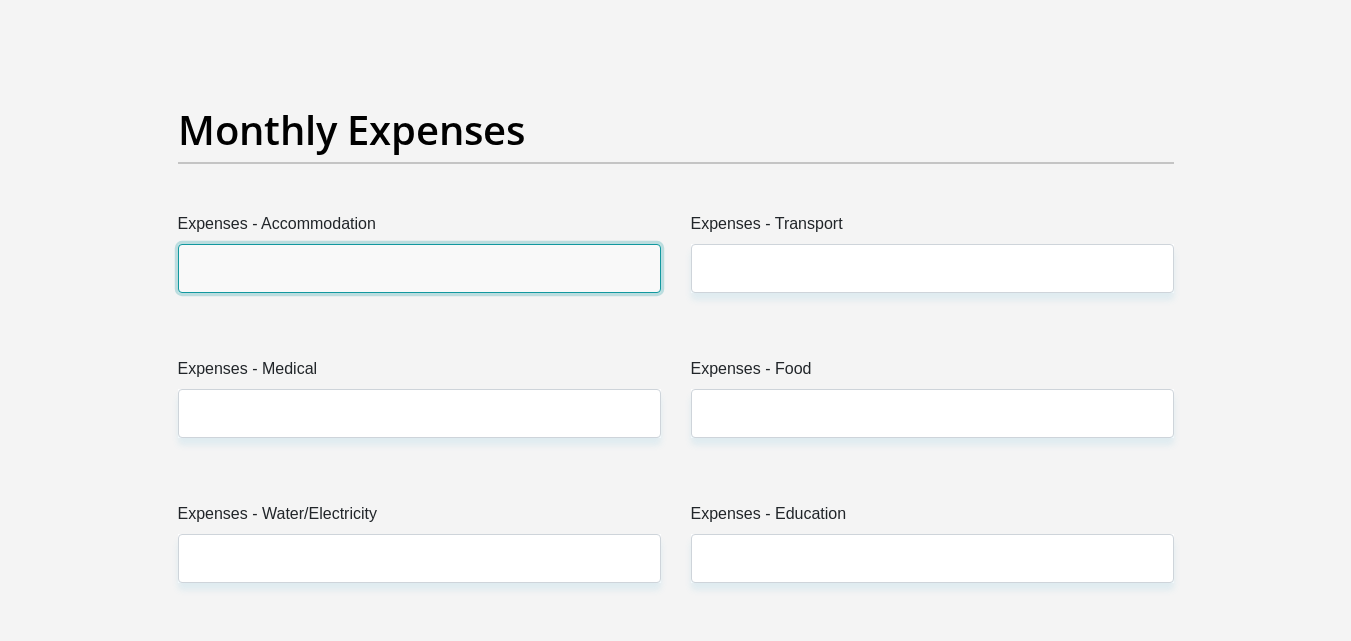 click on "Expenses - Accommodation" at bounding box center (419, 268) 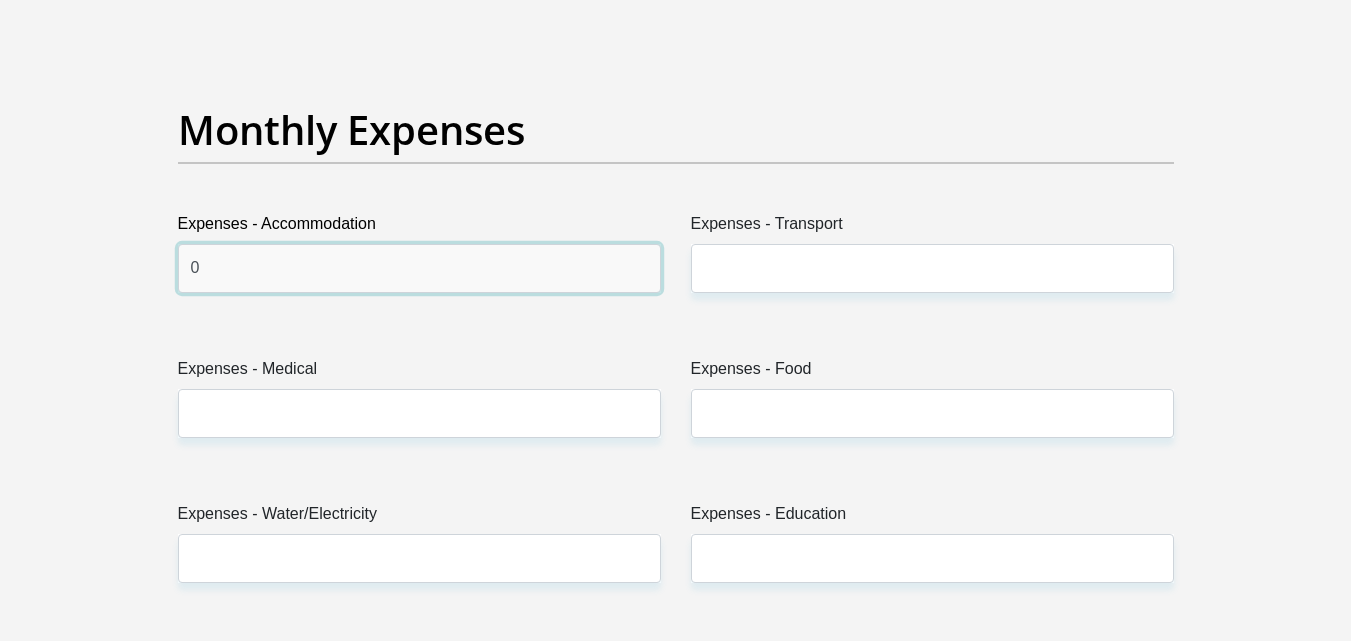 type on "0" 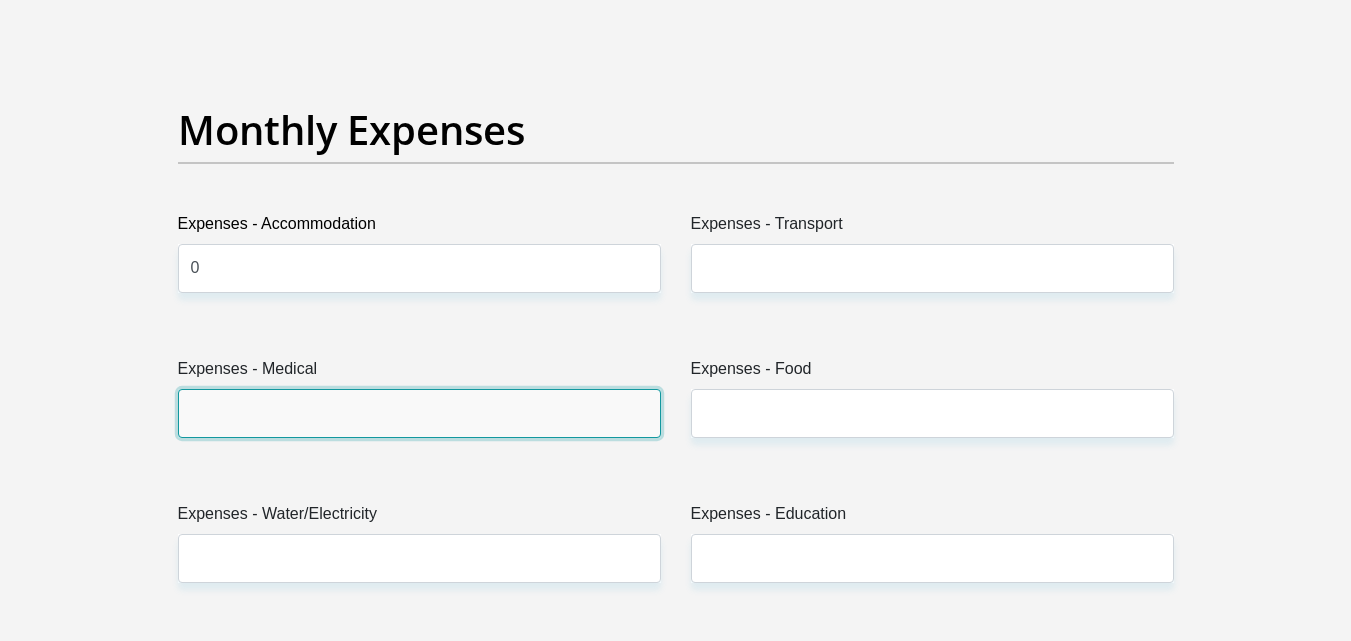 click on "Expenses - Medical" at bounding box center (419, 413) 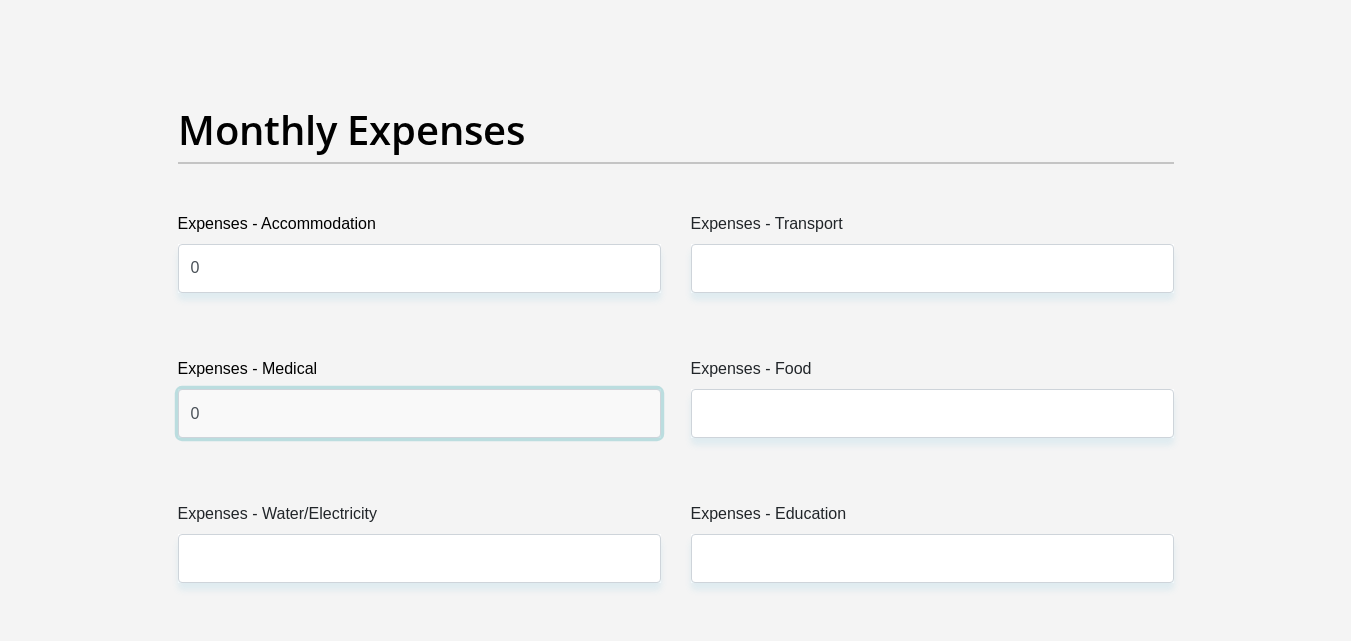 type on "0" 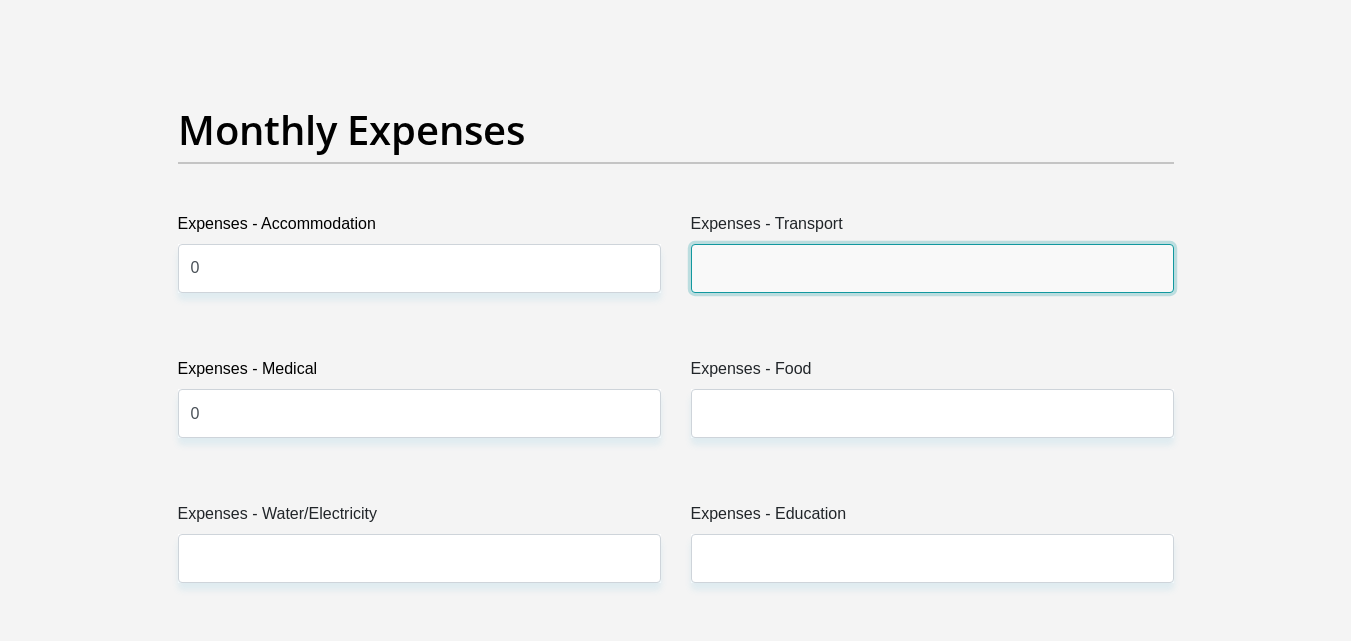 click on "Expenses - Transport" at bounding box center [932, 268] 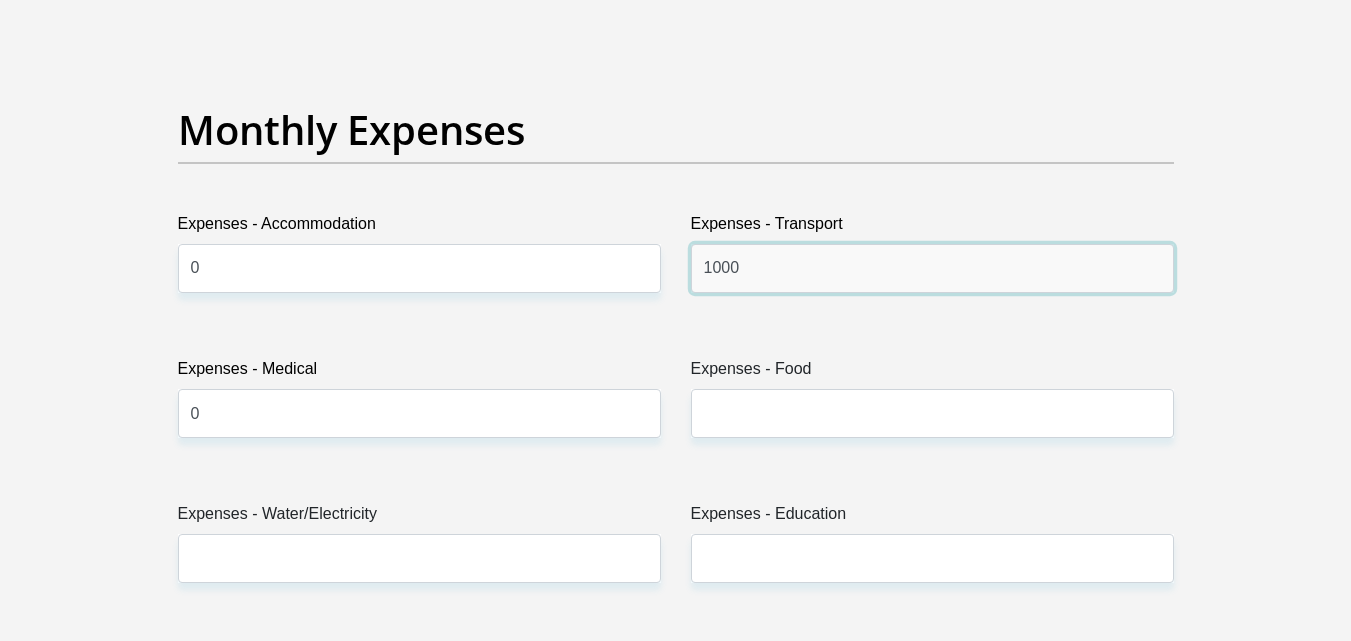 type on "1000" 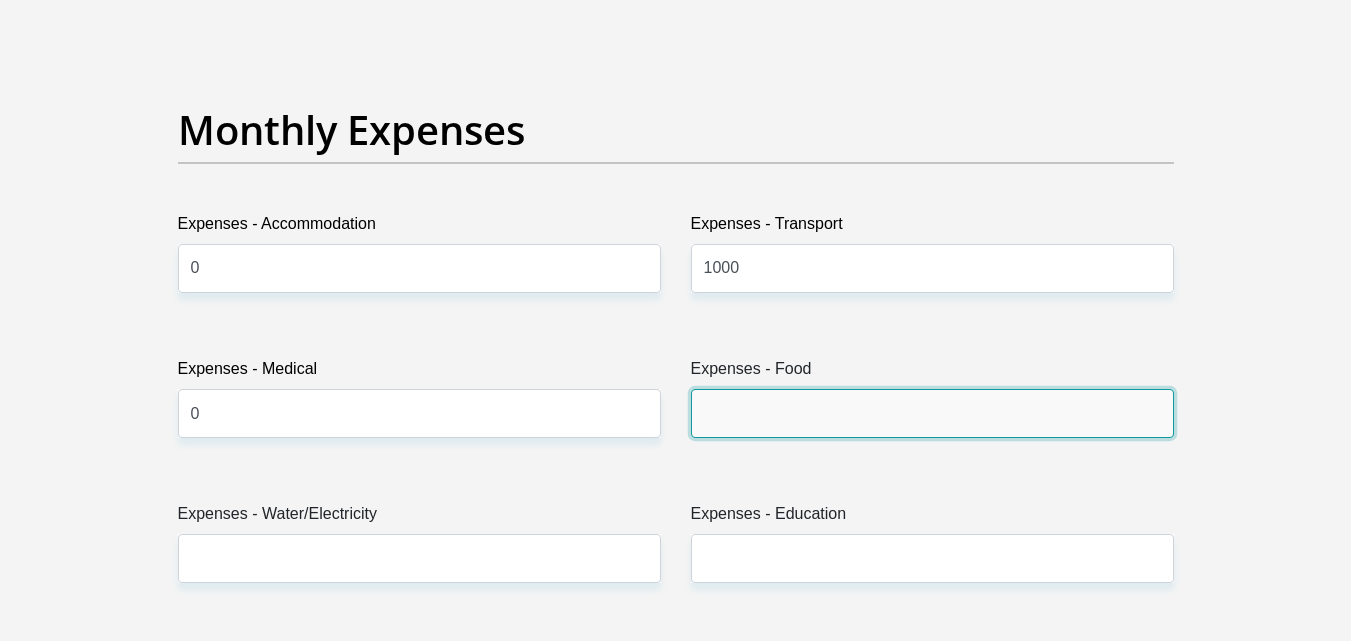 click on "Expenses - Food" at bounding box center [932, 413] 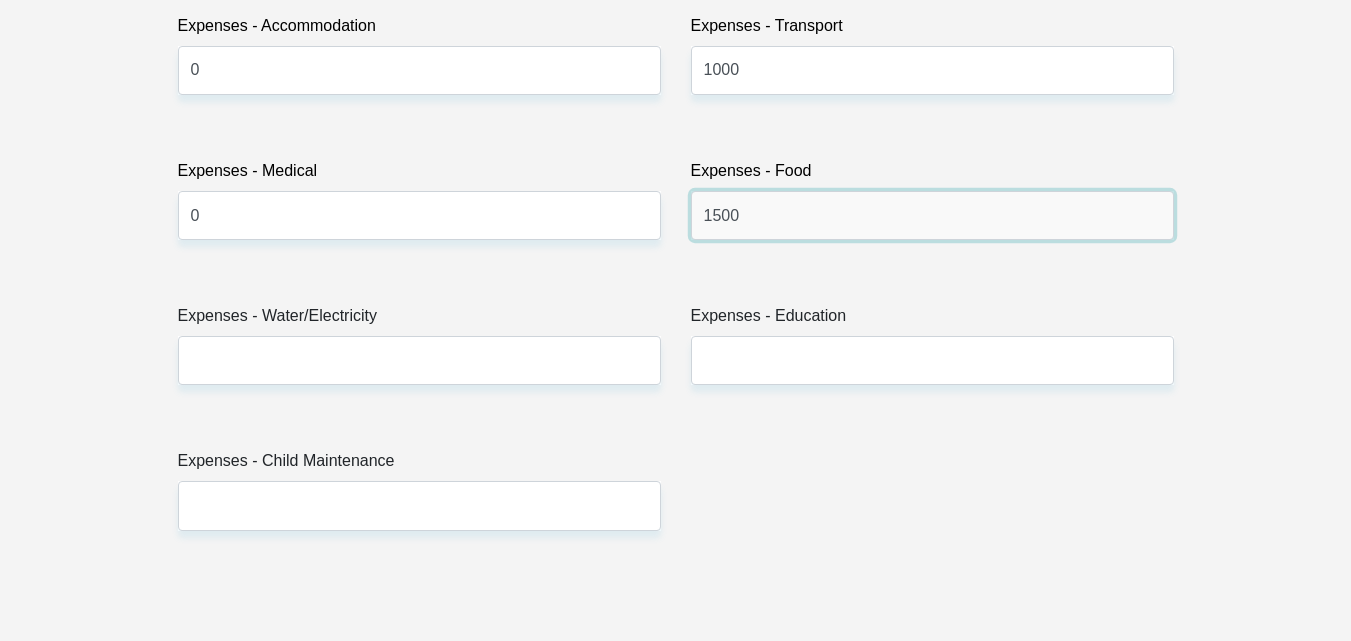 scroll, scrollTop: 3000, scrollLeft: 0, axis: vertical 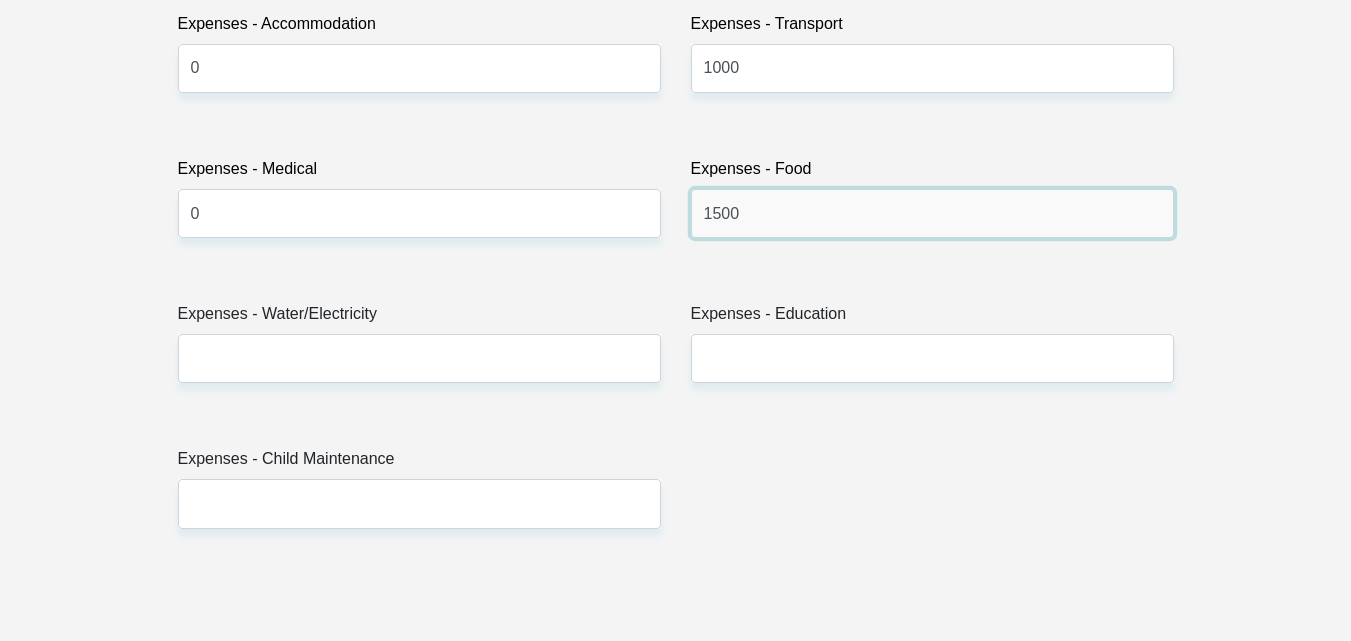 type on "1500" 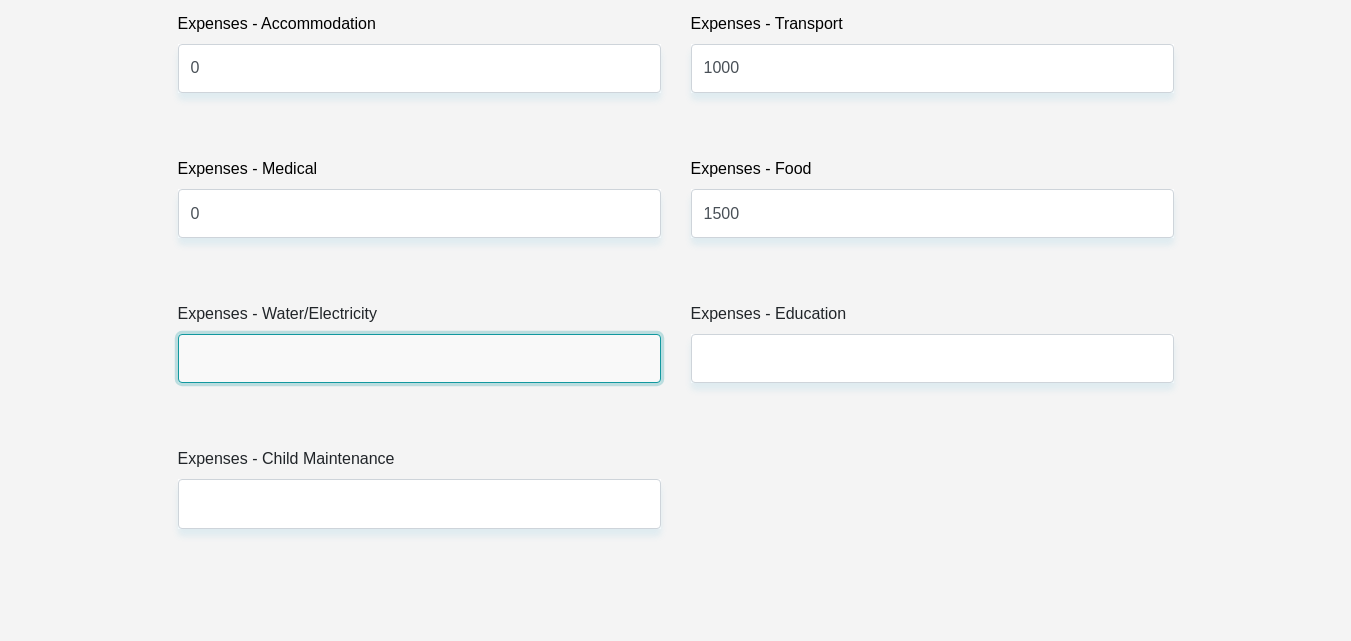 click on "Expenses - Water/Electricity" at bounding box center [419, 358] 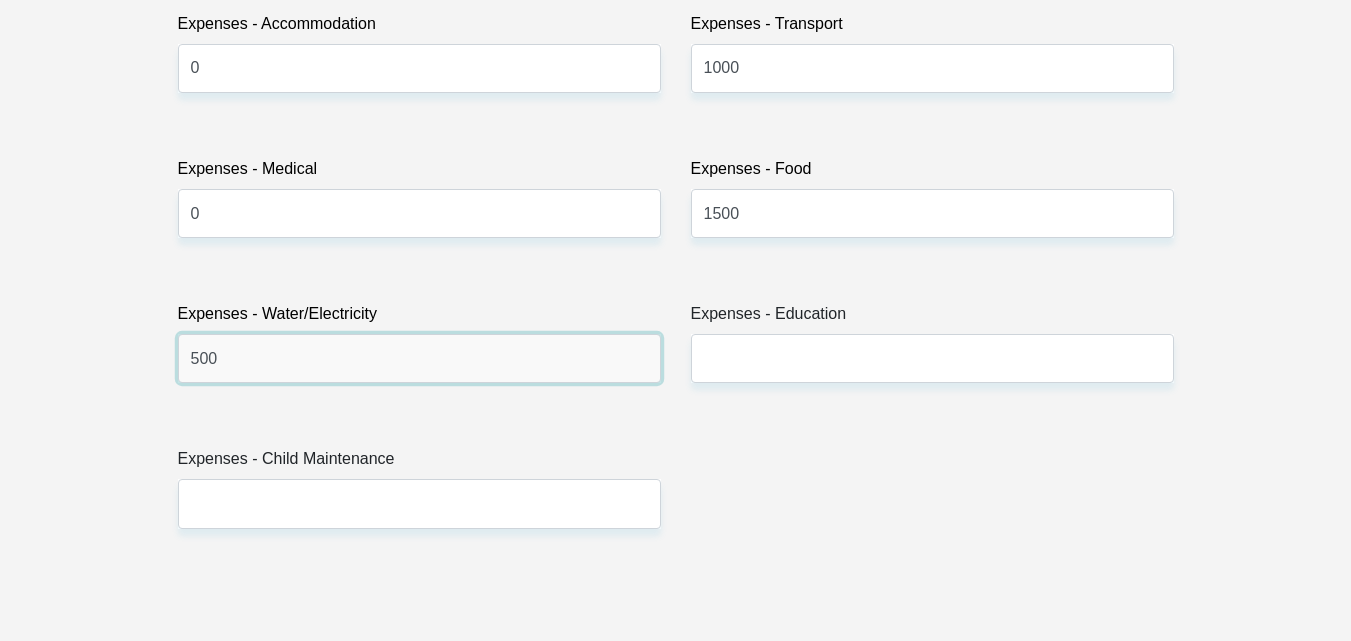 type on "500" 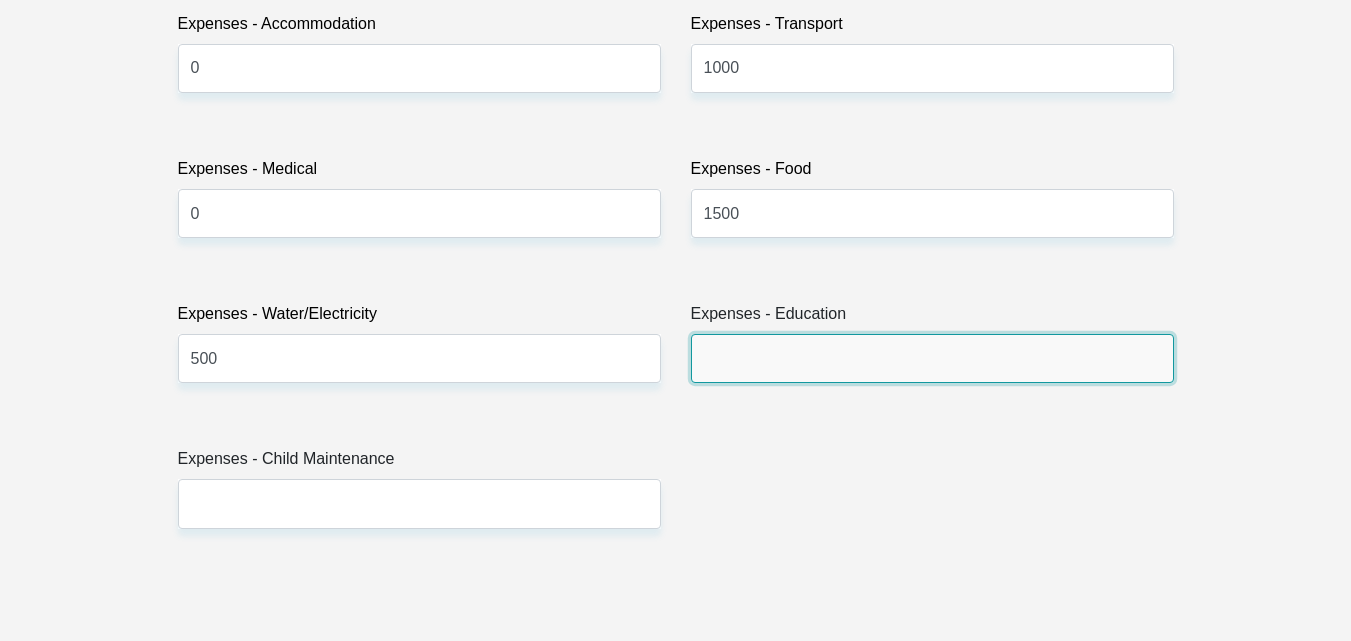 click on "Expenses - Education" at bounding box center (932, 358) 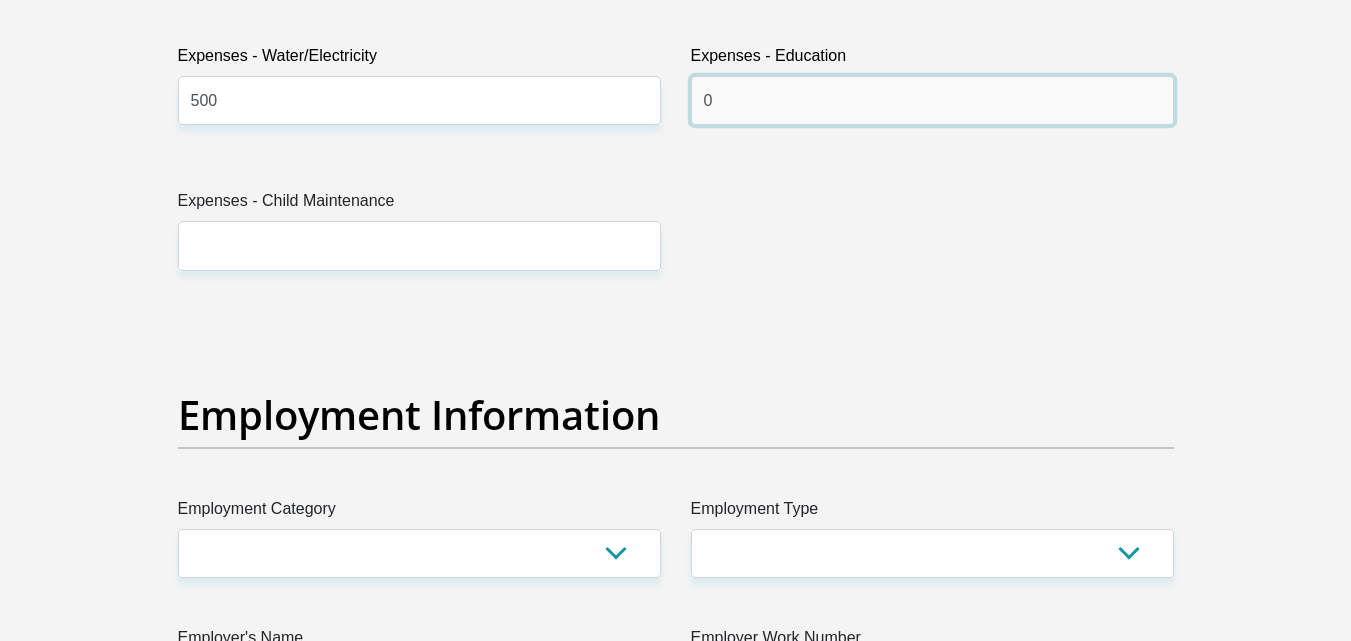 scroll, scrollTop: 3300, scrollLeft: 0, axis: vertical 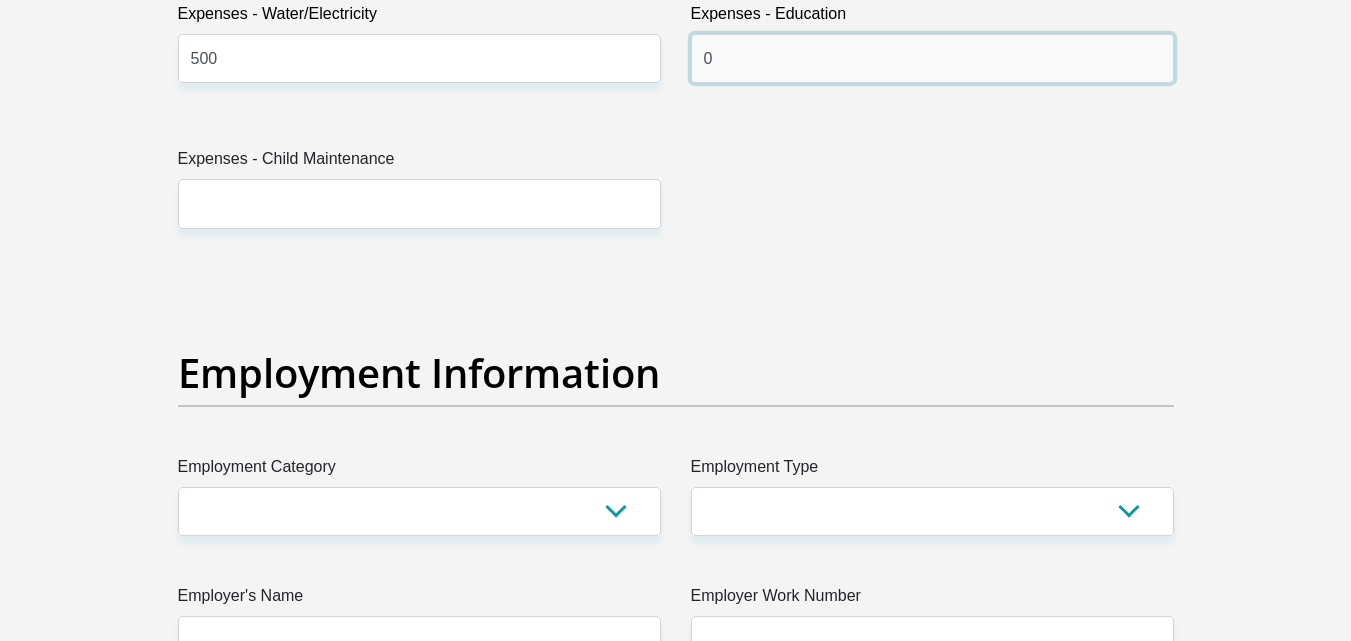 type on "0" 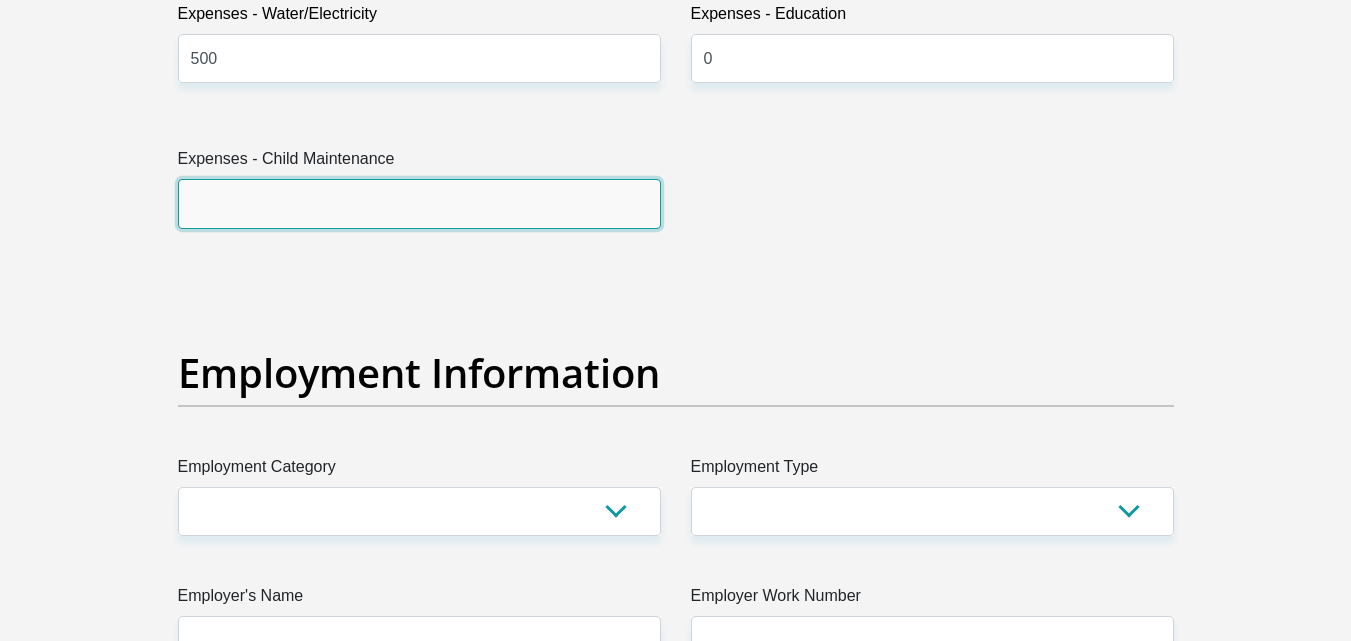 click on "Expenses - Child Maintenance" at bounding box center [419, 203] 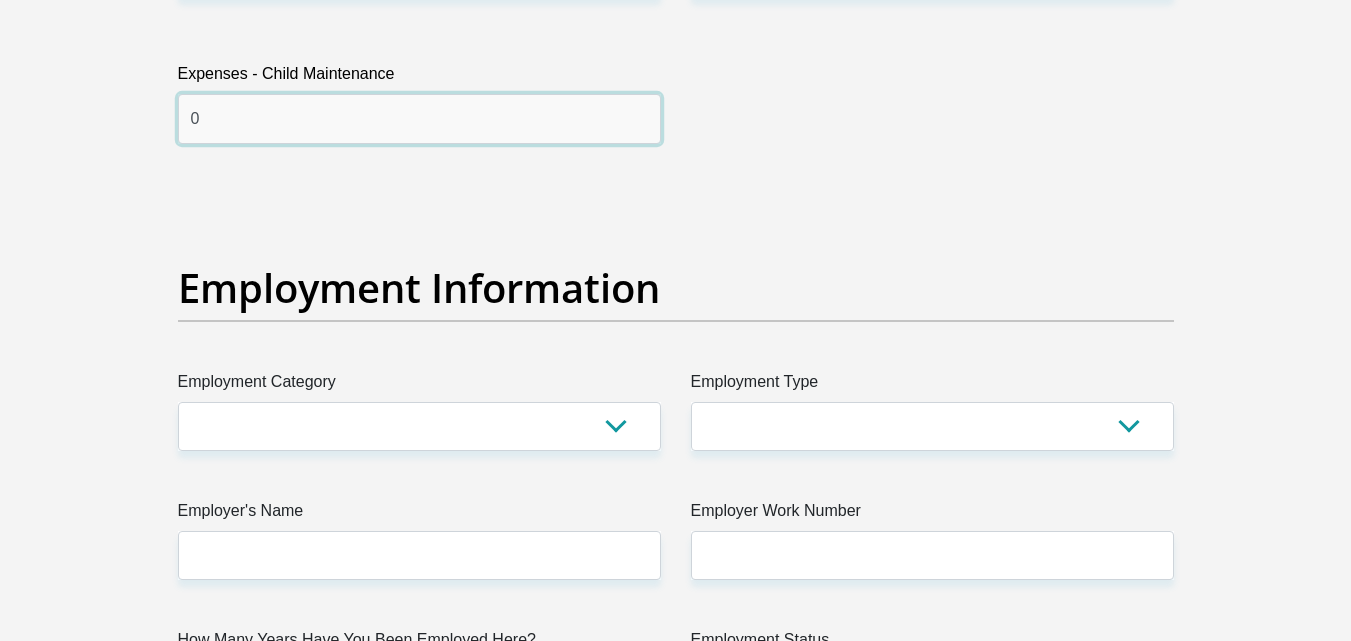 scroll, scrollTop: 3700, scrollLeft: 0, axis: vertical 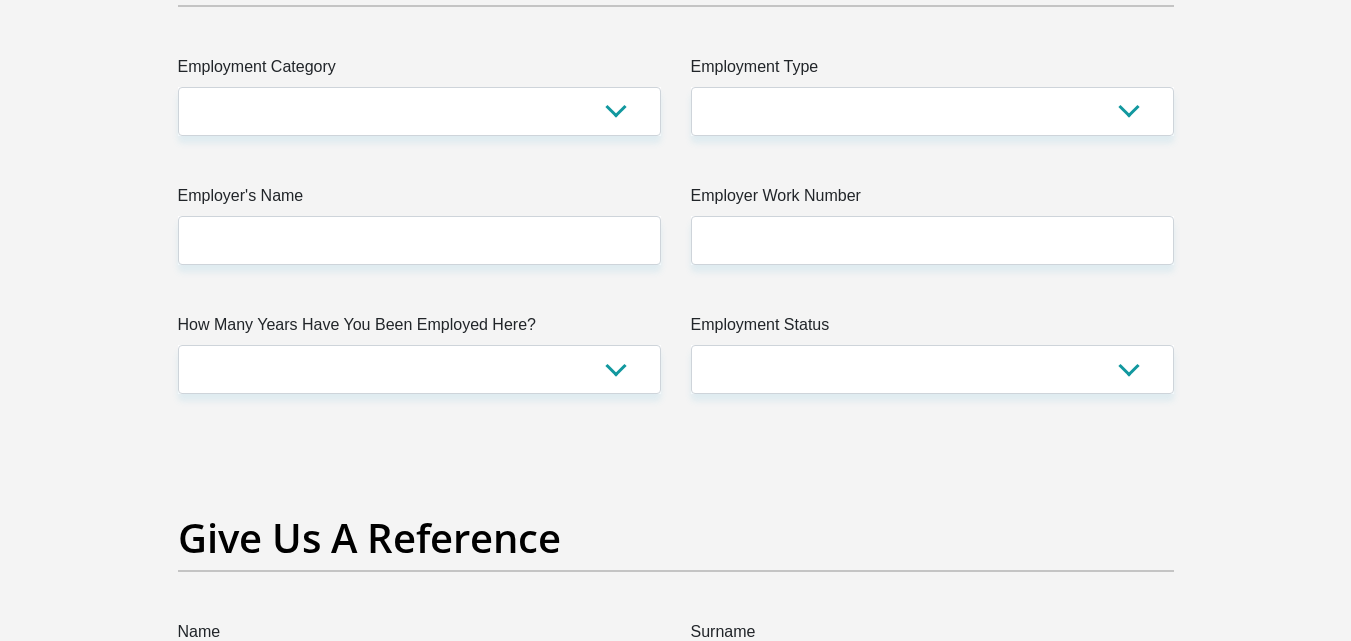 type on "0" 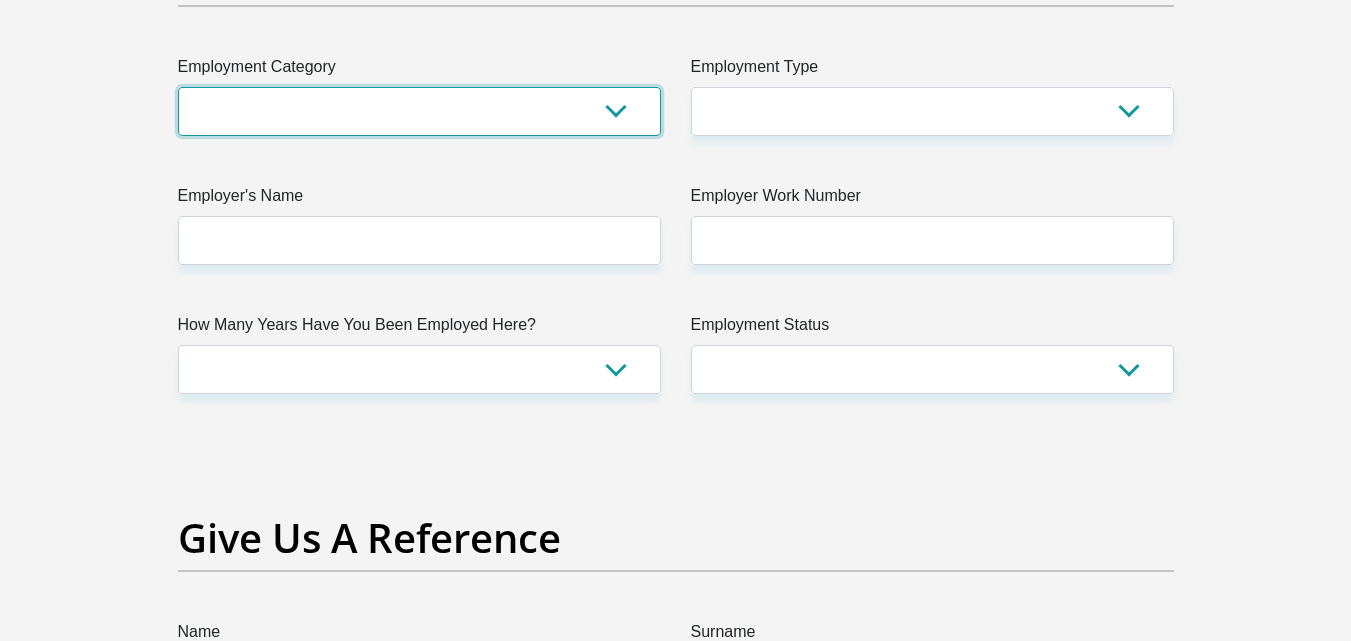 click on "AGRICULTURE
ALCOHOL & TOBACCO
CONSTRUCTION MATERIALS
METALLURGY
EQUIPMENT FOR RENEWABLE ENERGY
SPECIALIZED CONTRACTORS
CAR
GAMING (INCL. INTERNET
OTHER WHOLESALE
UNLICENSED PHARMACEUTICALS
CURRENCY EXCHANGE HOUSES
OTHER FINANCIAL INSTITUTIONS & INSURANCE
REAL ESTATE AGENTS
OIL & GAS
OTHER MATERIALS (E.G. IRON ORE)
PRECIOUS STONES & PRECIOUS METALS
POLITICAL ORGANIZATIONS
RELIGIOUS ORGANIZATIONS(NOT SECTS)
ACTI. HAVING BUSINESS DEAL WITH PUBLIC ADMINISTRATION
LAUNDROMATS" at bounding box center [419, 111] 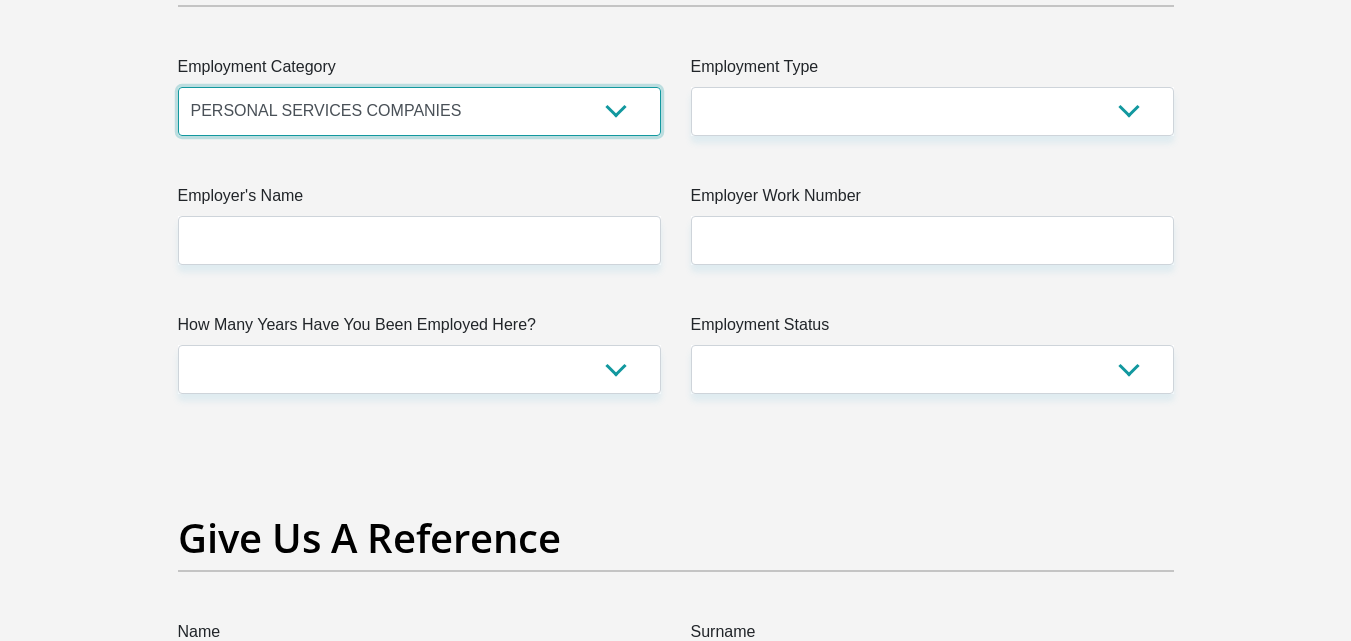 click on "AGRICULTURE
ALCOHOL & TOBACCO
CONSTRUCTION MATERIALS
METALLURGY
EQUIPMENT FOR RENEWABLE ENERGY
SPECIALIZED CONTRACTORS
CAR
GAMING (INCL. INTERNET
OTHER WHOLESALE
UNLICENSED PHARMACEUTICALS
CURRENCY EXCHANGE HOUSES
OTHER FINANCIAL INSTITUTIONS & INSURANCE
REAL ESTATE AGENTS
OIL & GAS
OTHER MATERIALS (E.G. IRON ORE)
PRECIOUS STONES & PRECIOUS METALS
POLITICAL ORGANIZATIONS
RELIGIOUS ORGANIZATIONS(NOT SECTS)
ACTI. HAVING BUSINESS DEAL WITH PUBLIC ADMINISTRATION
LAUNDROMATS" at bounding box center [419, 111] 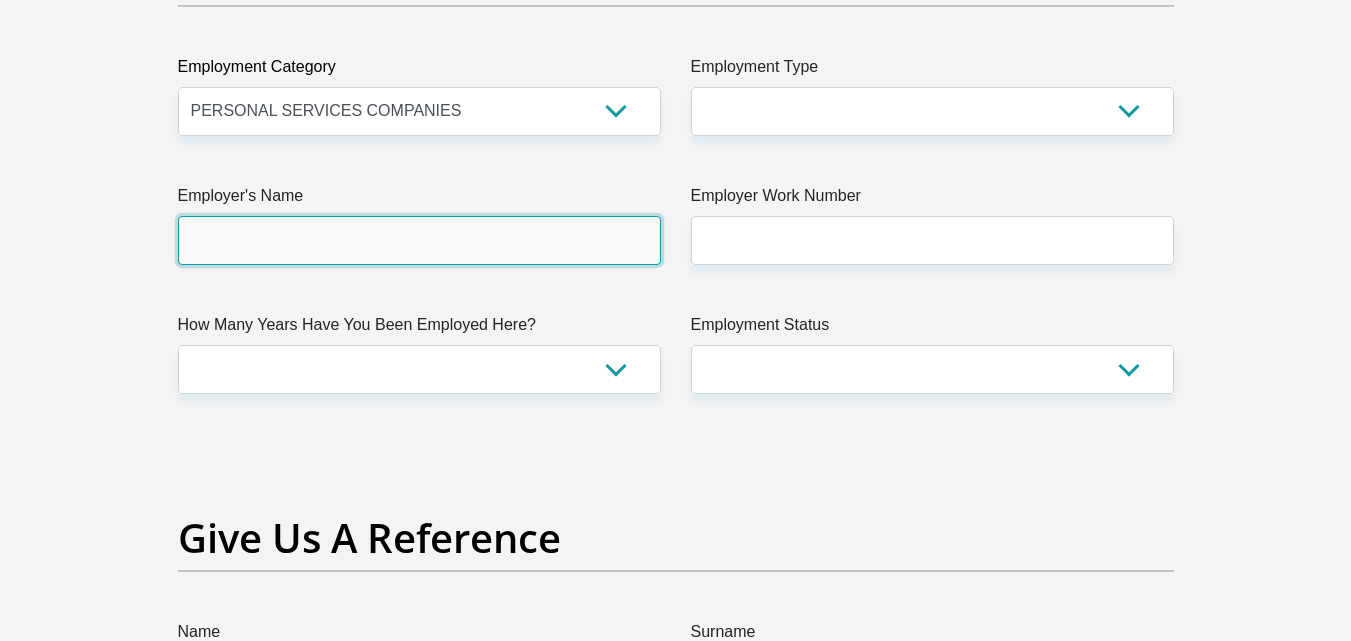 click on "Employer's Name" at bounding box center (419, 240) 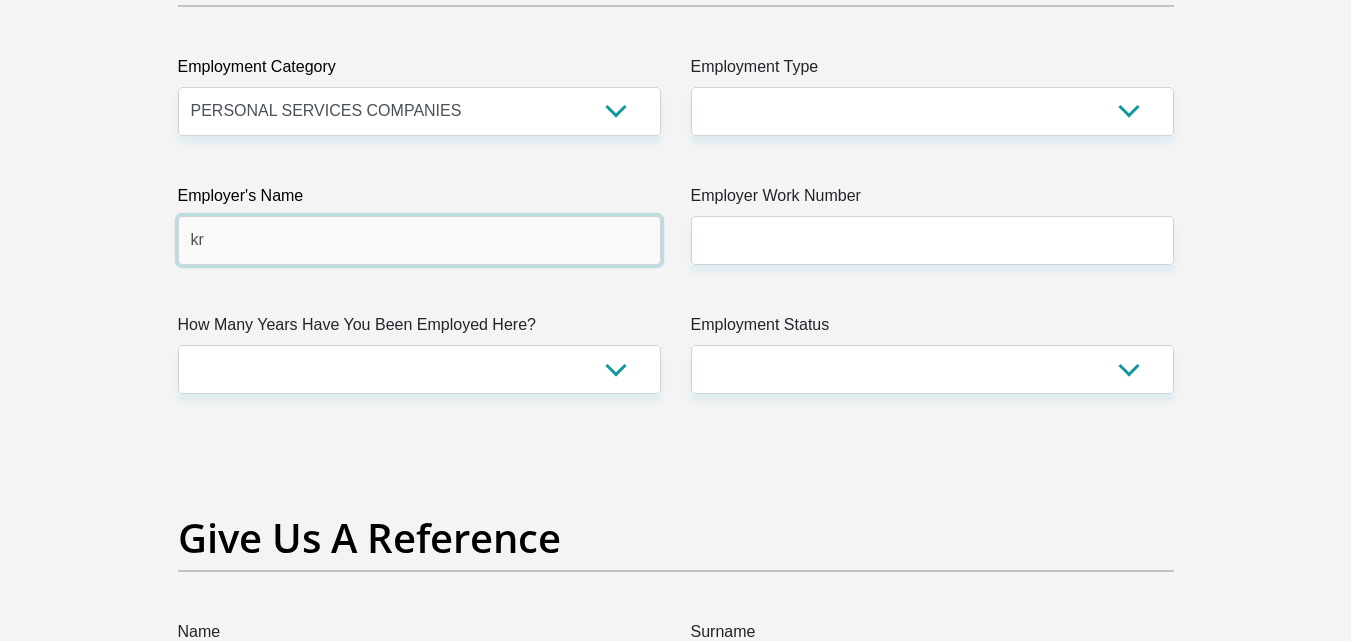 type on "k" 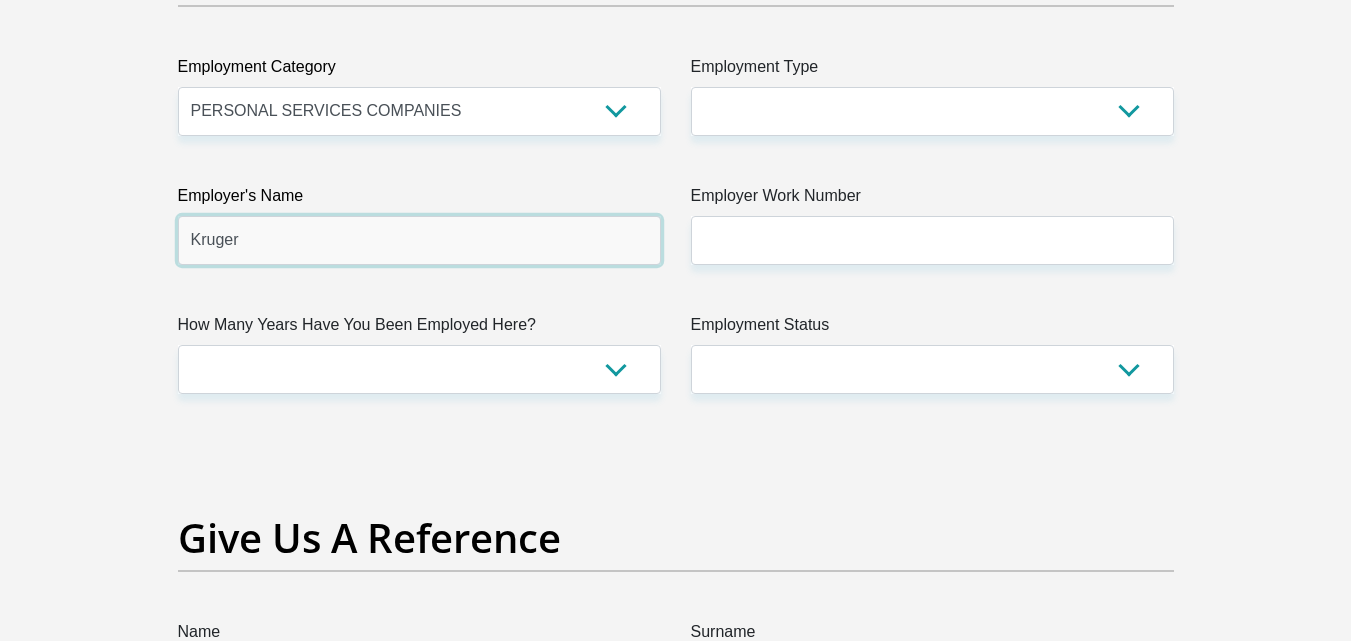 type on "Kruger" 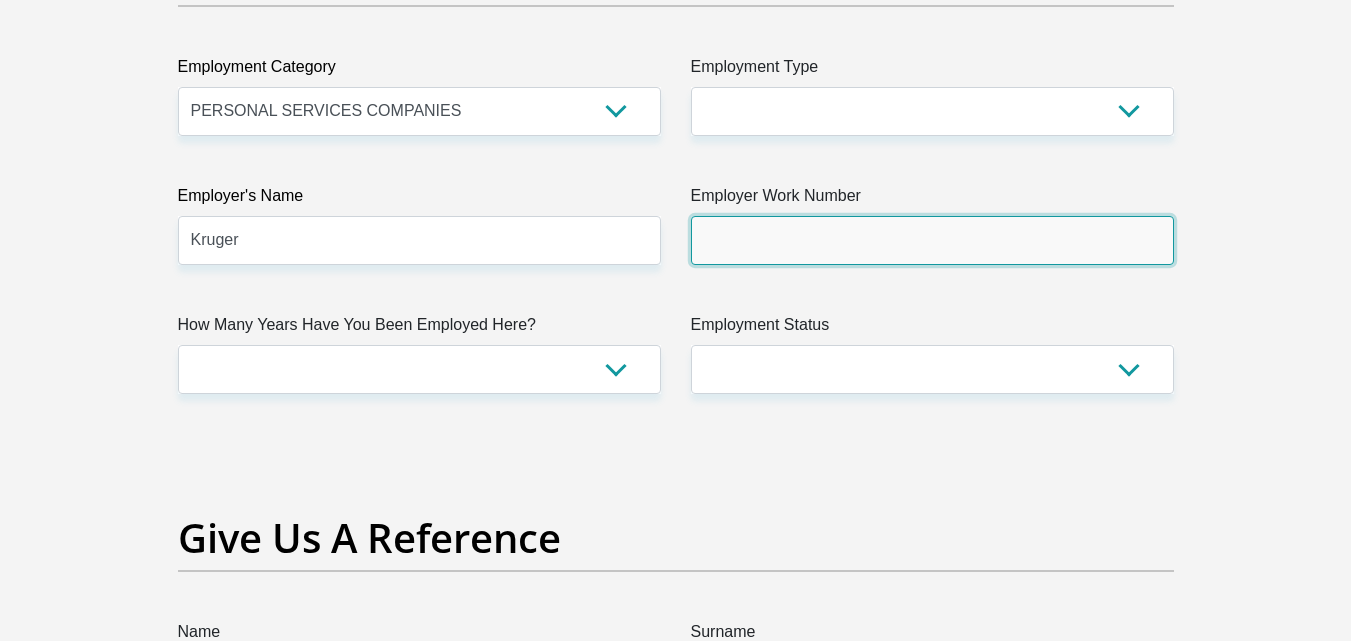 click on "Employer Work Number" at bounding box center [932, 240] 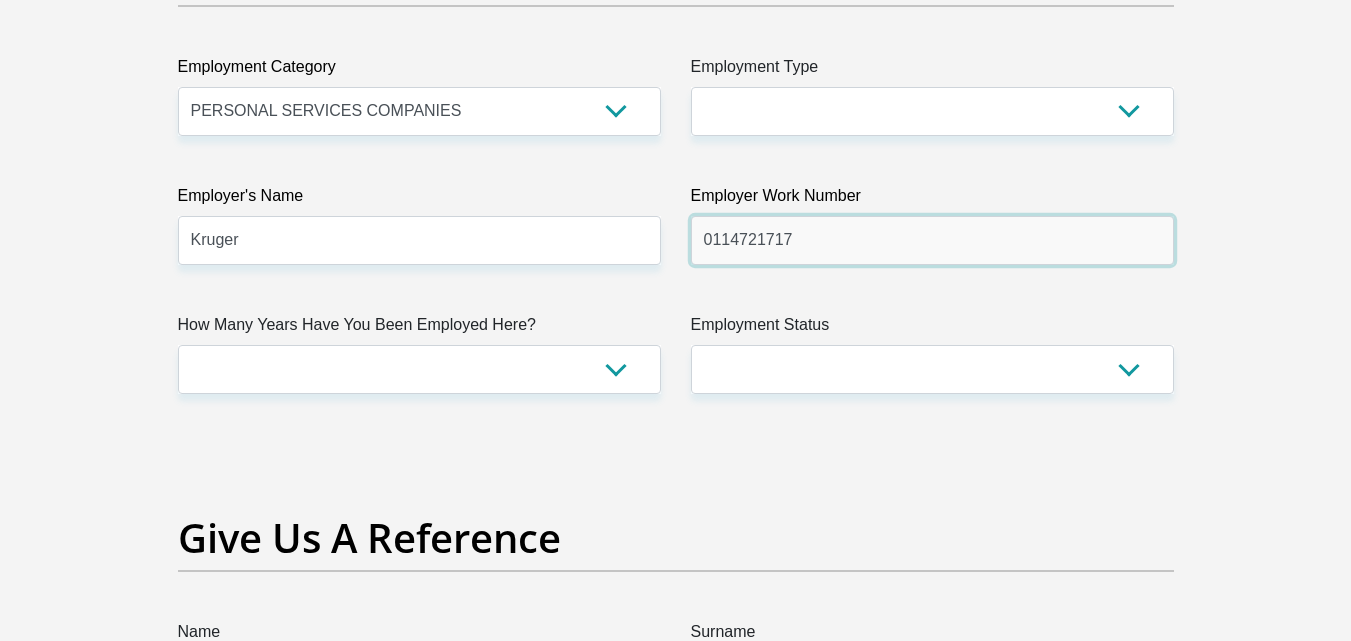 type on "0114721717" 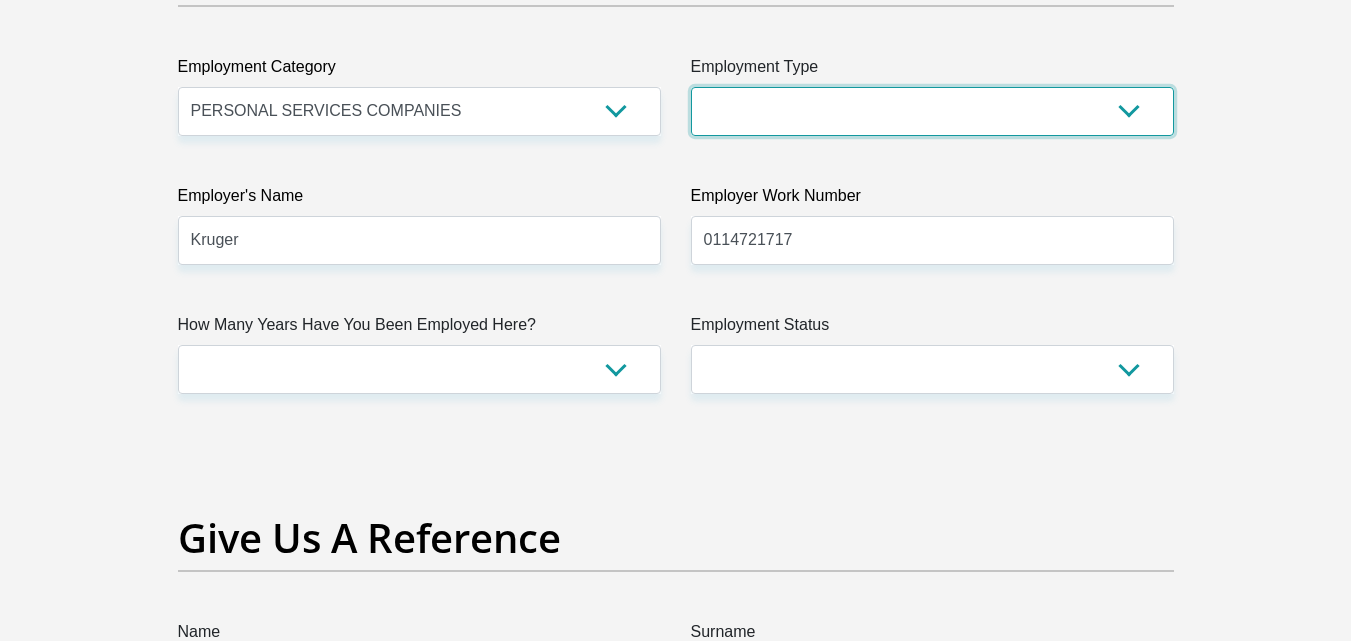 click on "College/Lecturer
Craft Seller
Creative
Driver
Executive
Farmer
Forces - Non Commissioned
Forces - Officer
Hawker
Housewife
Labourer
Licenced Professional
Manager
Miner
Non Licenced Professional
Office Staff/Clerk
Outside Worker
Pensioner
Permanent Teacher
Production/Manufacturing
Sales
Self-Employed
Semi-Professional Worker
Service Industry  Social Worker  Student" at bounding box center [932, 111] 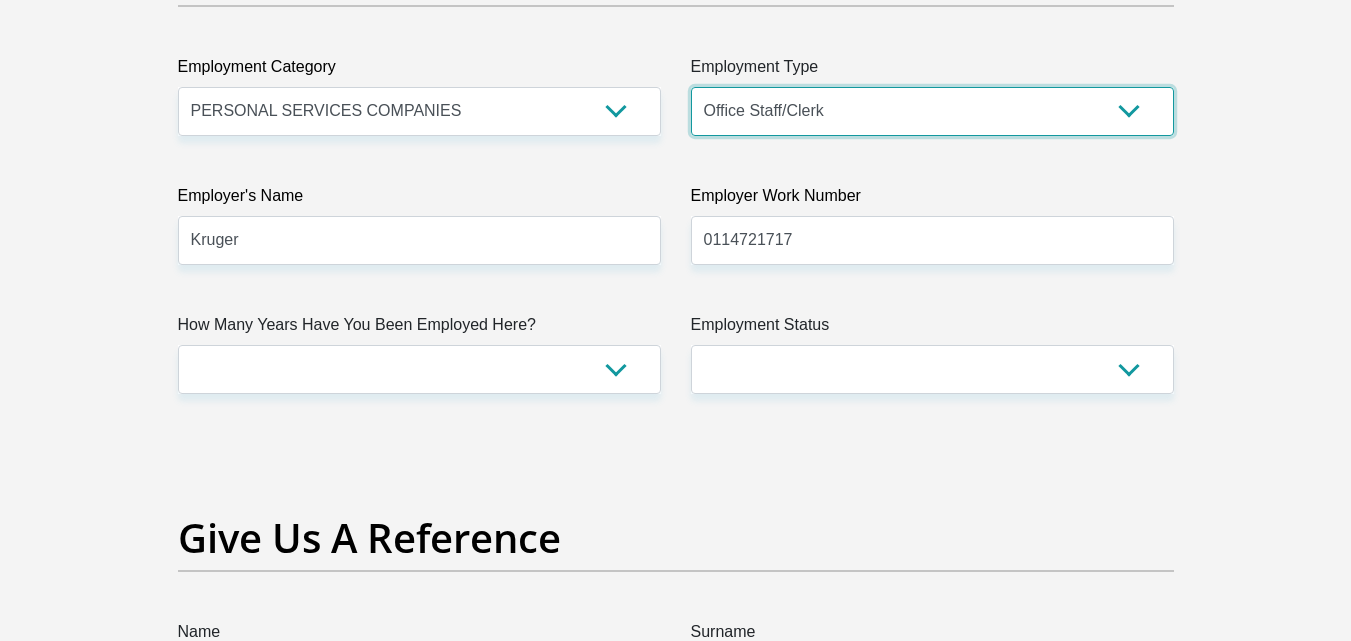 click on "College/Lecturer
Craft Seller
Creative
Driver
Executive
Farmer
Forces - Non Commissioned
Forces - Officer
Hawker
Housewife
Labourer
Licenced Professional
Manager
Miner
Non Licenced Professional
Office Staff/Clerk
Outside Worker
Pensioner
Permanent Teacher
Production/Manufacturing
Sales
Self-Employed
Semi-Professional Worker
Service Industry  Social Worker  Student" at bounding box center (932, 111) 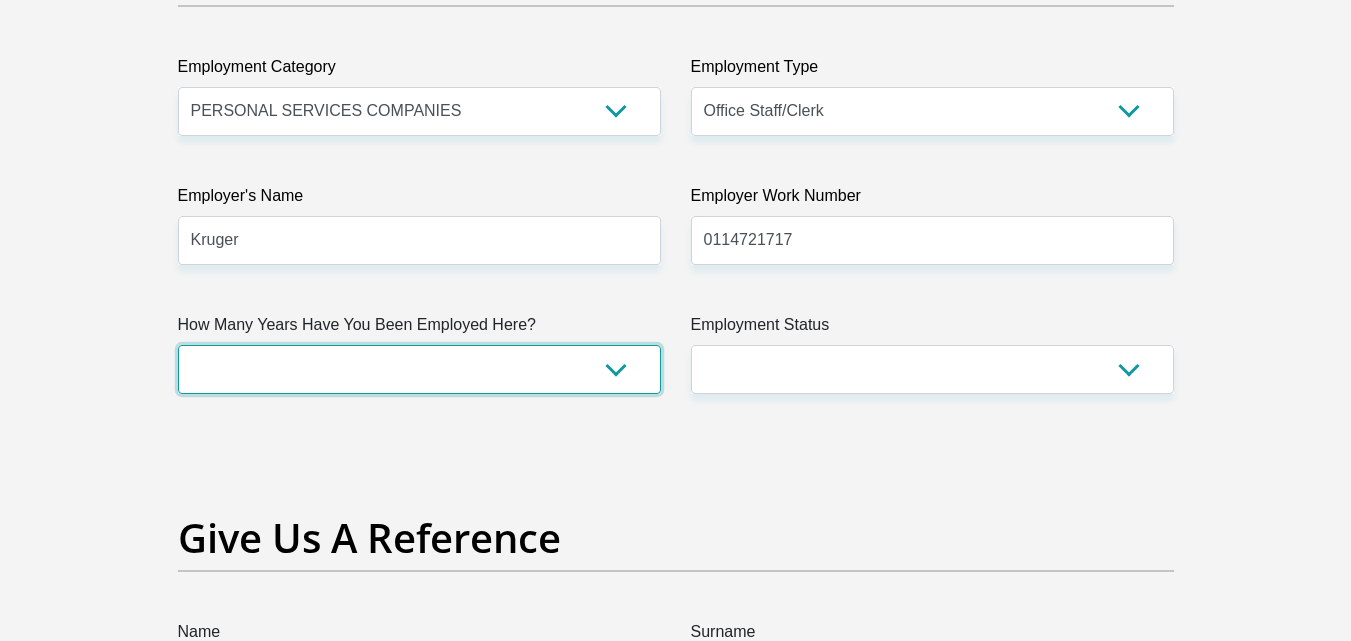click on "less than 1 year
1-3 years
3-5 years
5+ years" at bounding box center (419, 369) 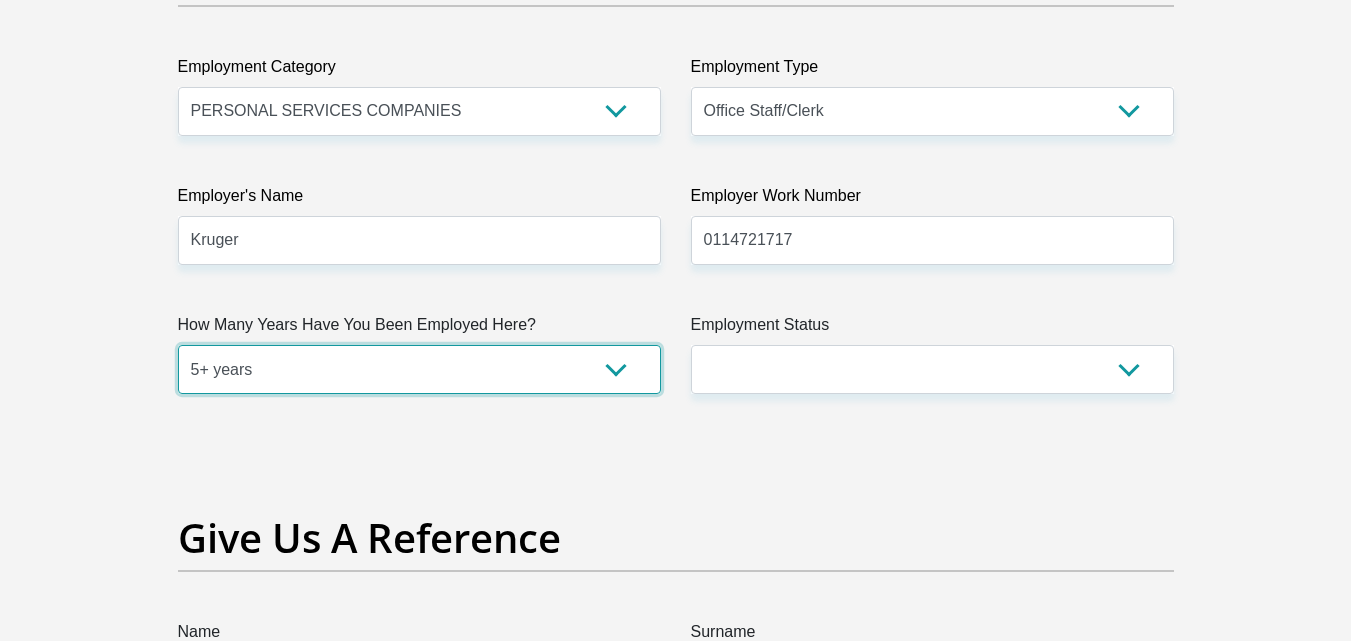 click on "less than 1 year
1-3 years
3-5 years
5+ years" at bounding box center [419, 369] 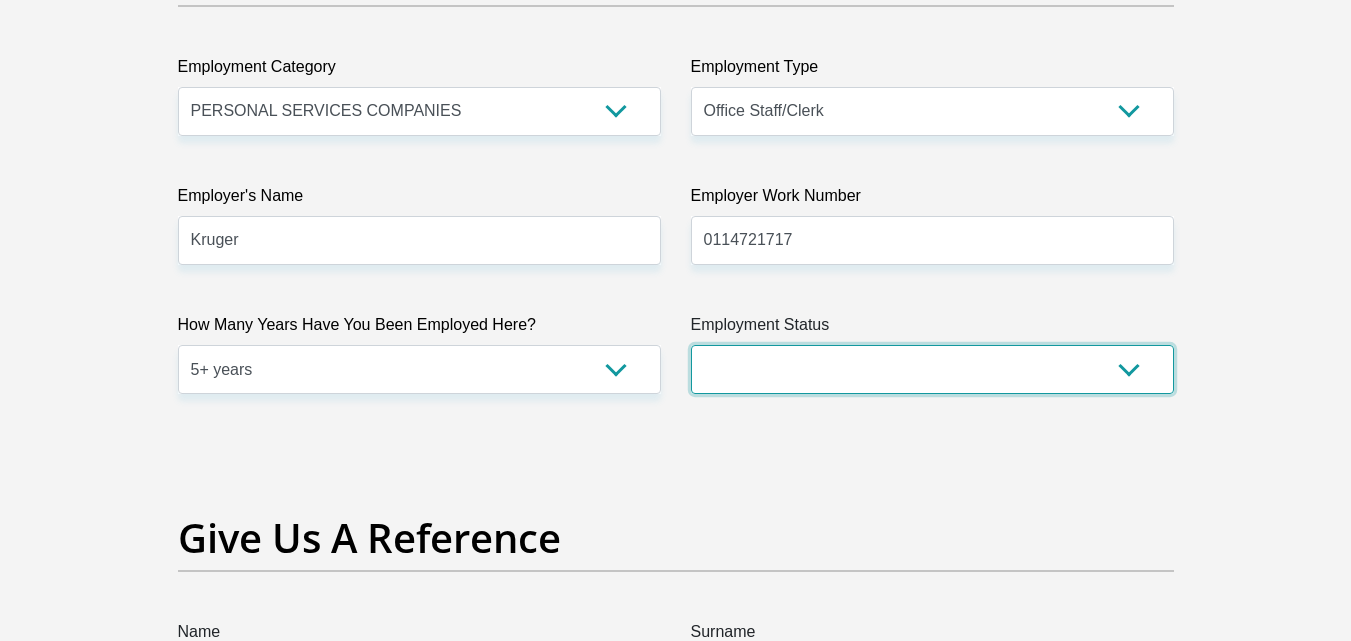 click on "Permanent/Full-time
Part-time/Casual
Contract Worker
Self-Employed
Housewife
Retired
Student
Medically Boarded
Disability
Unemployed" at bounding box center (932, 369) 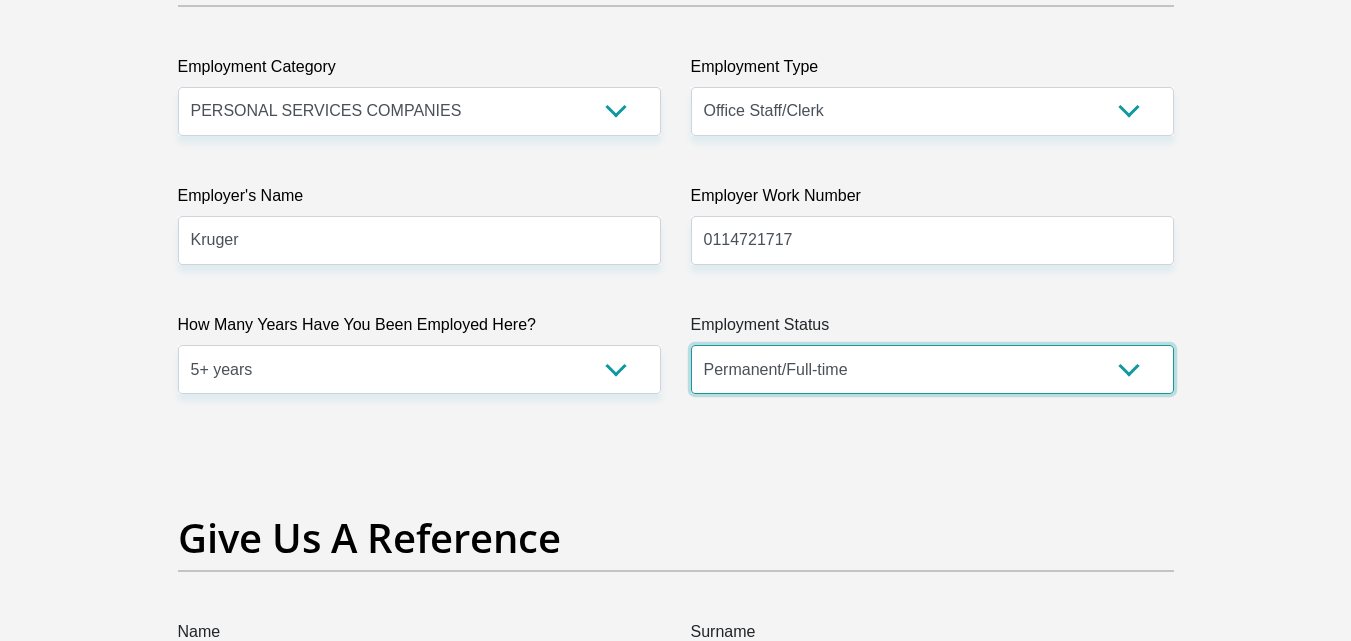 click on "Permanent/Full-time
Part-time/Casual
Contract Worker
Self-Employed
Housewife
Retired
Student
Medically Boarded
Disability
Unemployed" at bounding box center (932, 369) 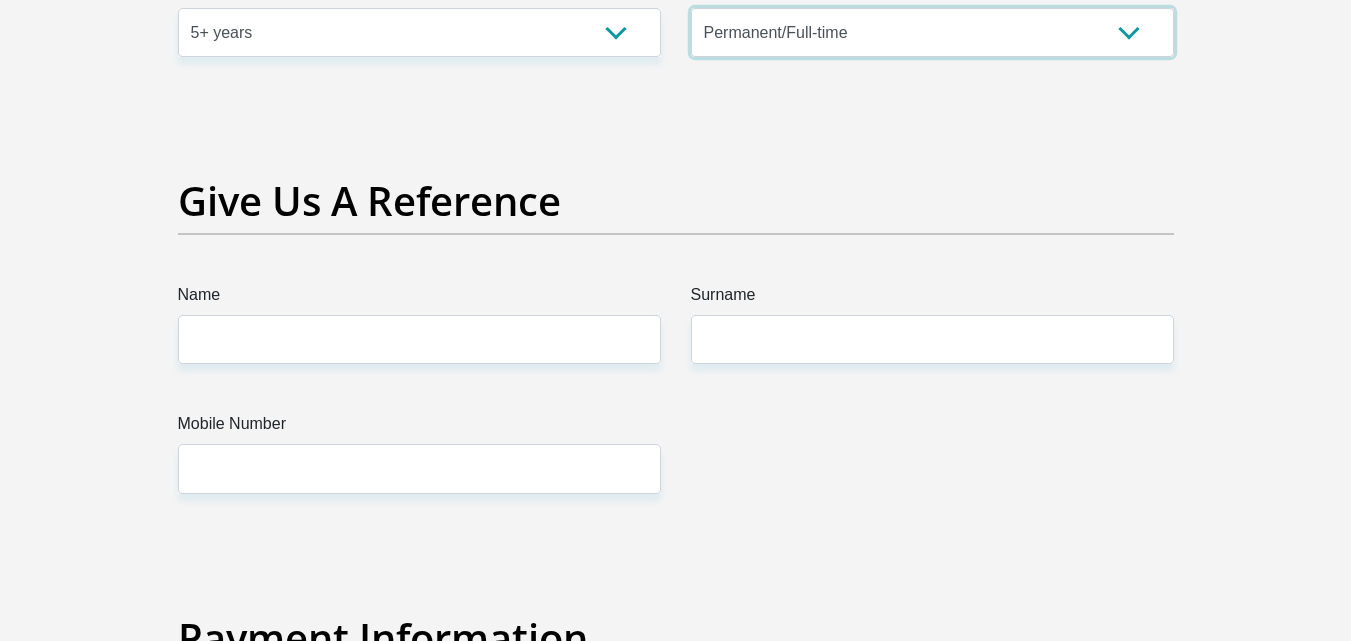 scroll, scrollTop: 4200, scrollLeft: 0, axis: vertical 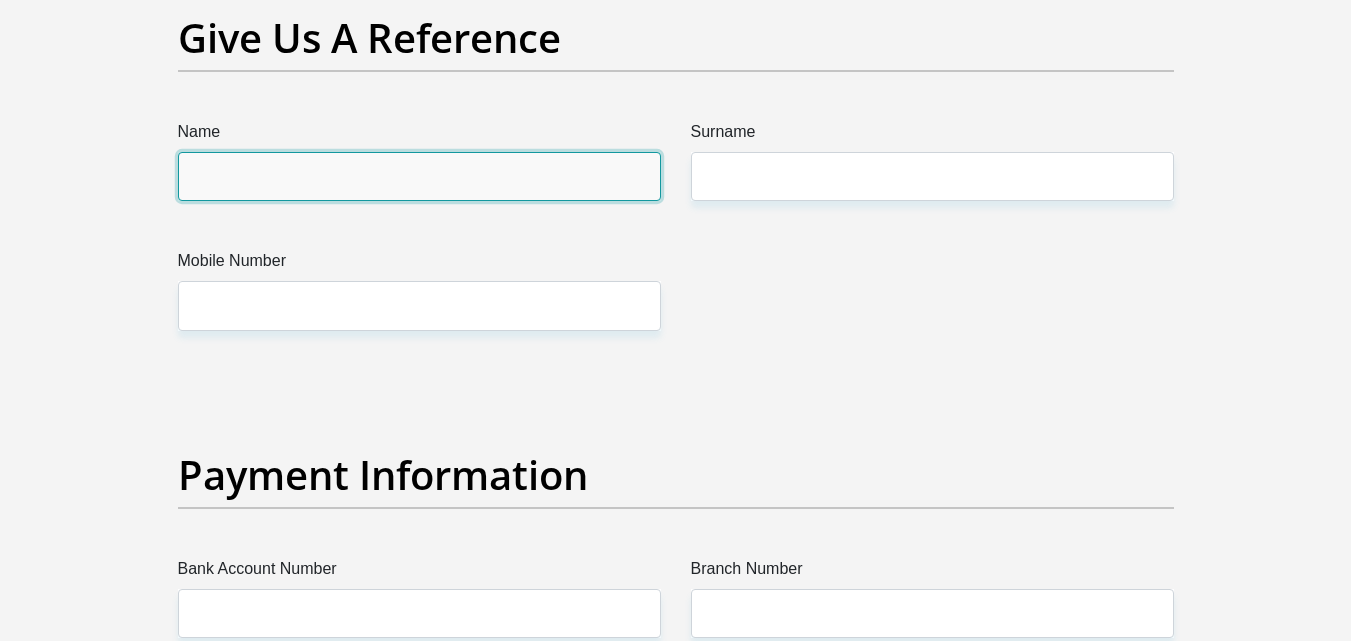 click on "Name" at bounding box center [419, 176] 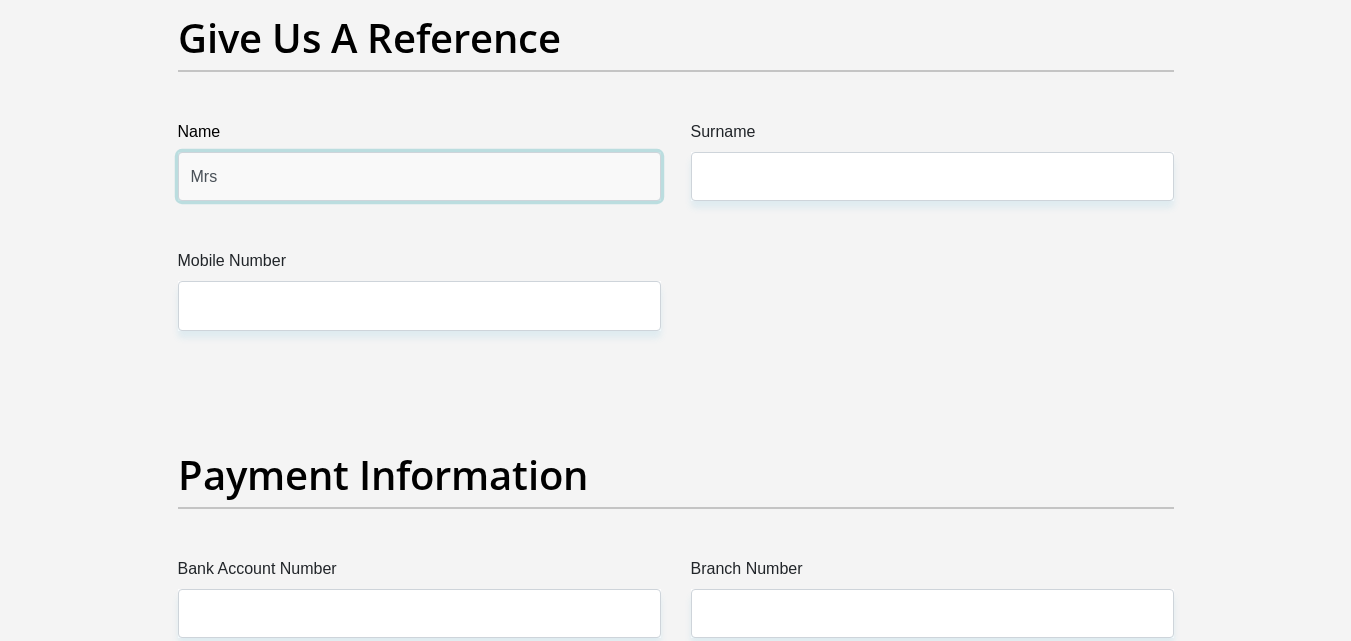 type on "Mrs" 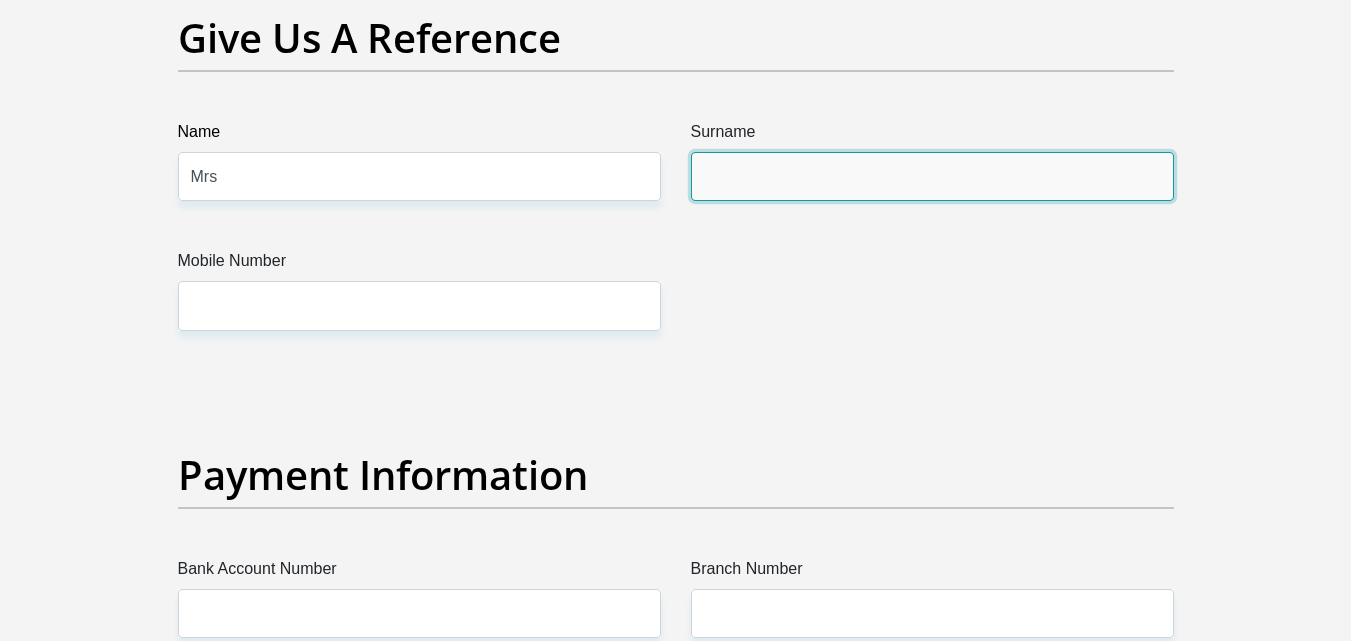 click on "Surname" at bounding box center (932, 176) 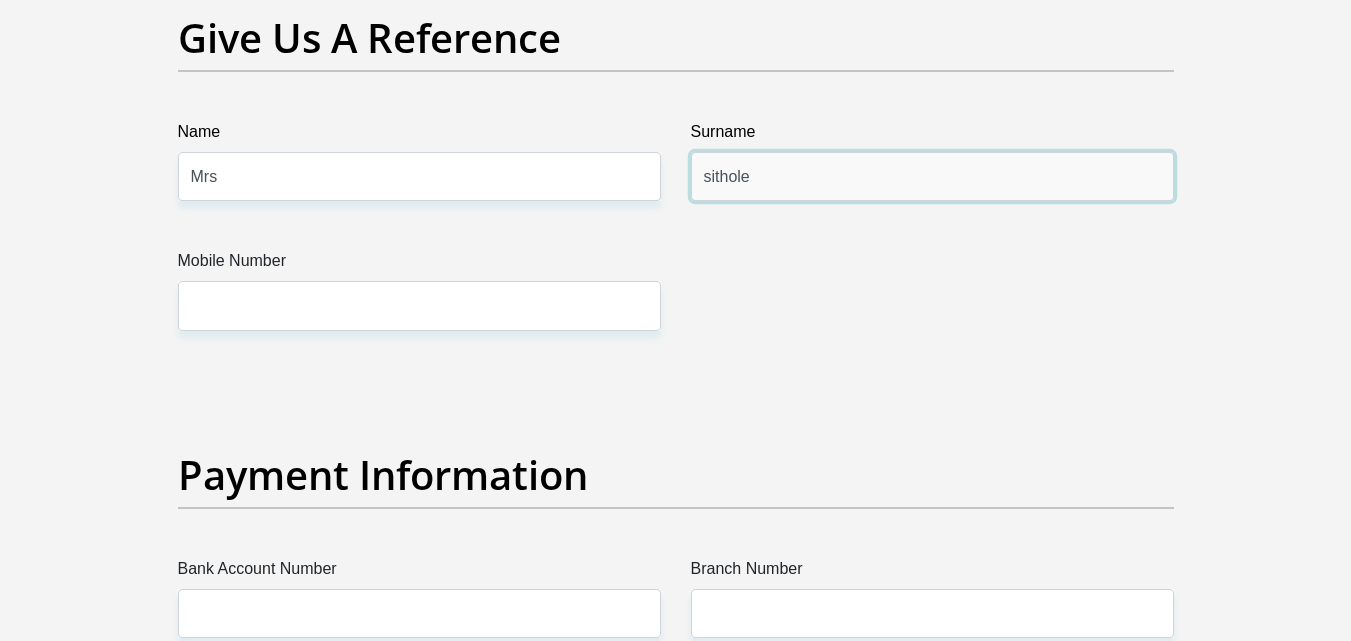 type on "sithole" 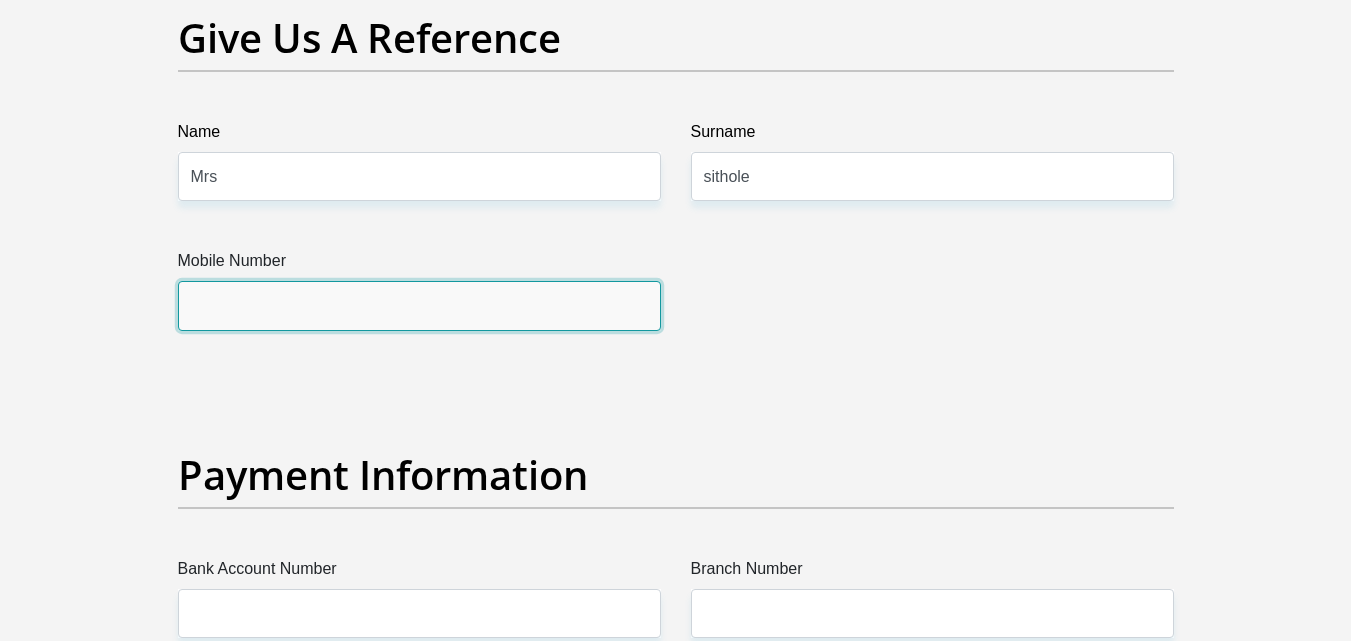 click on "Mobile Number" at bounding box center [419, 305] 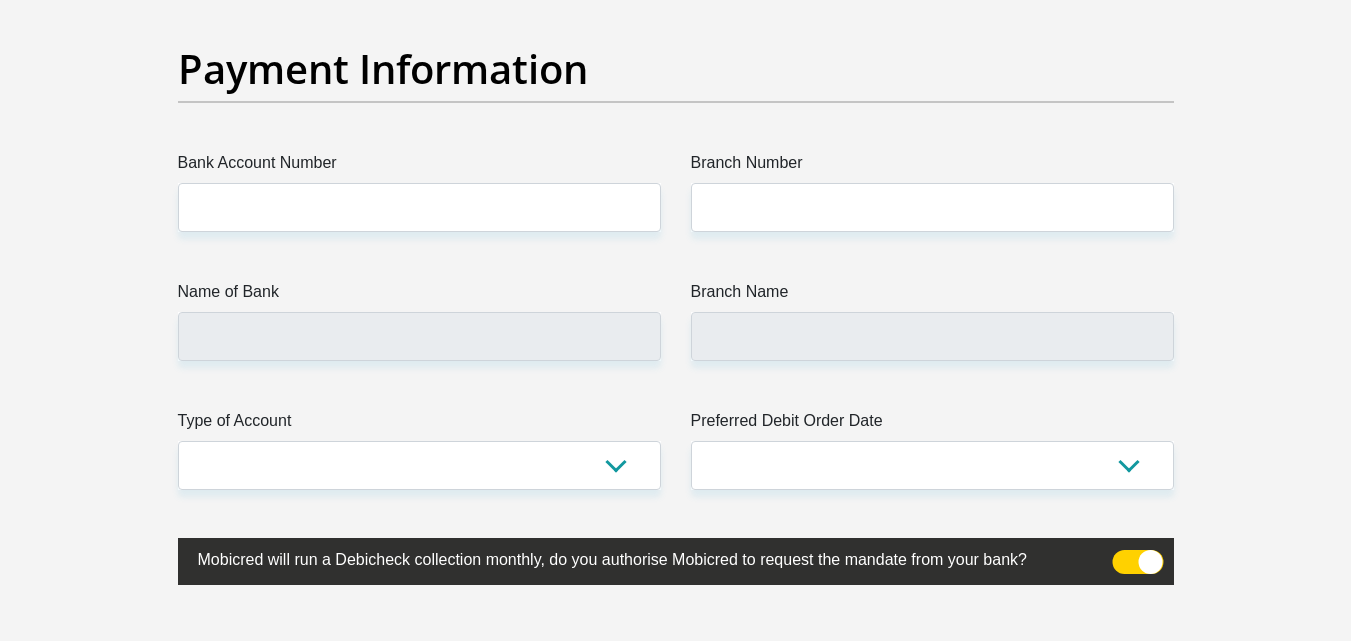 scroll, scrollTop: 4600, scrollLeft: 0, axis: vertical 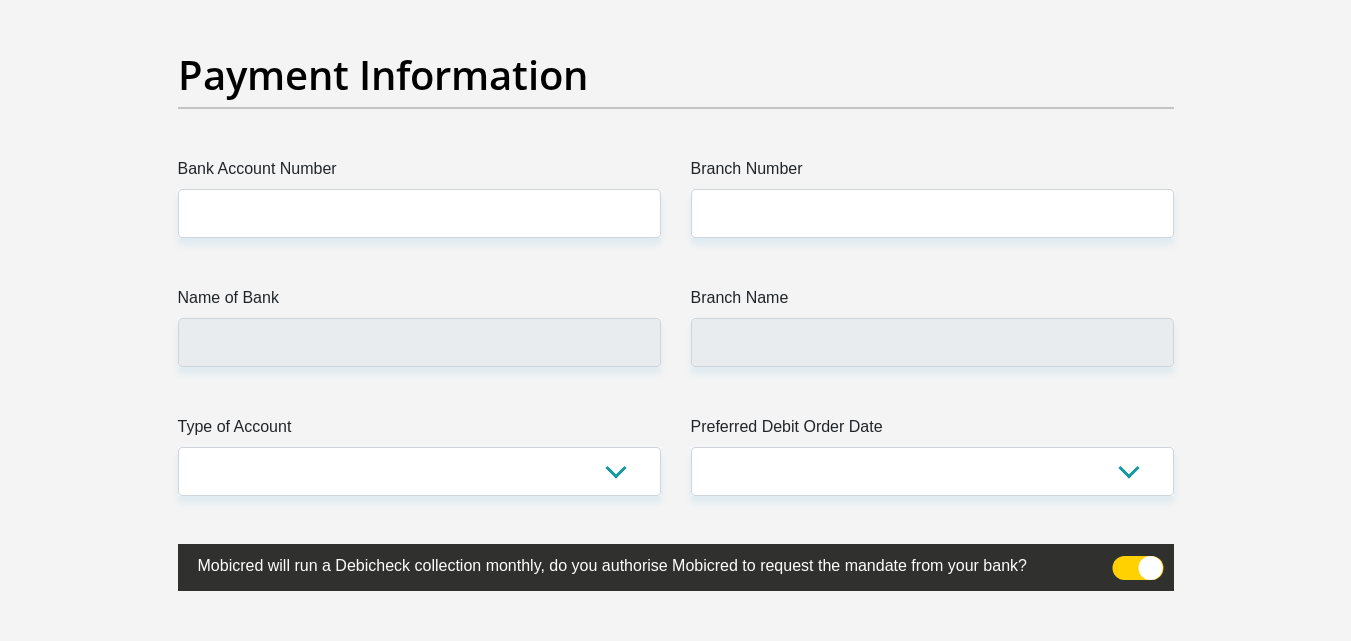 type on "0724209974" 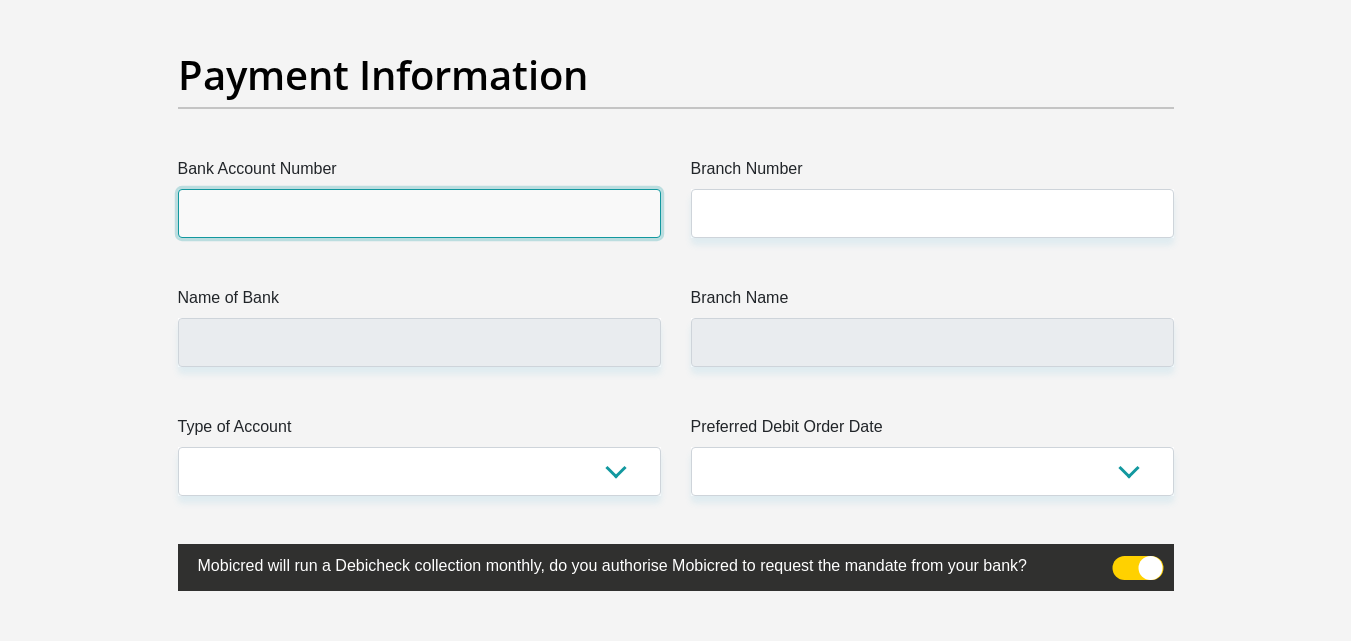 click on "Bank Account Number" at bounding box center [419, 213] 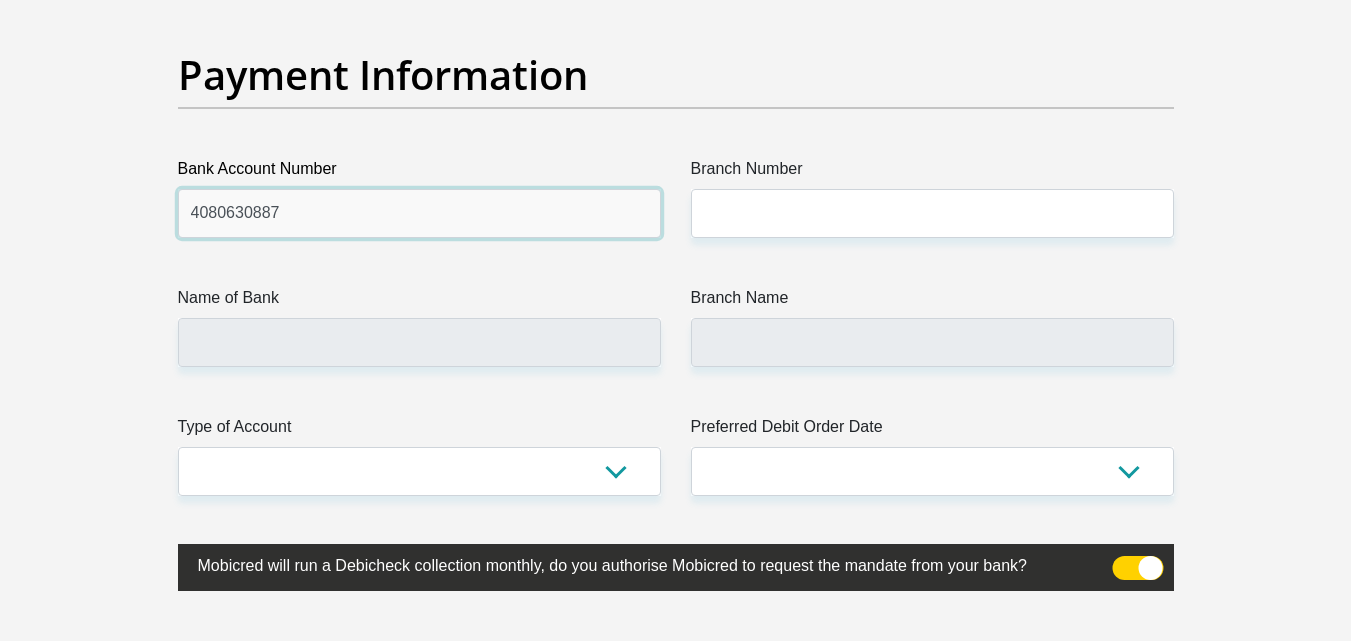 type on "4080630887" 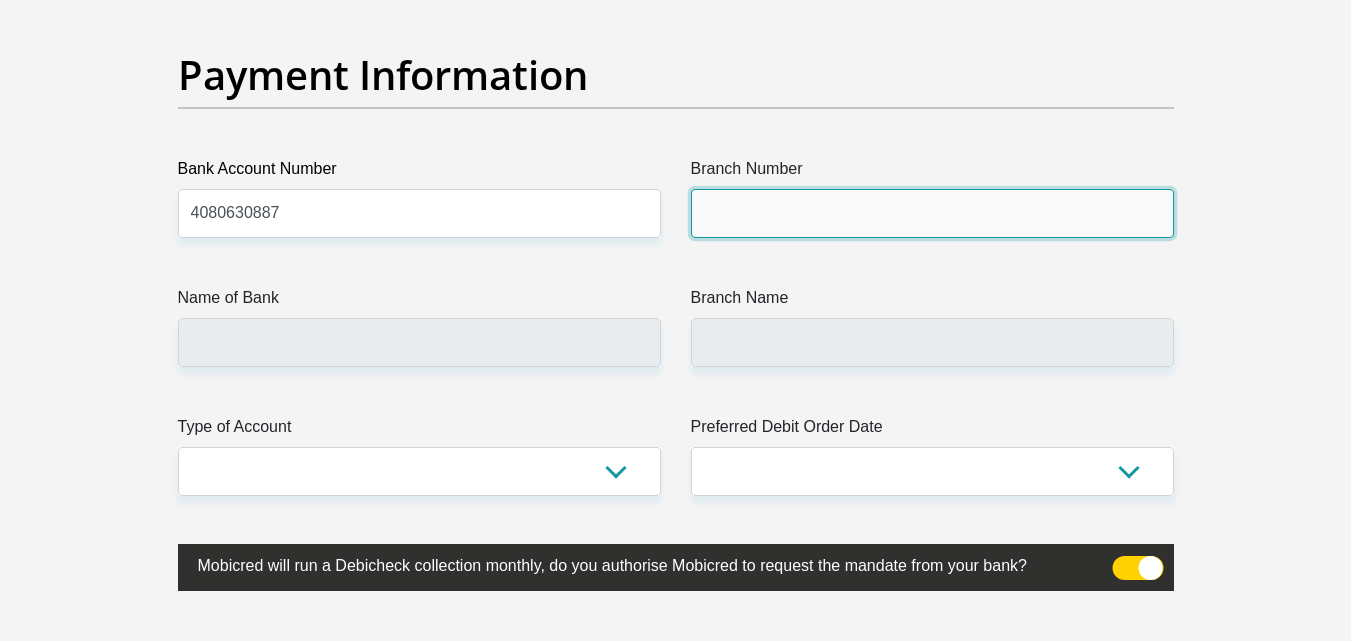 click on "Branch Number" at bounding box center (932, 213) 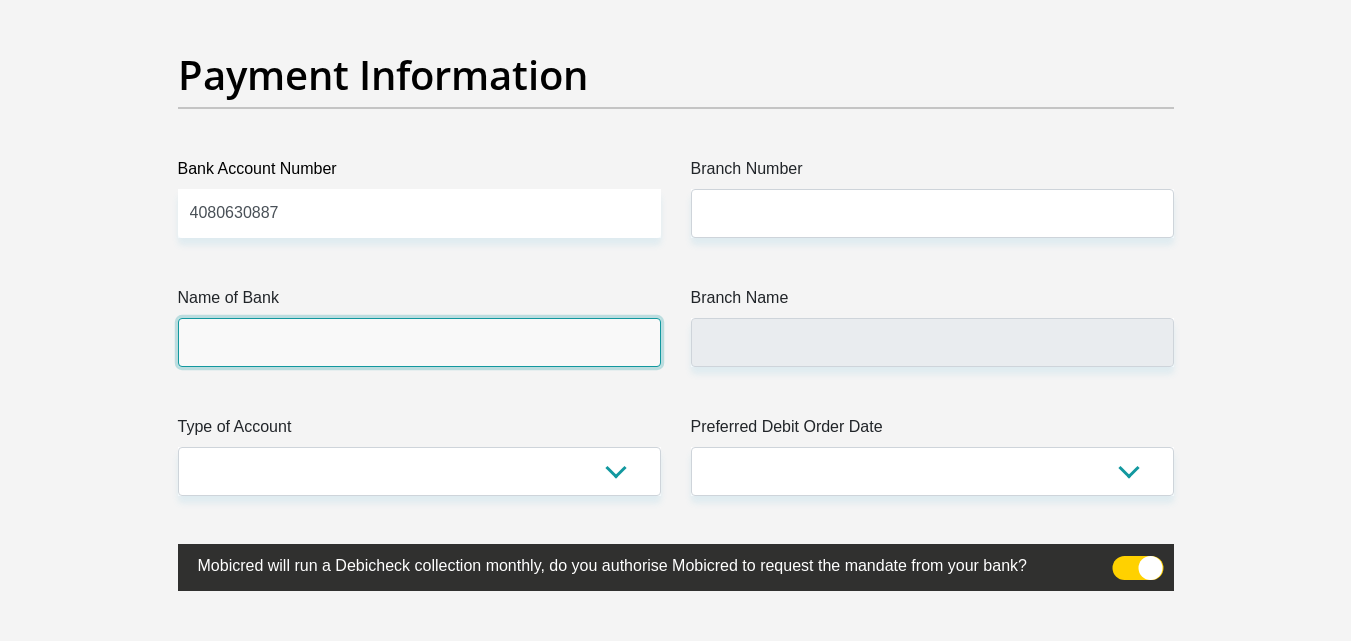 click on "Name of Bank" at bounding box center (419, 342) 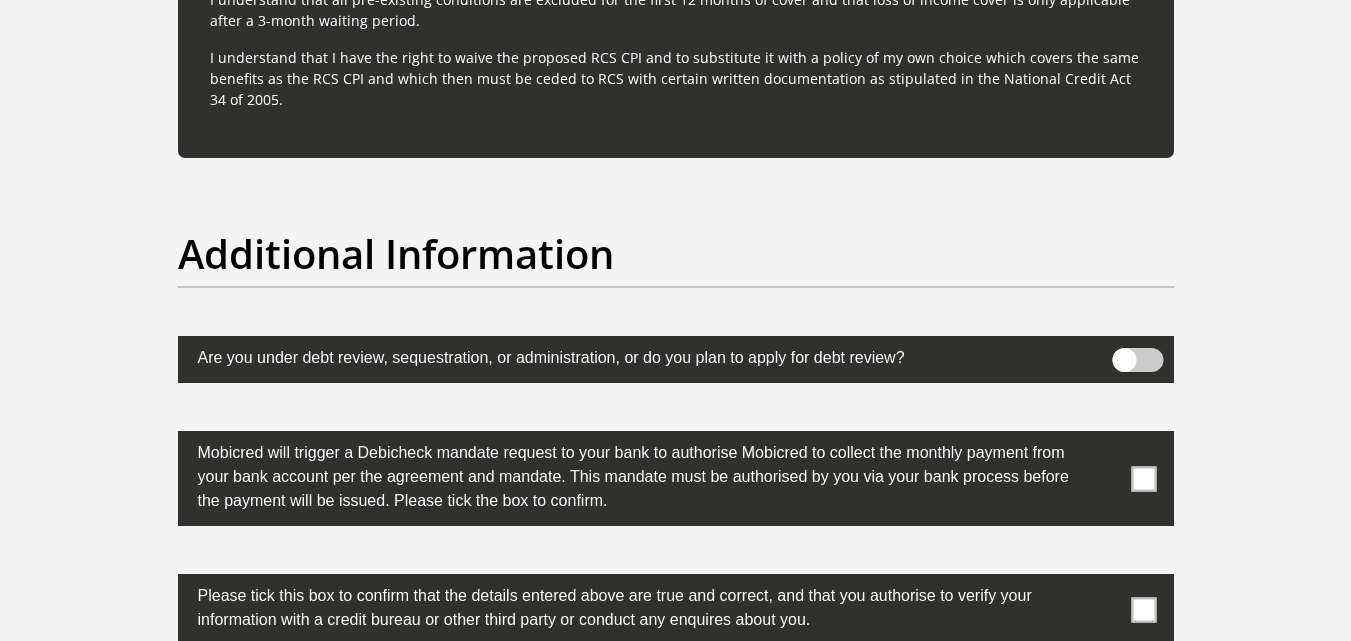 scroll, scrollTop: 6100, scrollLeft: 0, axis: vertical 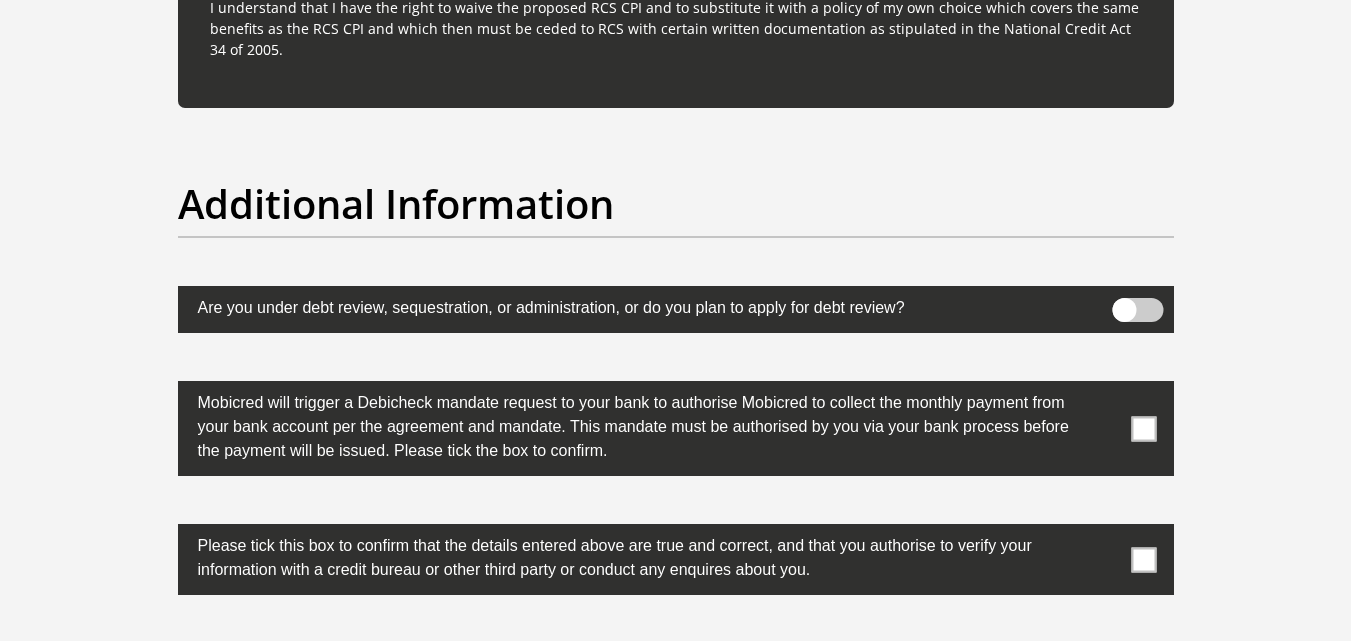 click at bounding box center [1143, 428] 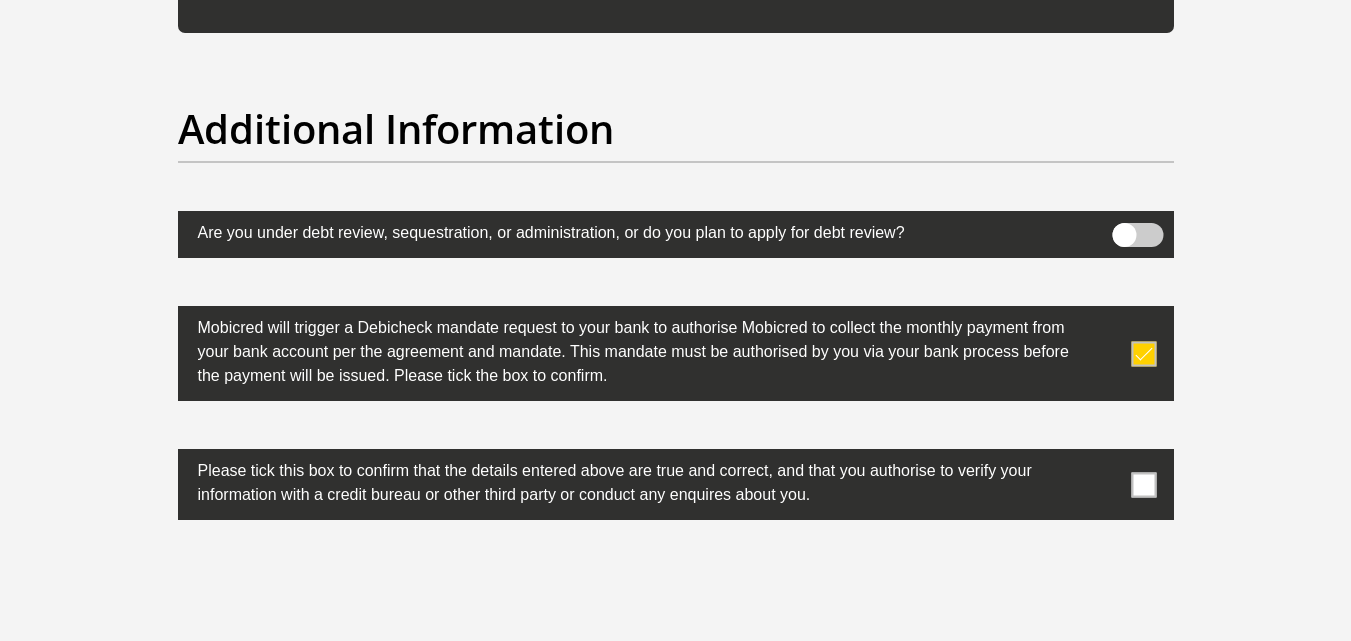 scroll, scrollTop: 6400, scrollLeft: 0, axis: vertical 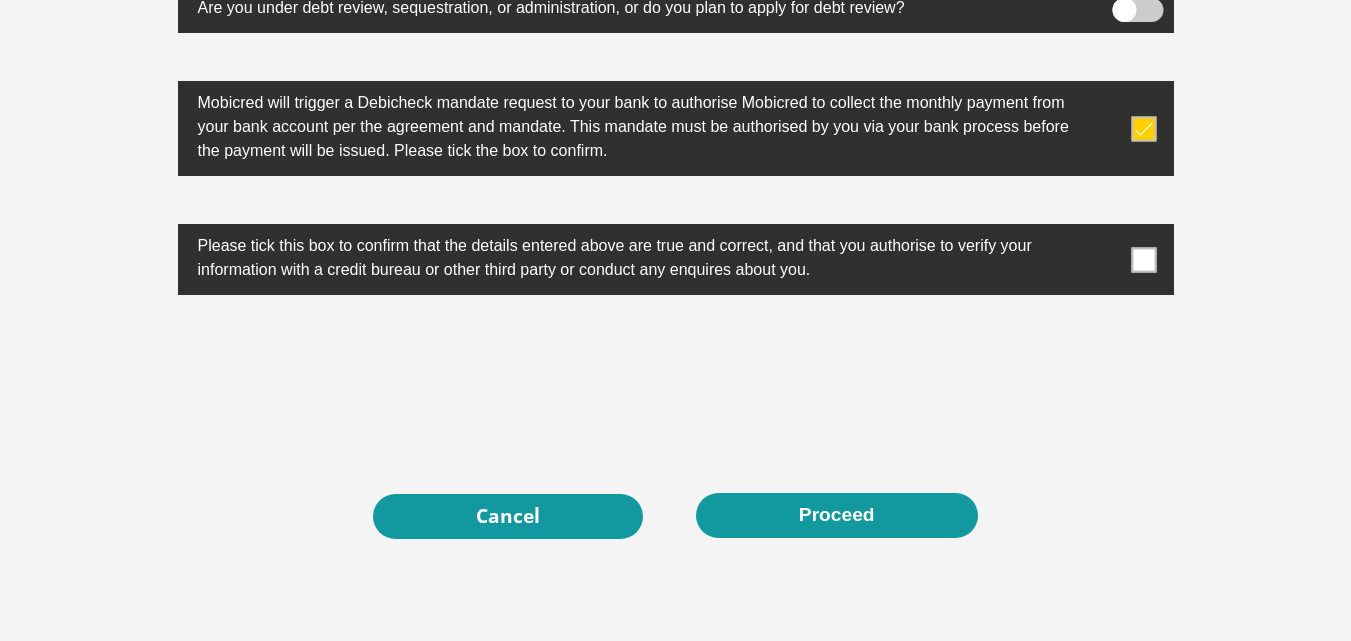 click at bounding box center [1143, 259] 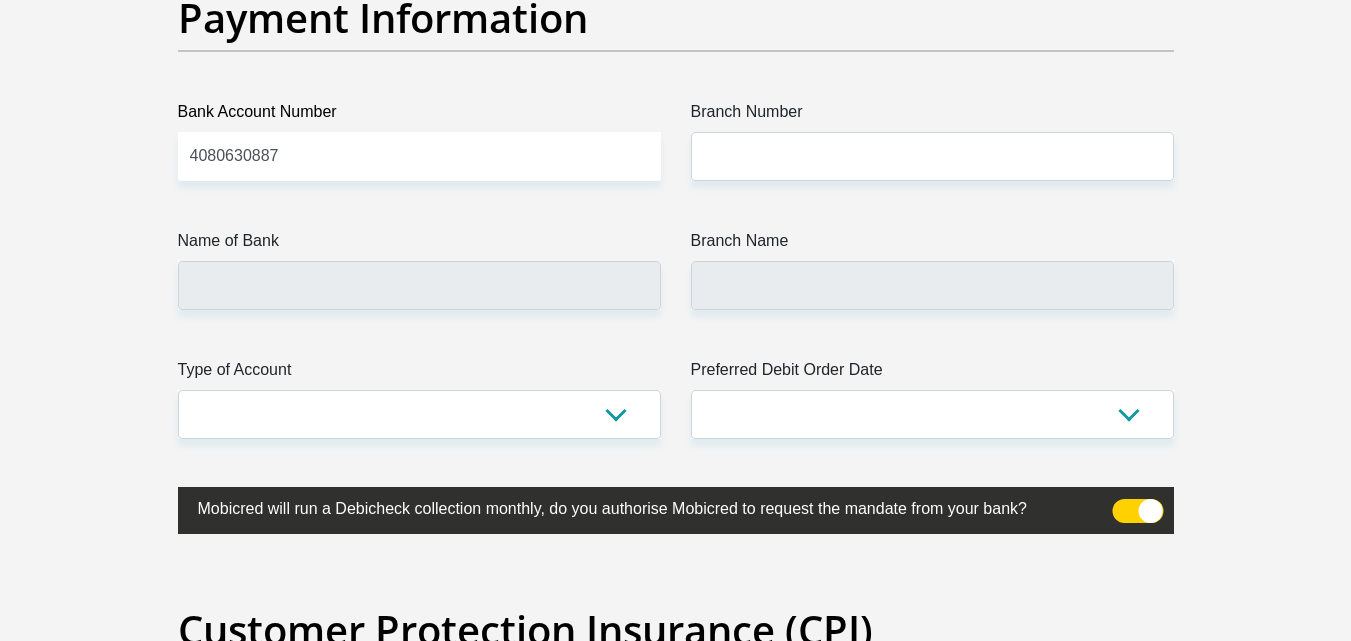 scroll, scrollTop: 4600, scrollLeft: 0, axis: vertical 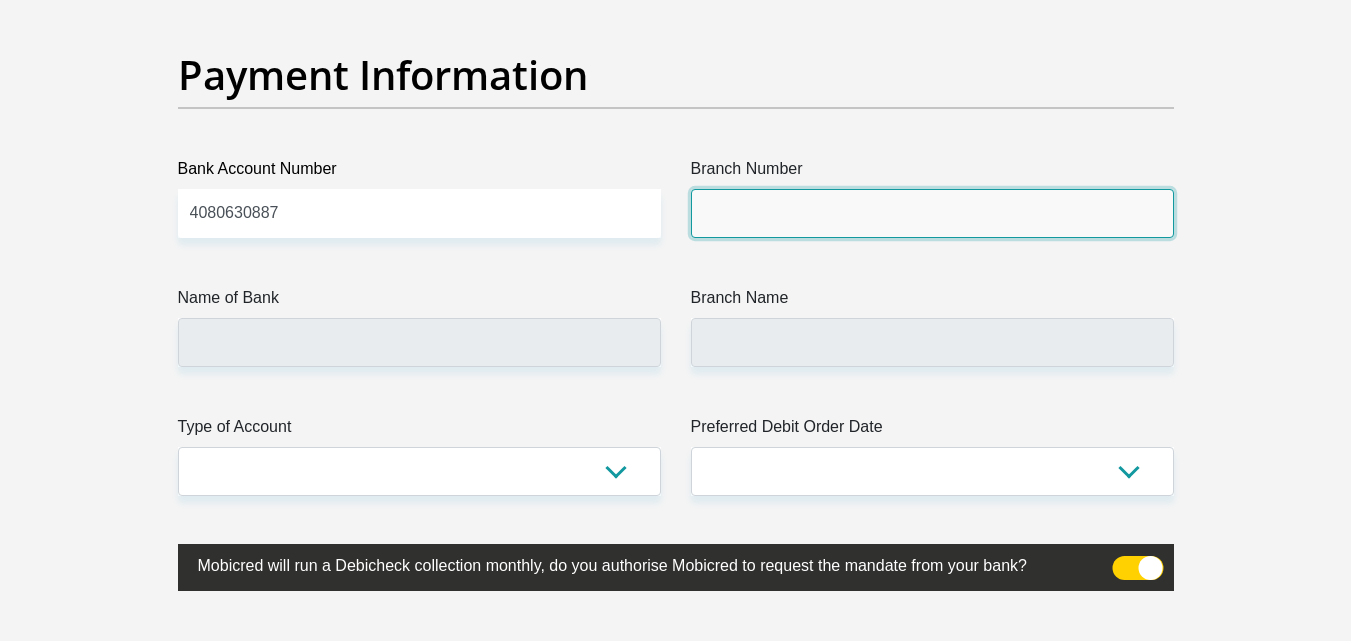click on "Branch Number" at bounding box center [932, 213] 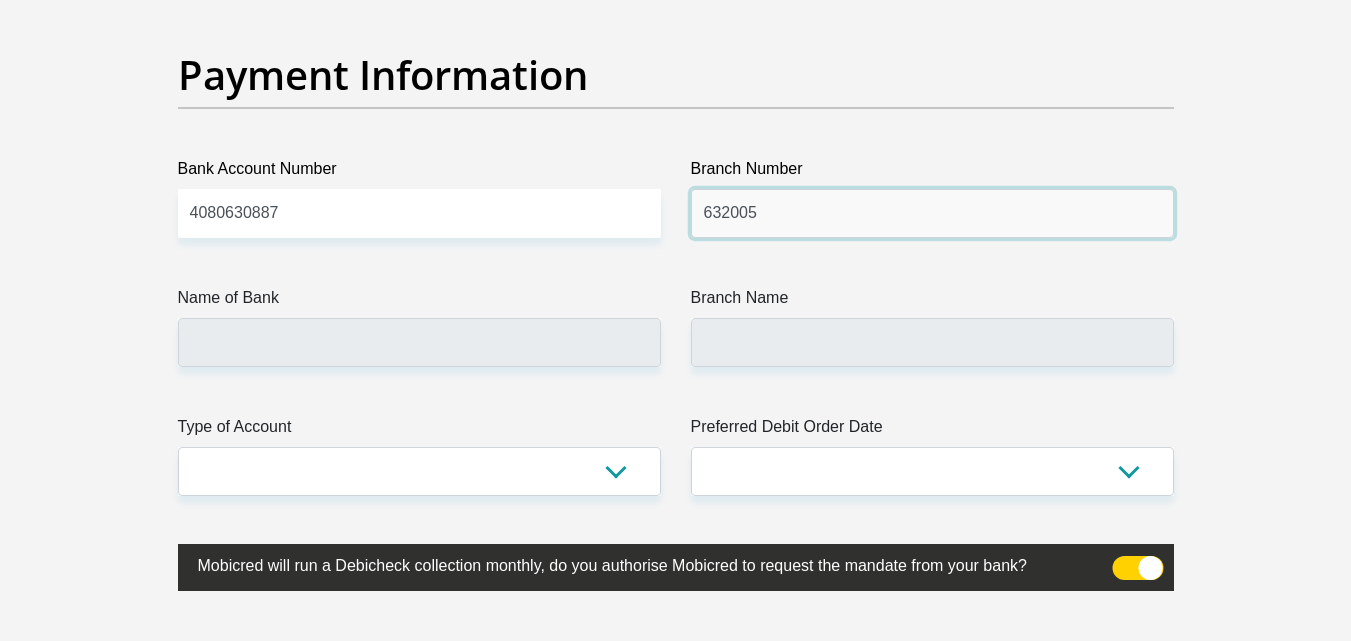 type on "632005" 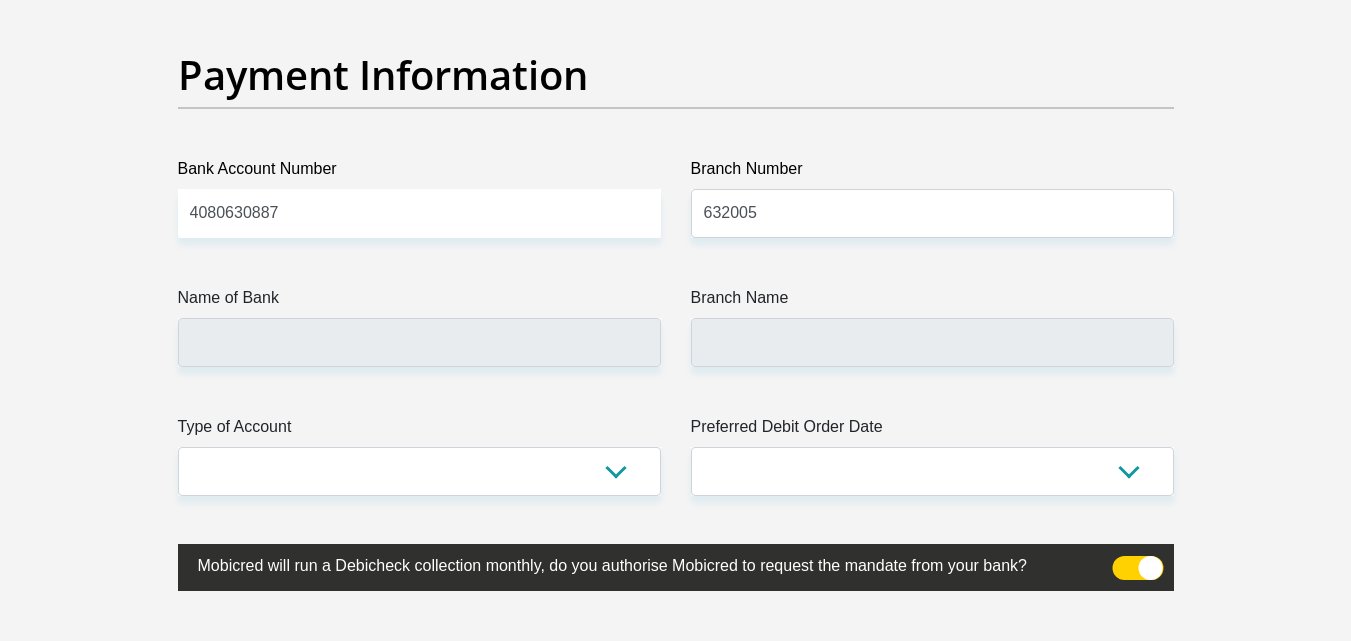 click on "Branch Name" at bounding box center [932, 302] 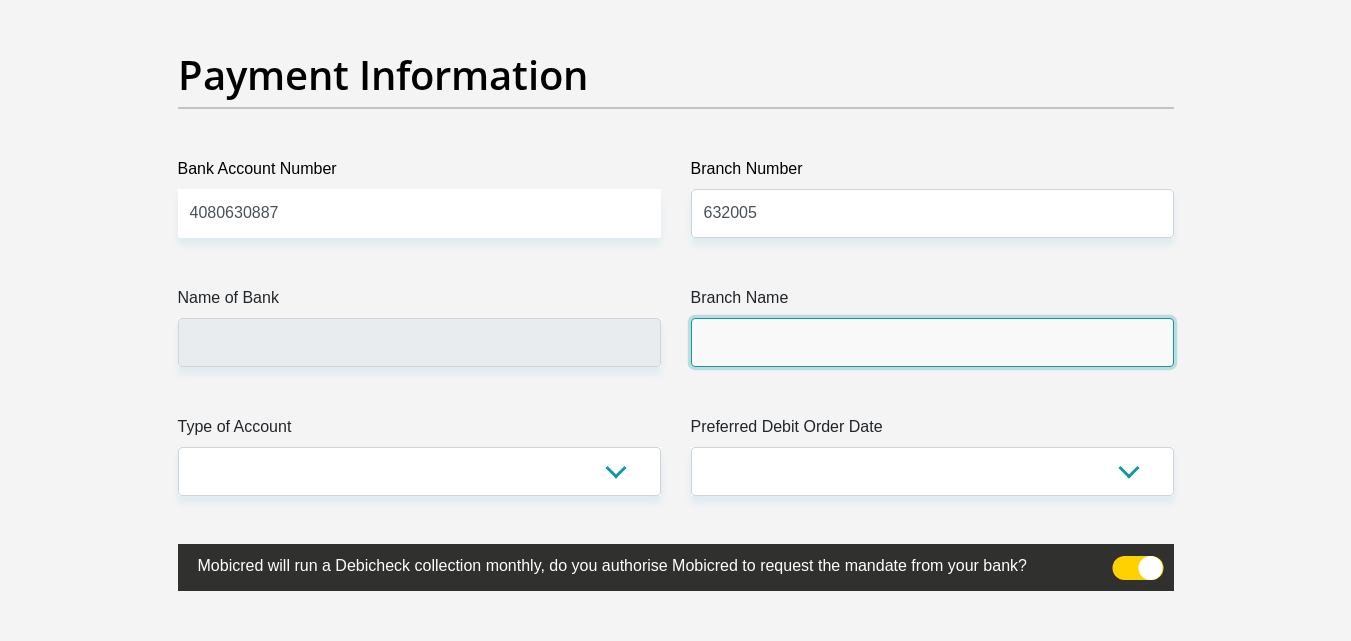 click on "Branch Name" at bounding box center [932, 342] 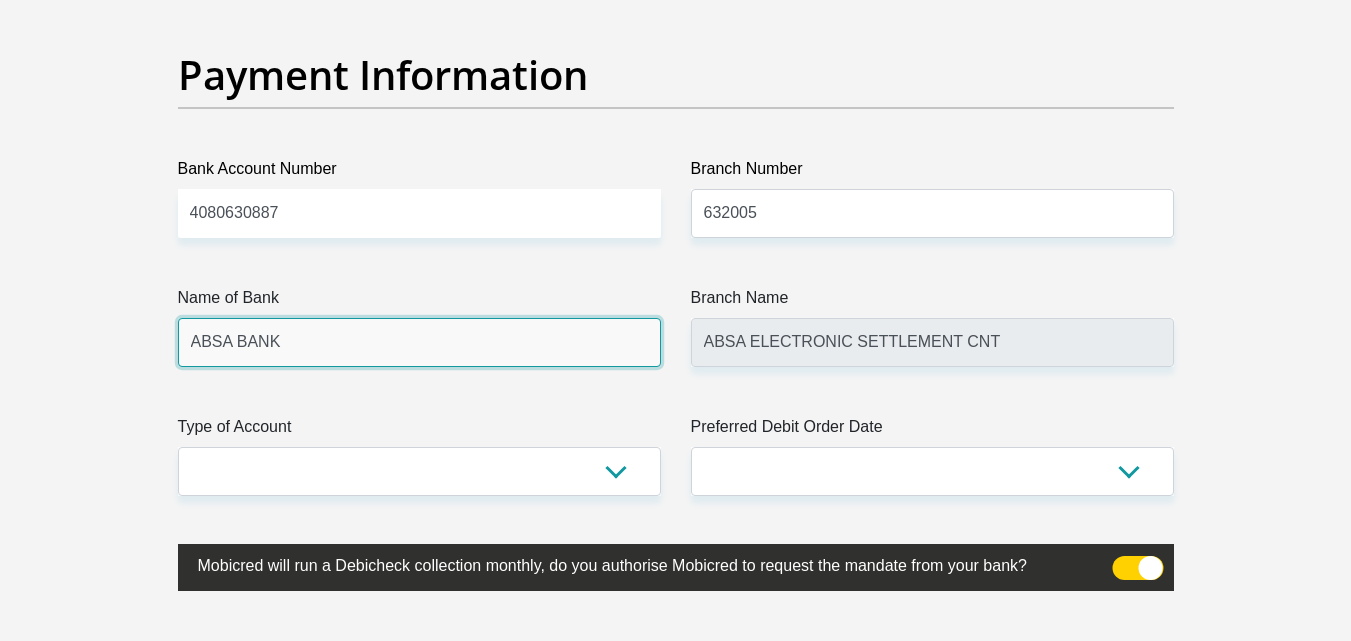 click on "ABSA BANK" at bounding box center [419, 342] 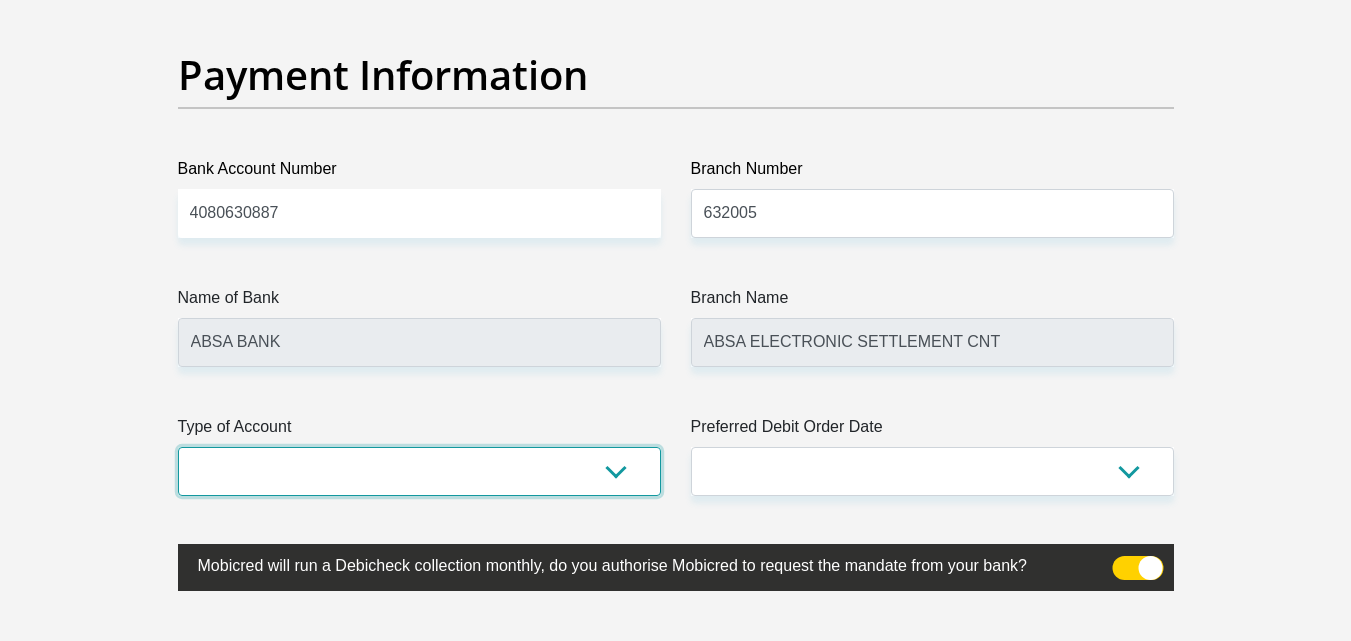 click on "Cheque
Savings" at bounding box center (419, 471) 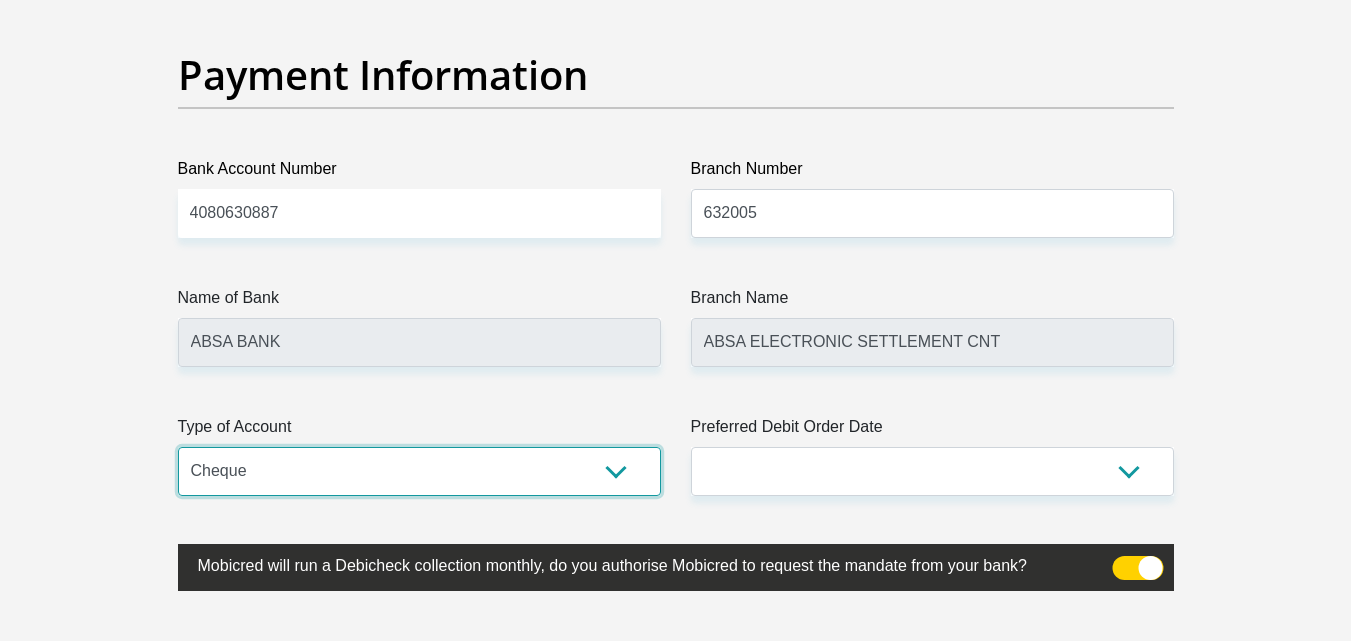 click on "Cheque
Savings" at bounding box center [419, 471] 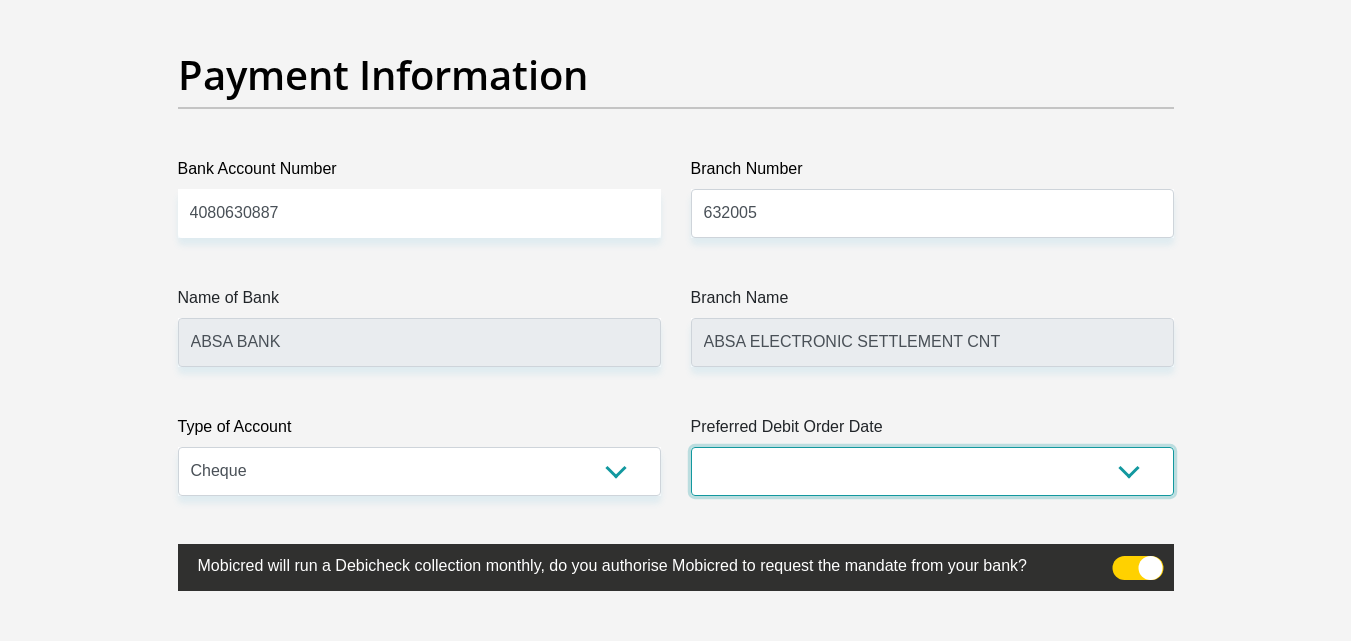 click on "1st
2nd
3rd
4th
5th
7th
18th
19th
20th
21st
22nd
23rd
24th
25th
26th
27th
28th
29th
30th" at bounding box center [932, 471] 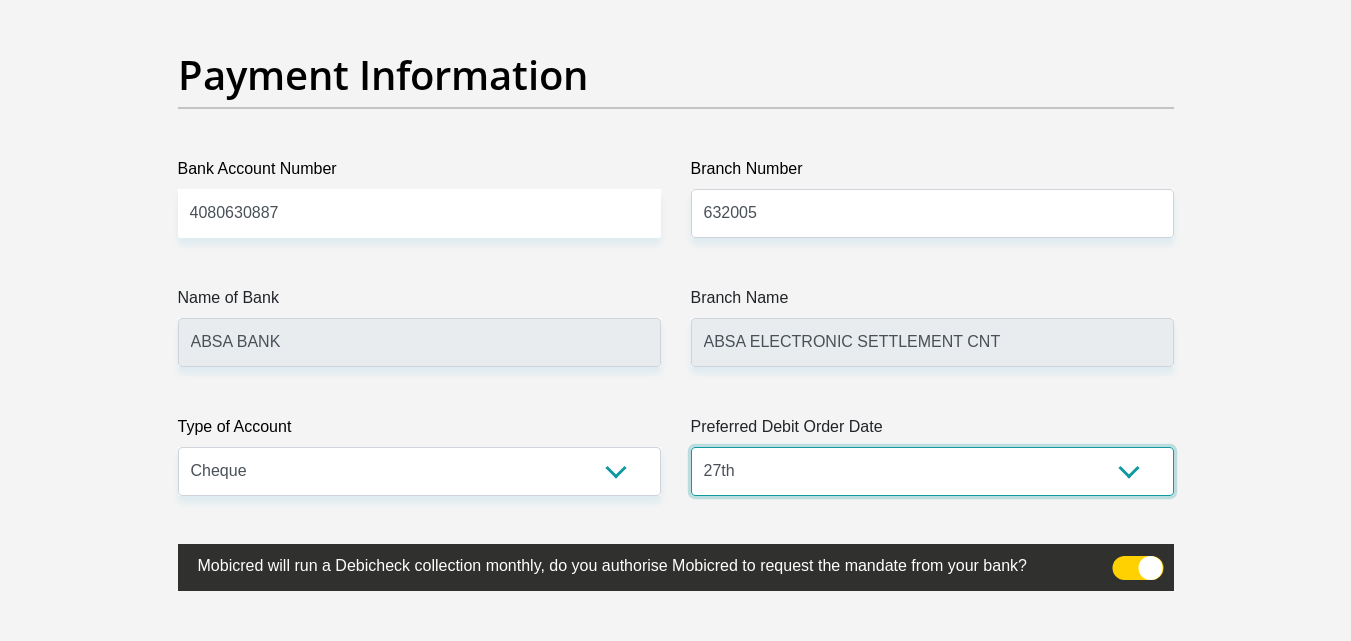 click on "1st
2nd
3rd
4th
5th
7th
18th
19th
20th
21st
22nd
23rd
24th
25th
26th
27th
28th
29th
30th" at bounding box center (932, 471) 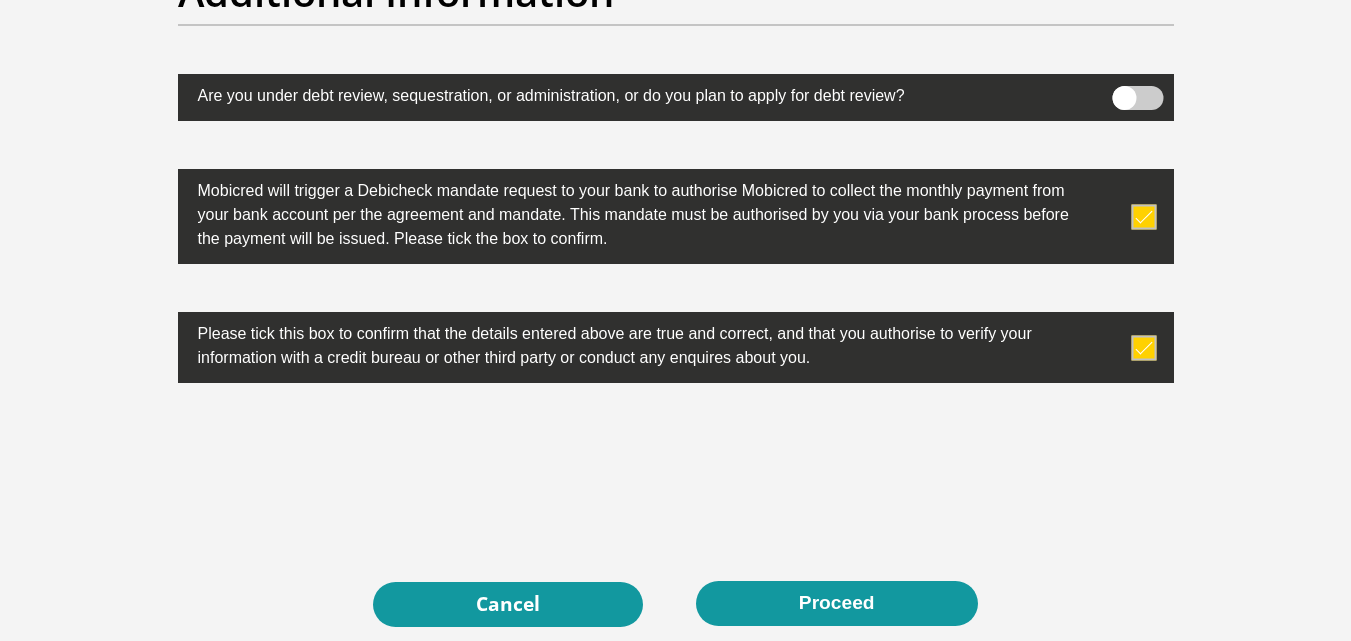 scroll, scrollTop: 6500, scrollLeft: 0, axis: vertical 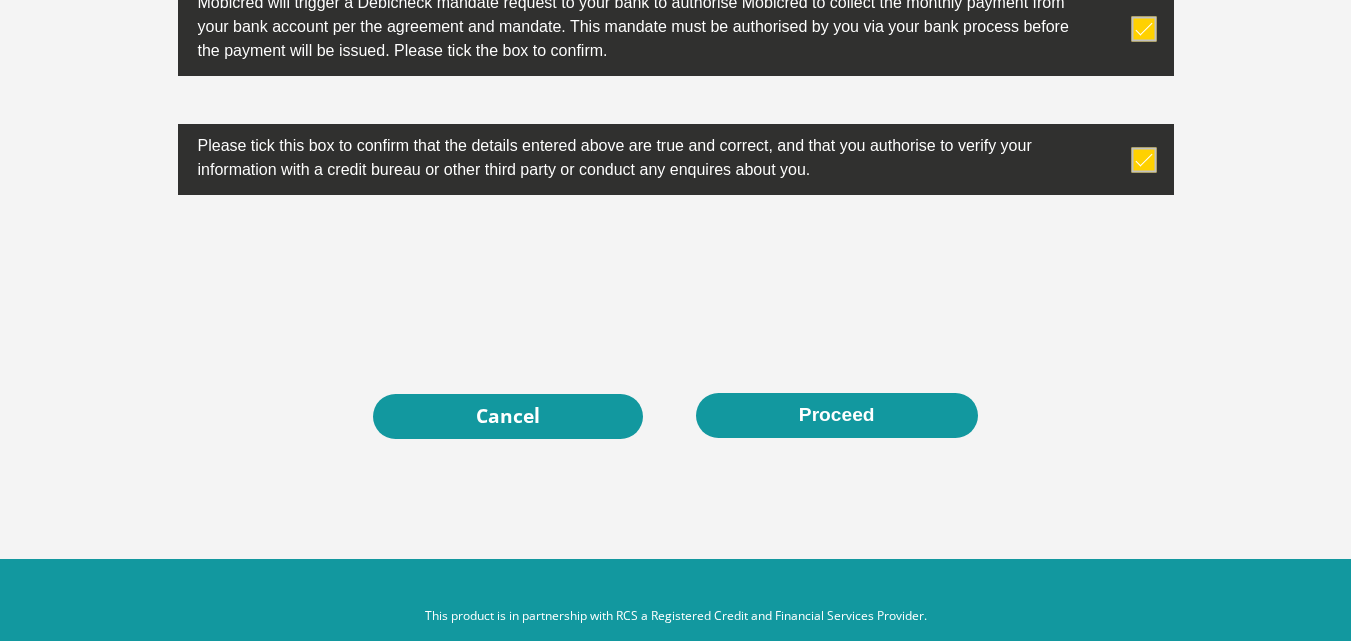 click on "Cancel
Proceed" at bounding box center (676, 416) 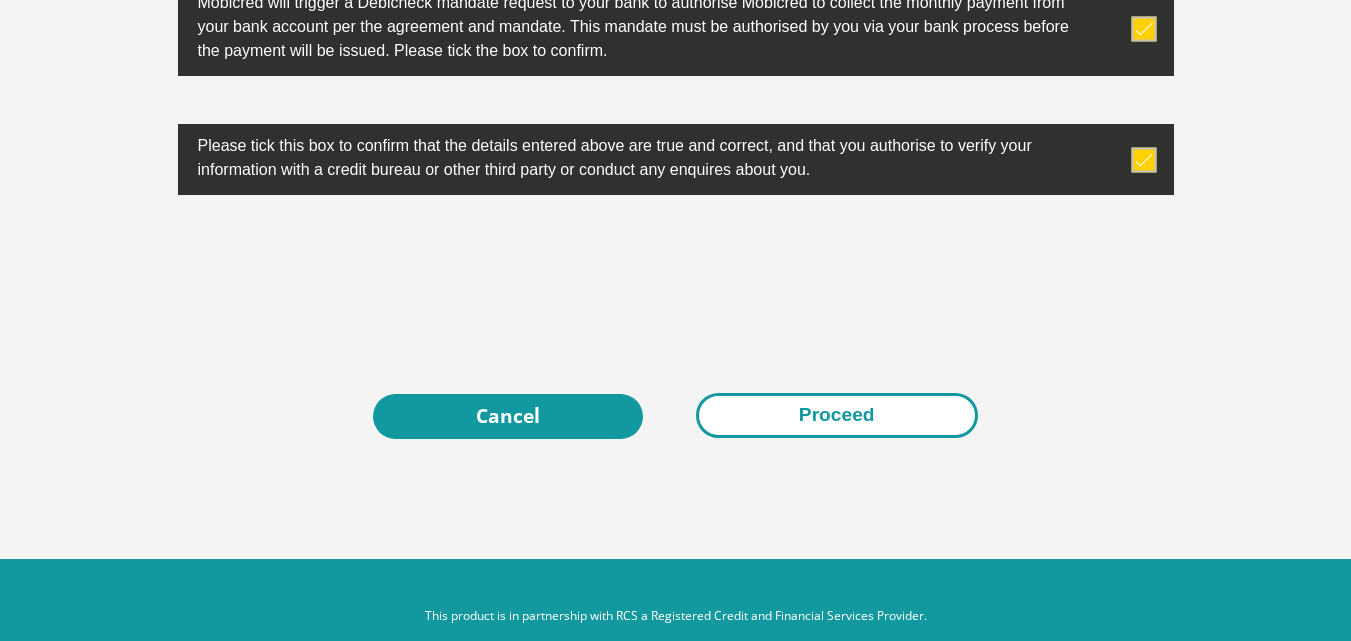 click on "Proceed" at bounding box center (837, 415) 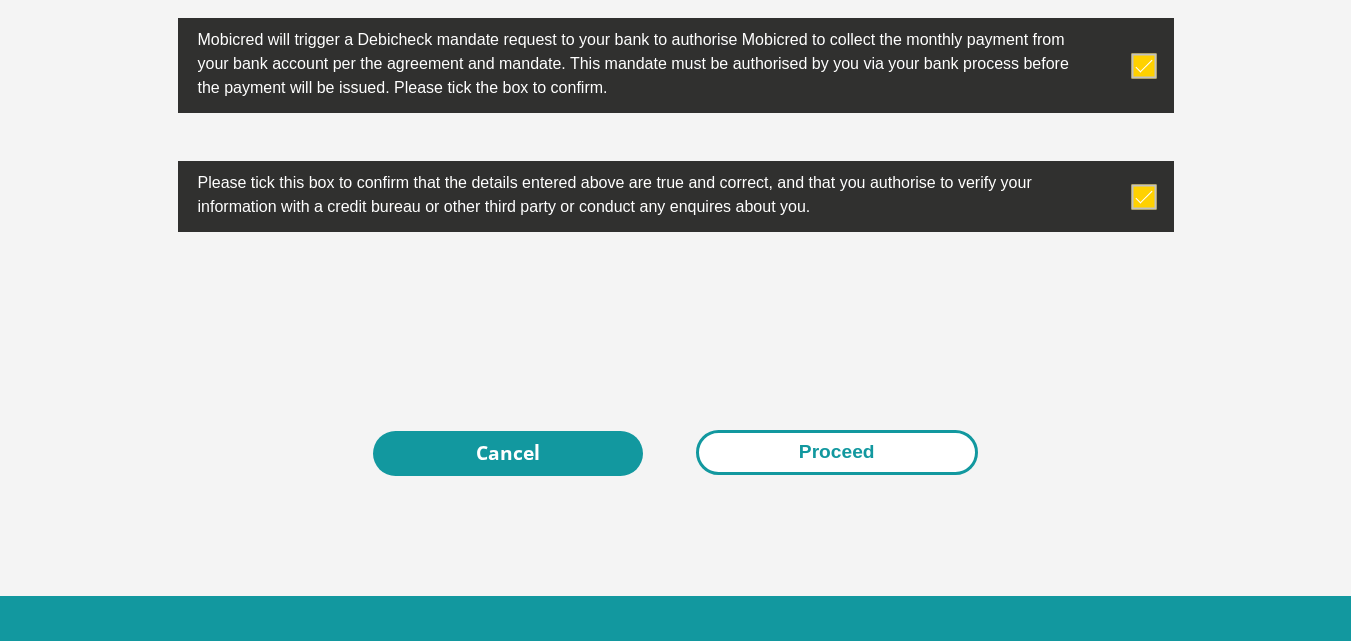 scroll, scrollTop: 6537, scrollLeft: 0, axis: vertical 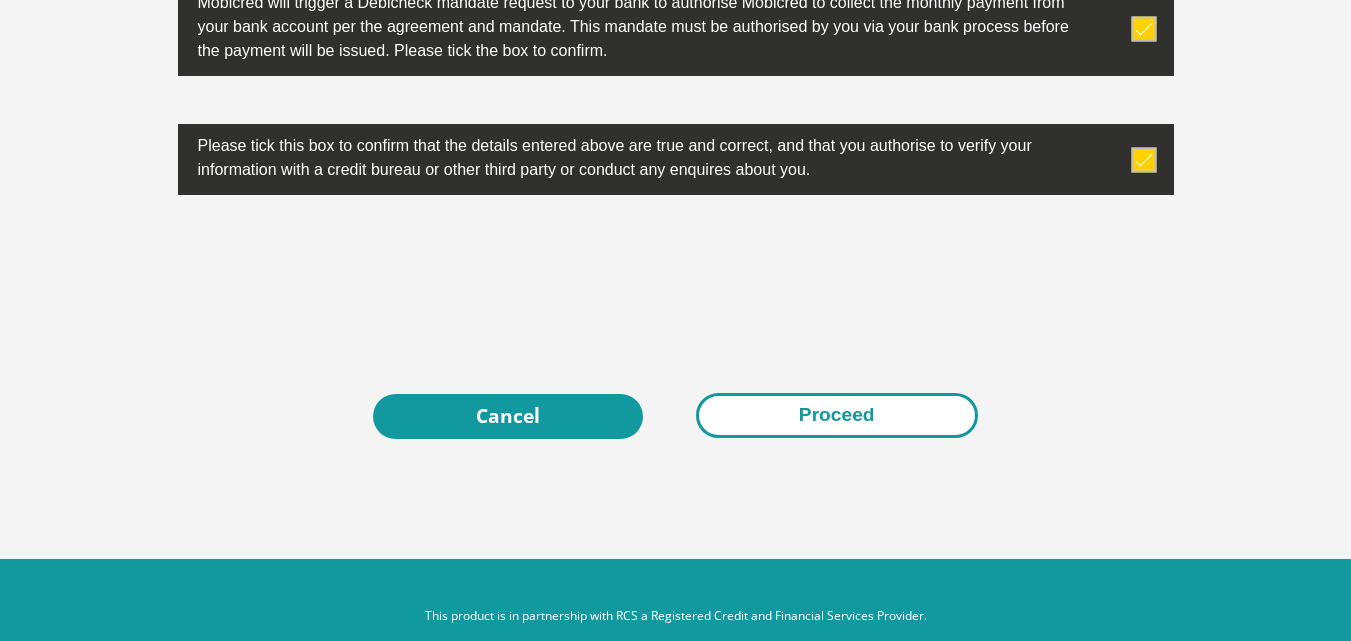 click on "Proceed" at bounding box center [837, 415] 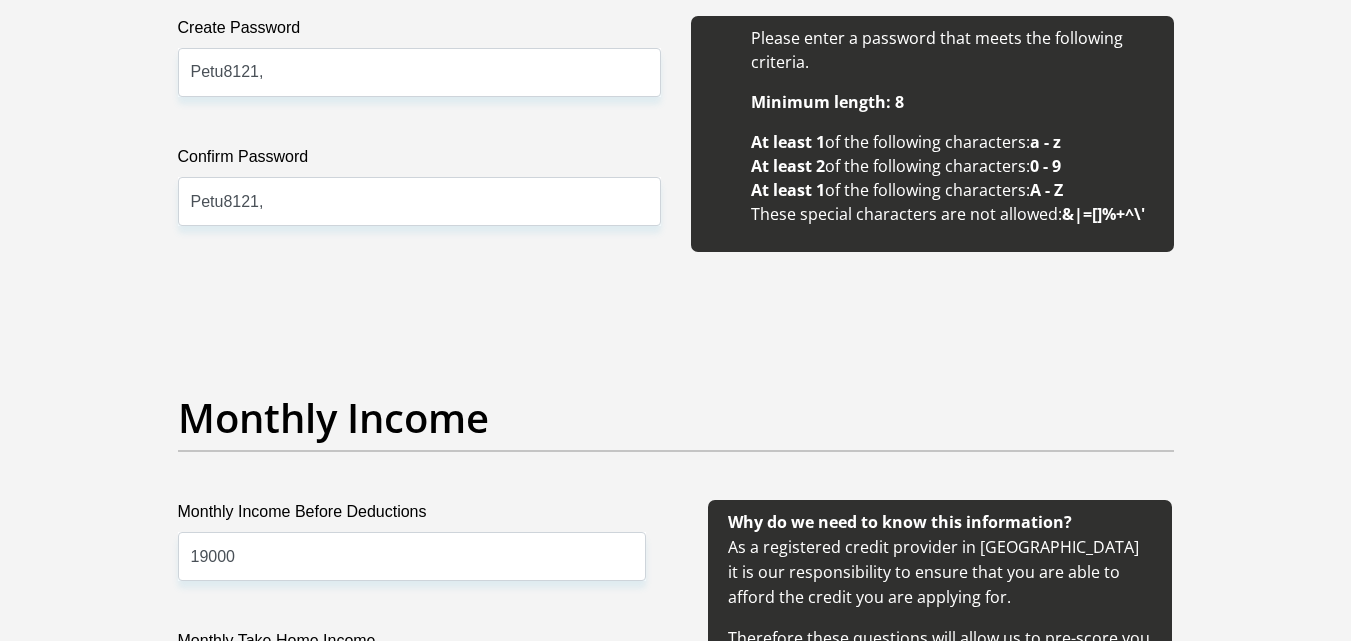 scroll, scrollTop: 1537, scrollLeft: 0, axis: vertical 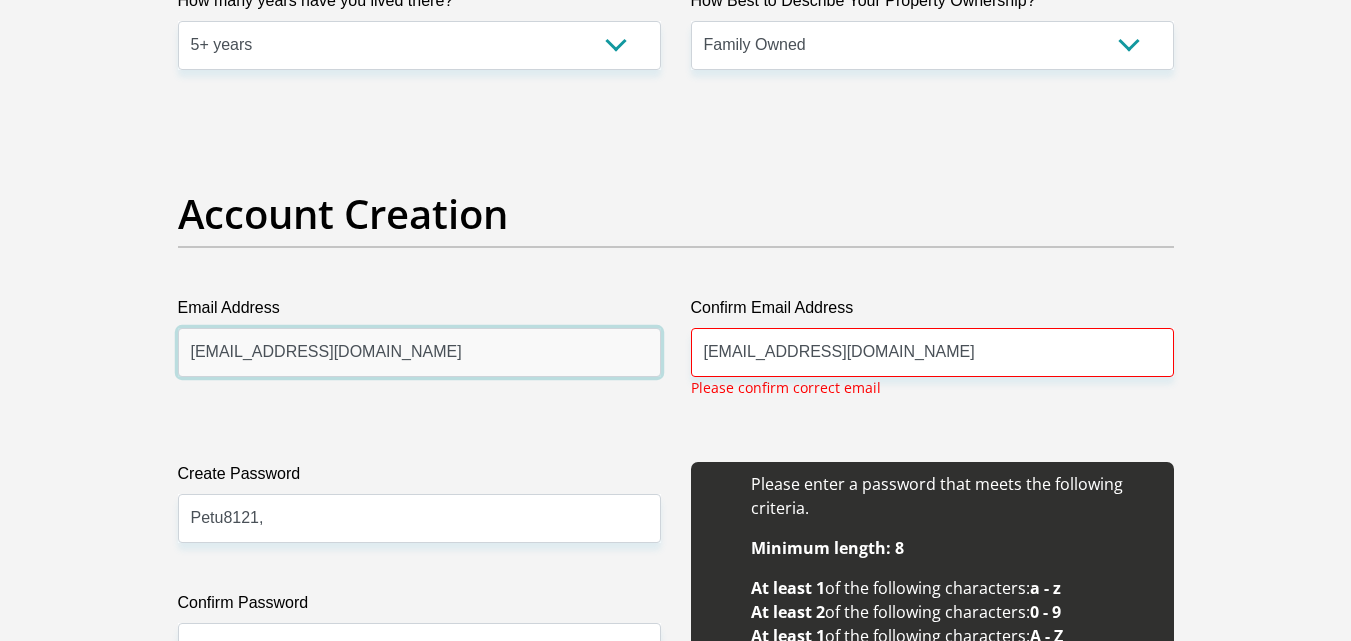click on "petnku@iclouf.com" at bounding box center (419, 352) 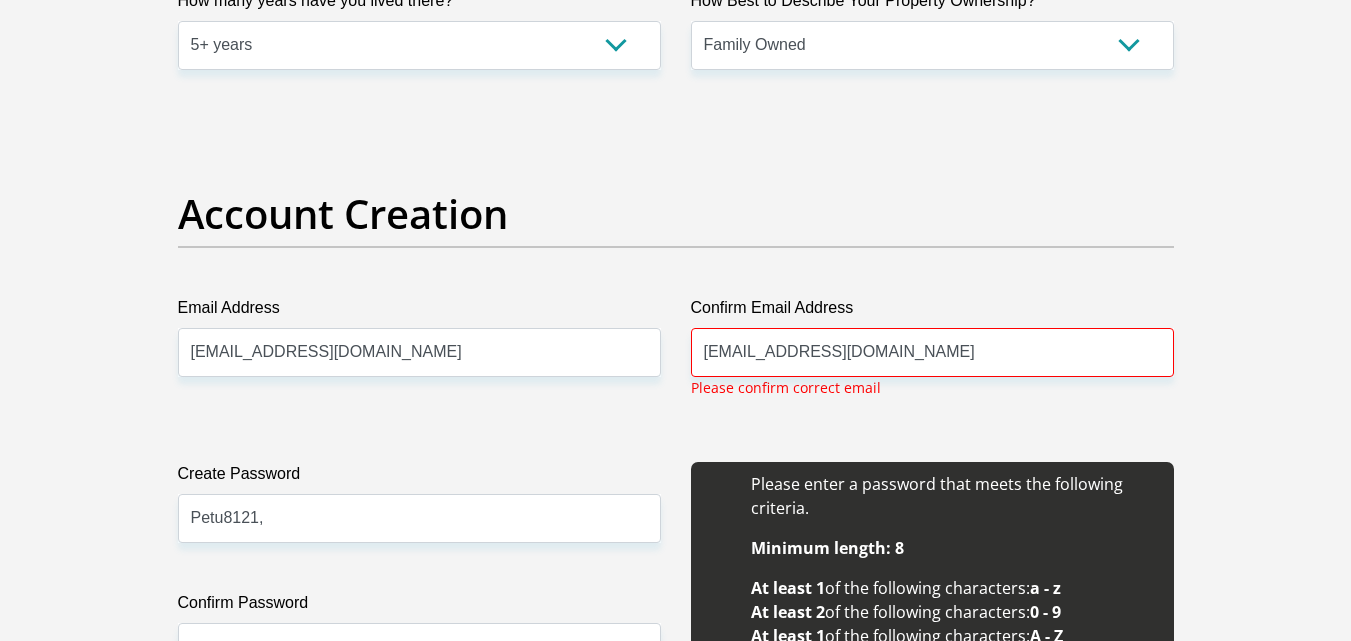 click on "Title
Mr
Ms
Mrs
Dr
Other
First Name
petunia
Surname
xaba
ID Number
7906160737087
Please input valid ID number
Race
Black
Coloured
Indian
White
Other
Contact Number
0781774787
Please input valid contact number
Nationality
South Africa
Afghanistan
Aland Islands  Albania  Algeria" at bounding box center (676, 2049) 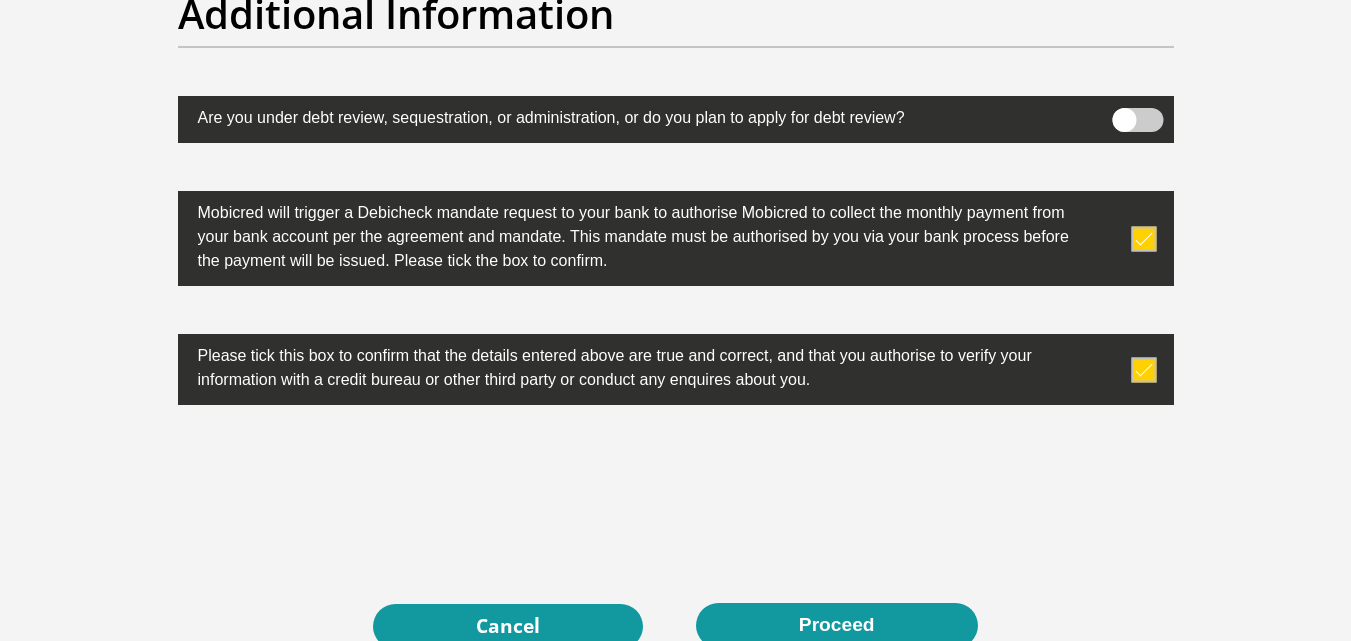 scroll, scrollTop: 6571, scrollLeft: 0, axis: vertical 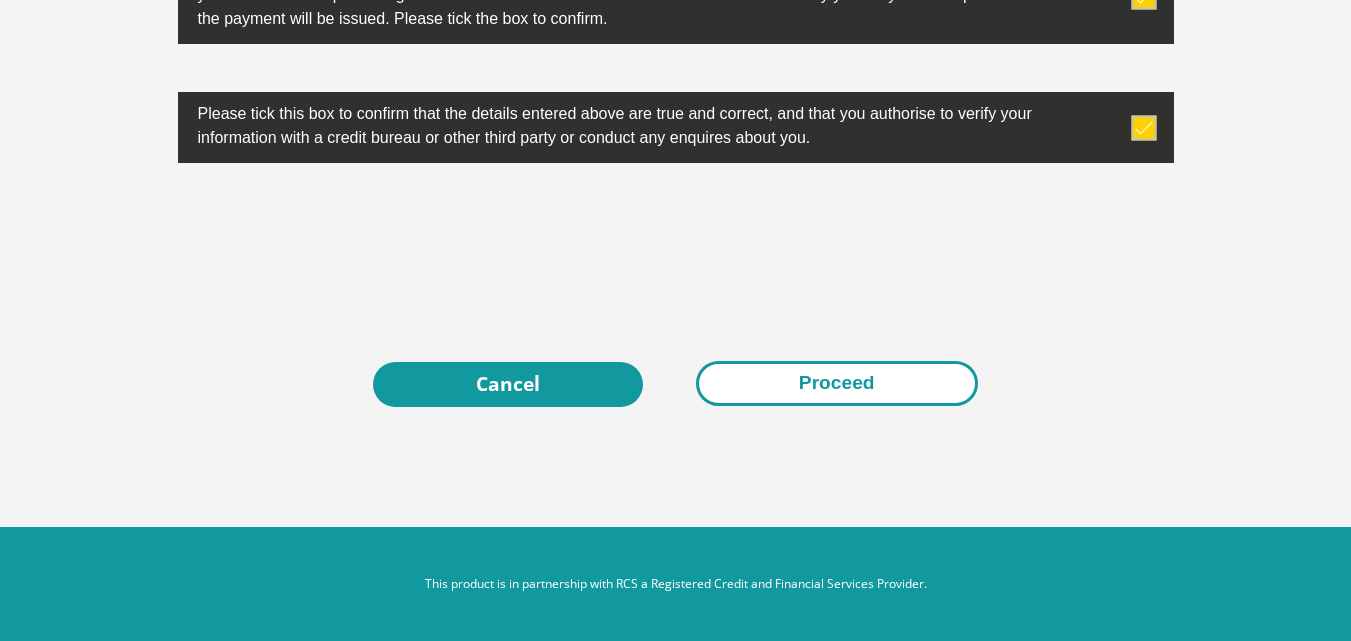 click on "Proceed" at bounding box center [837, 383] 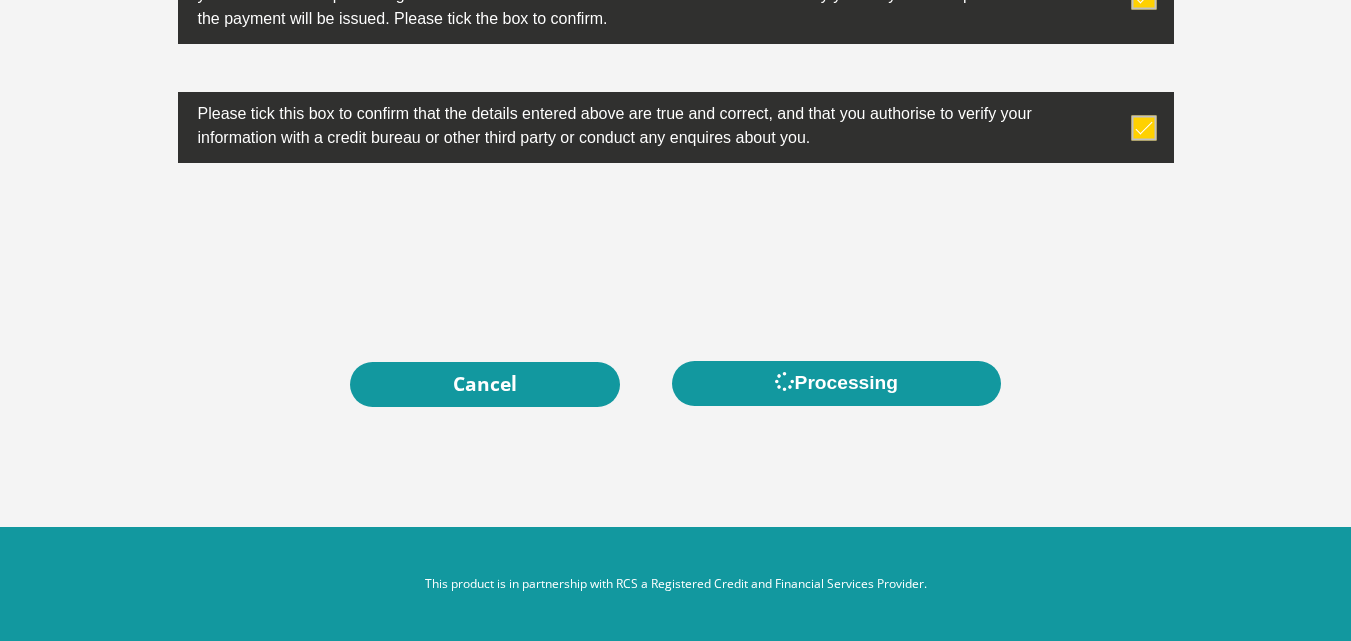 scroll, scrollTop: 6534, scrollLeft: 0, axis: vertical 